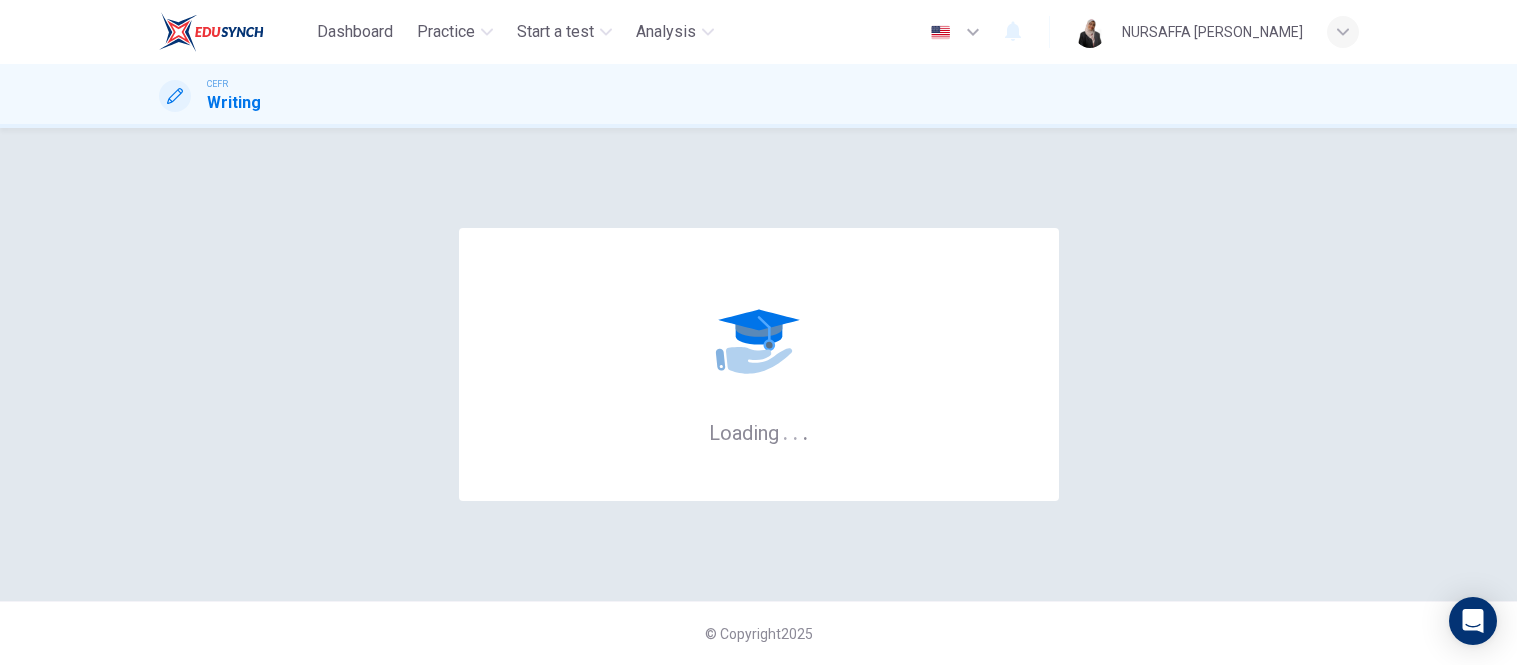 scroll, scrollTop: 0, scrollLeft: 0, axis: both 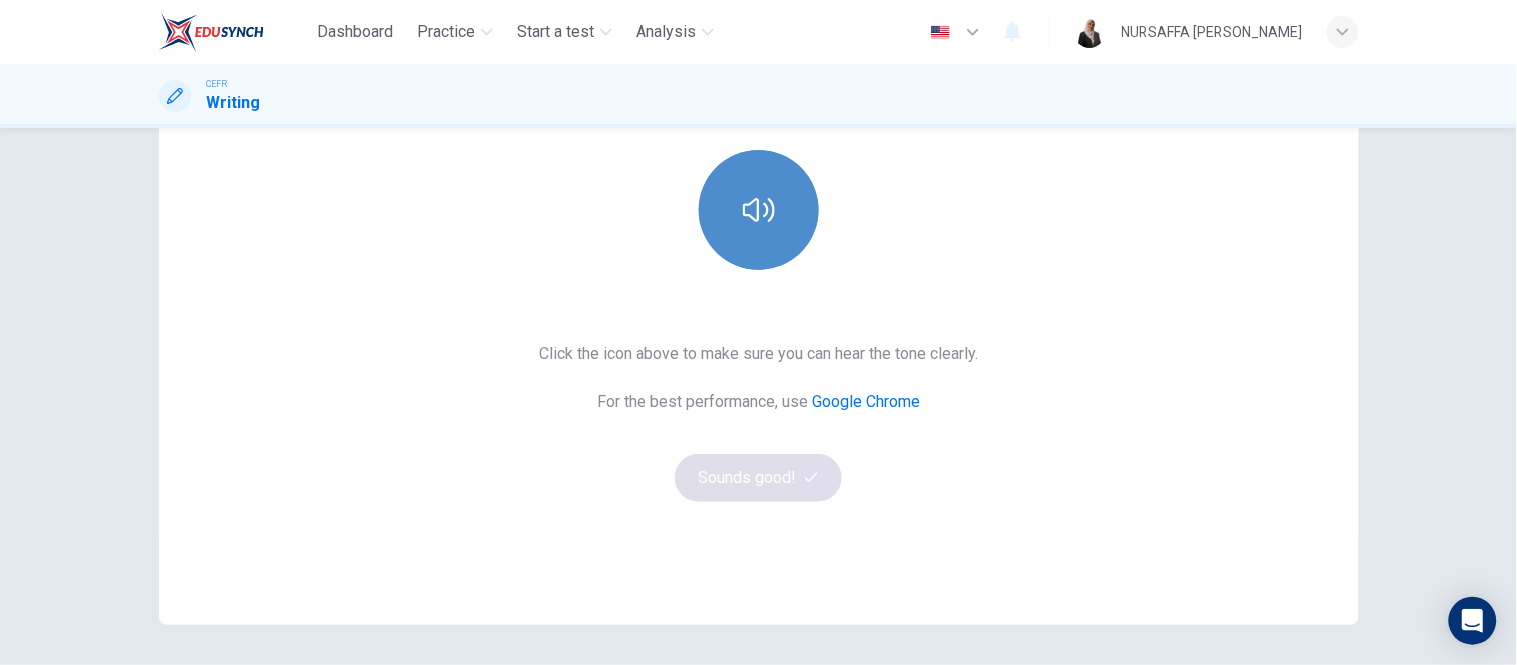 click at bounding box center [759, 210] 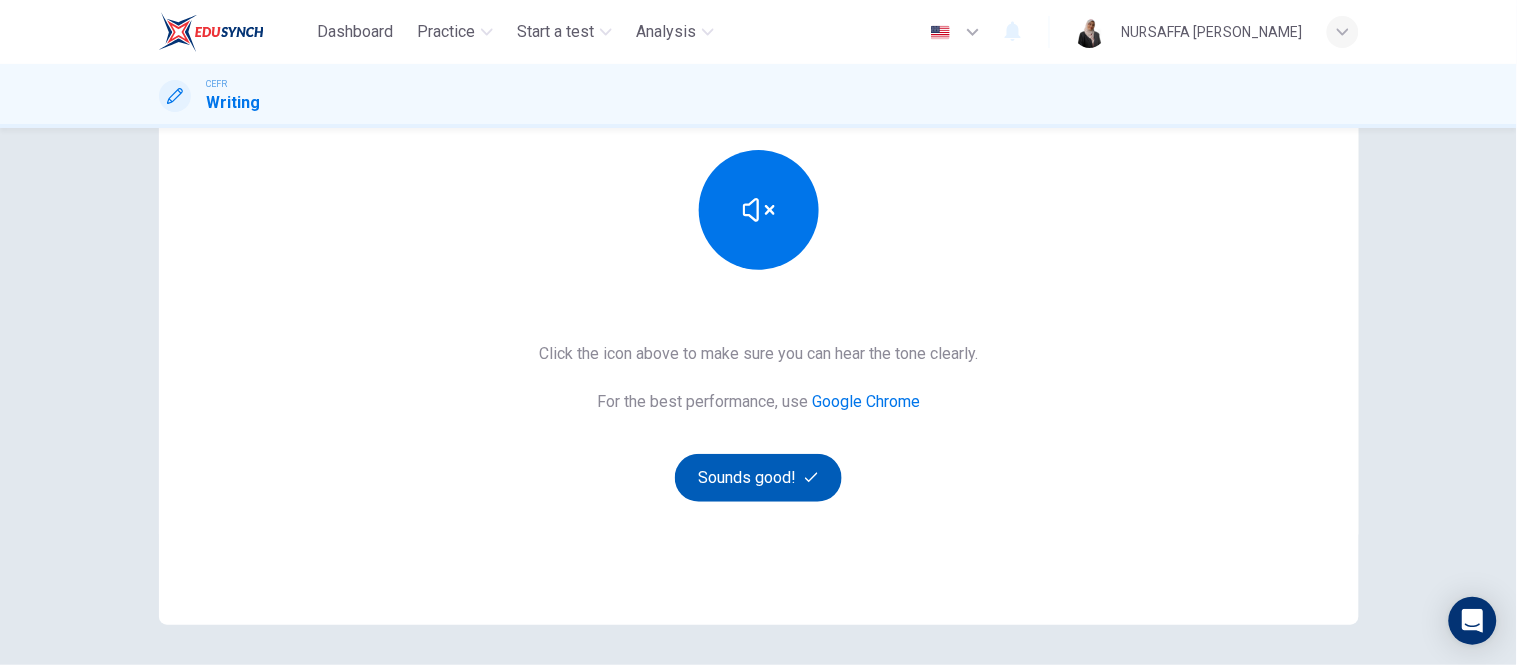 click on "Sounds good!" at bounding box center [759, 478] 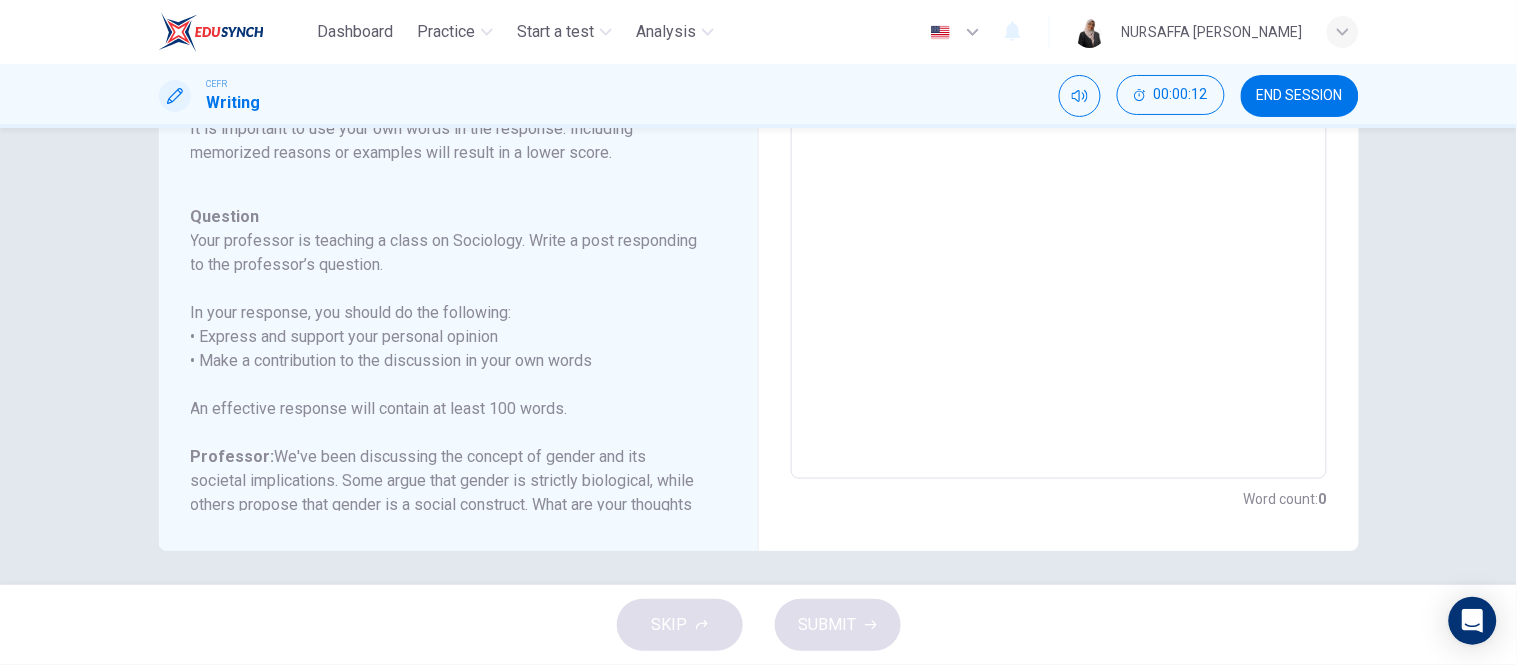 scroll, scrollTop: 432, scrollLeft: 0, axis: vertical 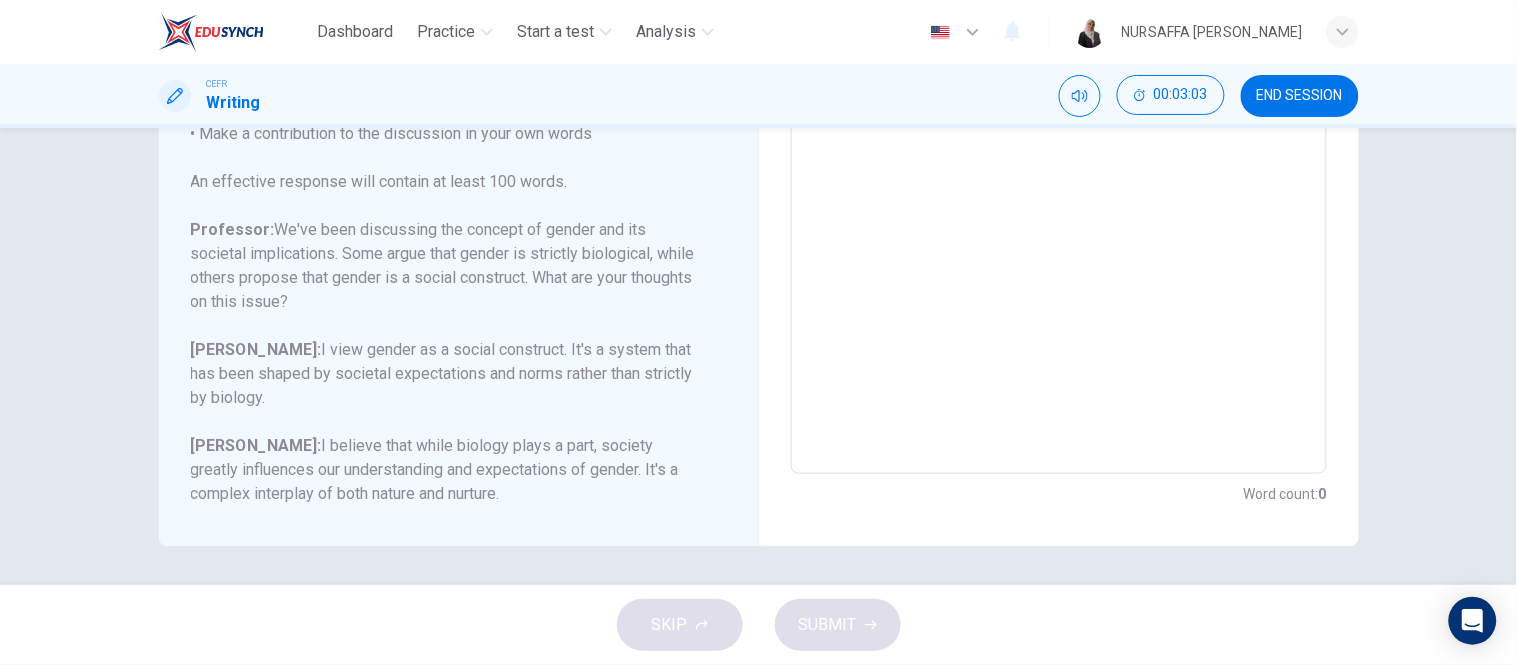 click on "Question Your professor is teaching a class on Sociology. Write a post responding to the professor’s question. In your response, you should do the following:
• Express and support your personal opinion
• Make a contribution to the discussion in your own words An effective response will contain at least 100 words. Professor:  We've been discussing the concept of gender and its societal implications. Some argue that gender is strictly biological, while others propose that gender is a social construct. What are your thoughts on this issue?
[PERSON_NAME]:  I view gender as a social construct. It's a system that has been shaped by societal expectations and norms rather than strictly by biology. [PERSON_NAME]:  I believe that while biology plays a part, society greatly influences our understanding and expectations of gender. It's a complex interplay of both nature and nurture." at bounding box center [446, 242] 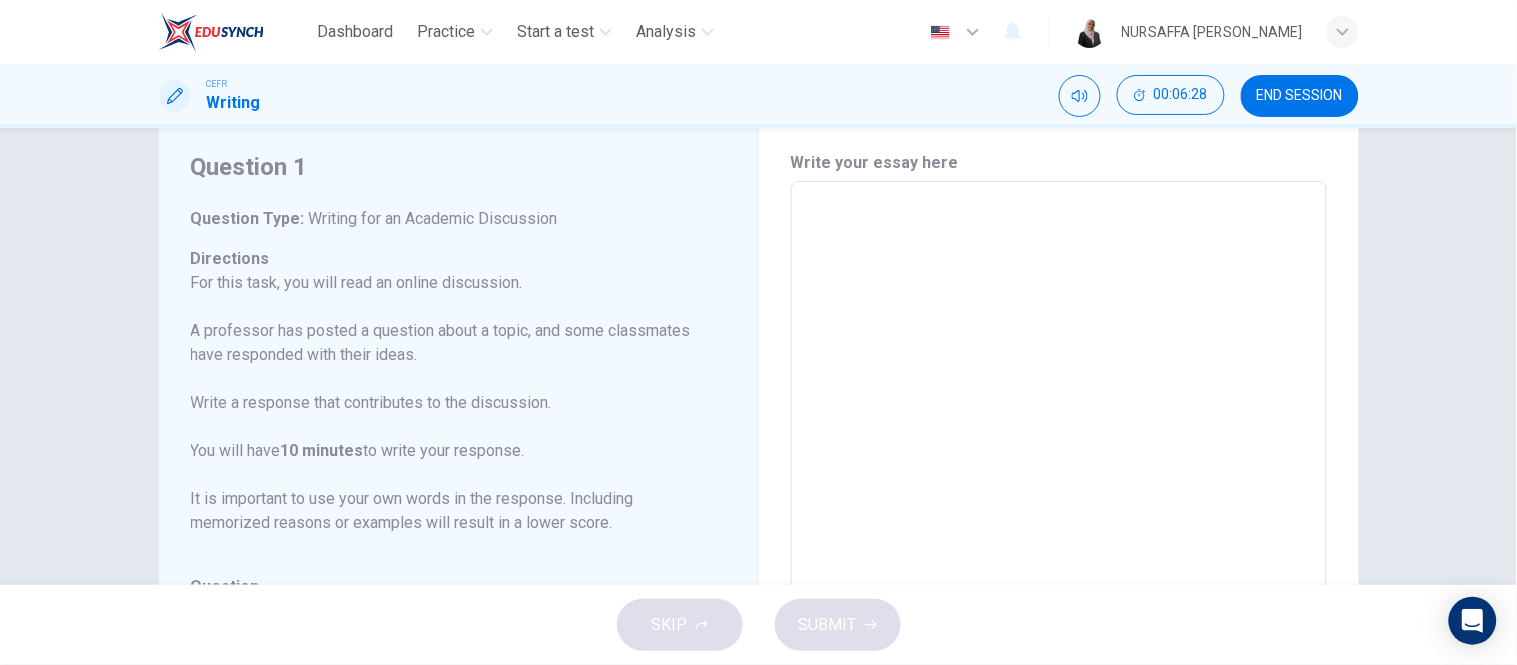 scroll, scrollTop: 58, scrollLeft: 0, axis: vertical 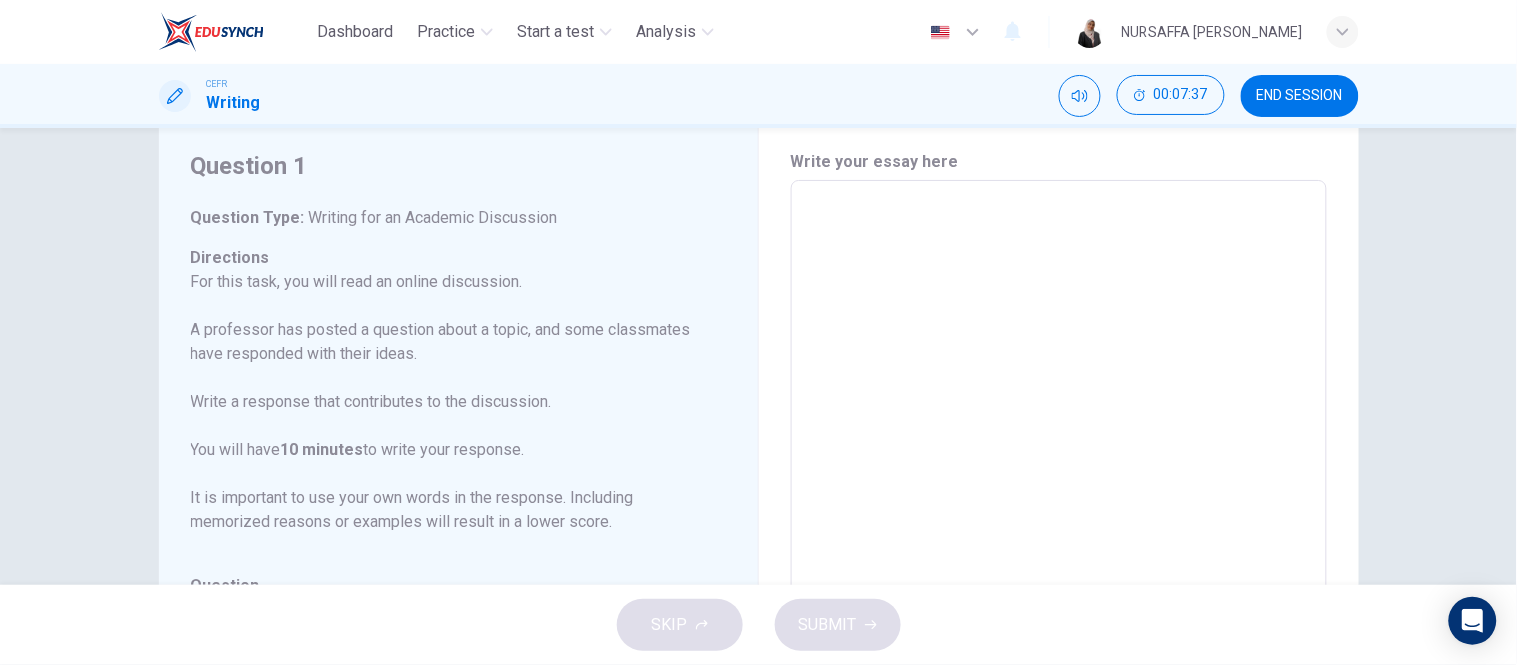 click on "Question   1 Question Type :   Writing for an Academic Discussion Directions For this task, you will read an online discussion. A professor has posted a question about a topic, and some classmates have responded with their ideas. Write a response that contributes to the discussion. You will have  10 minutes  to write your response.  It is important to use your own words in the response. Including memorized reasons or examples will result in a lower score. Question : Your professor is teaching a class on Sociology. Write a post responding to the professor’s question. In your response, you should do the following:
• Express and support your personal opinion
• Make a contribution to the discussion in your own words An effective response will contain at least 100 words. Professor:  We've been discussing the concept of gender and its societal implications. Some argue that gender is strictly biological, while others propose that gender is a social construct. What are your thoughts on this issue?
[PERSON_NAME]: x" at bounding box center [758, 356] 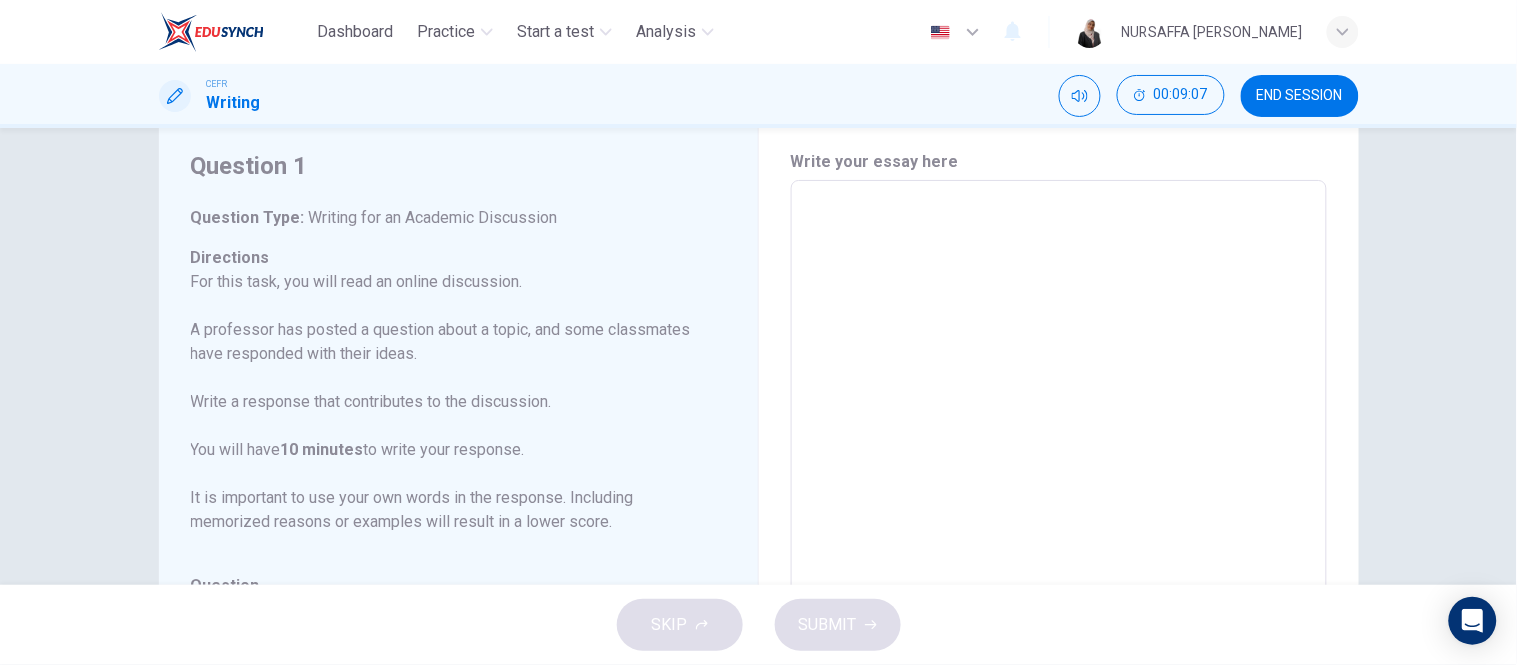 click at bounding box center (1059, 514) 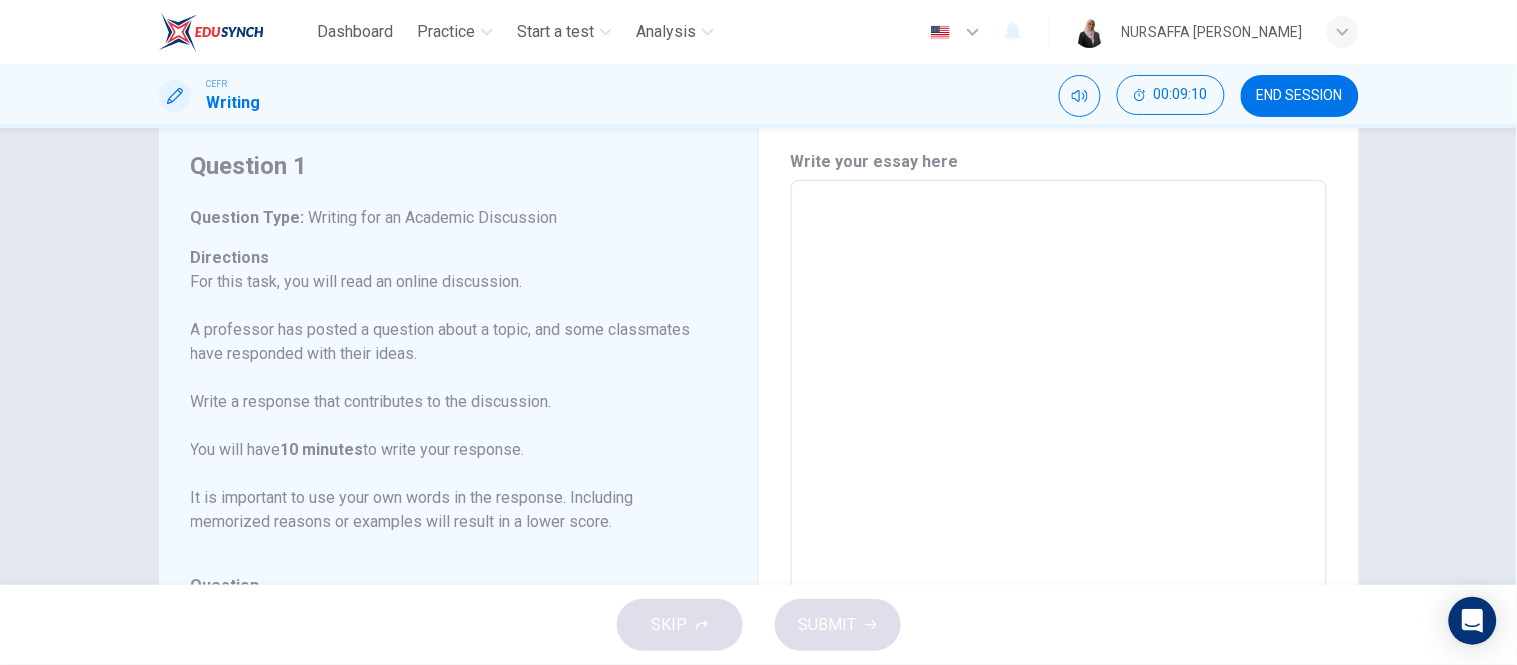 type on "I" 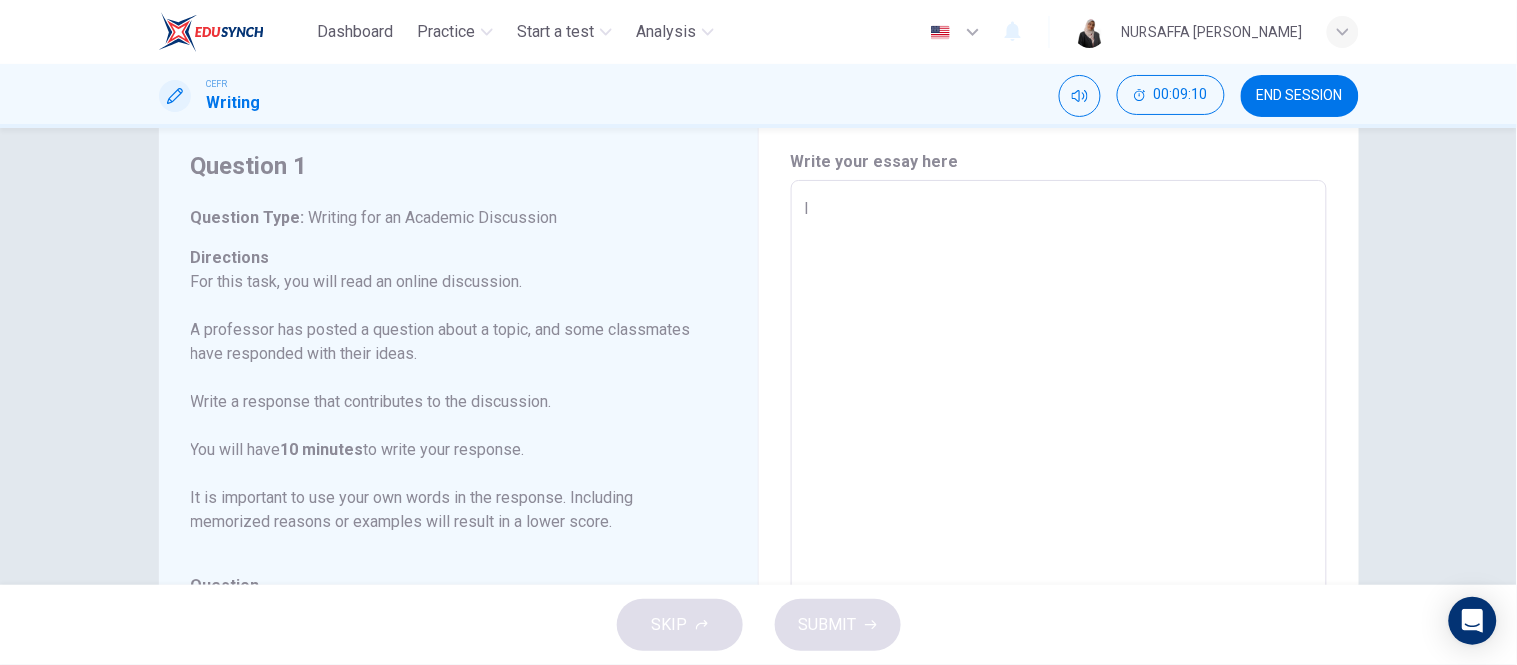 type on "x" 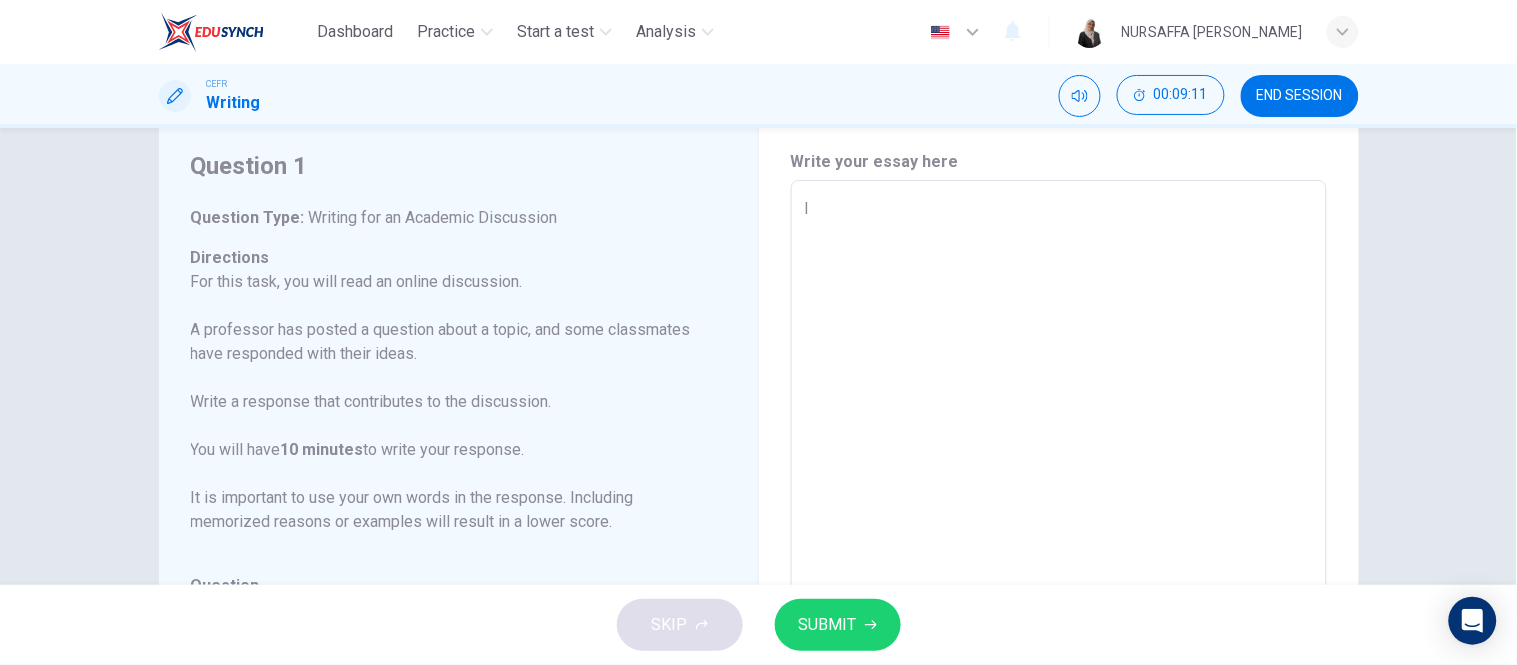 type on "I" 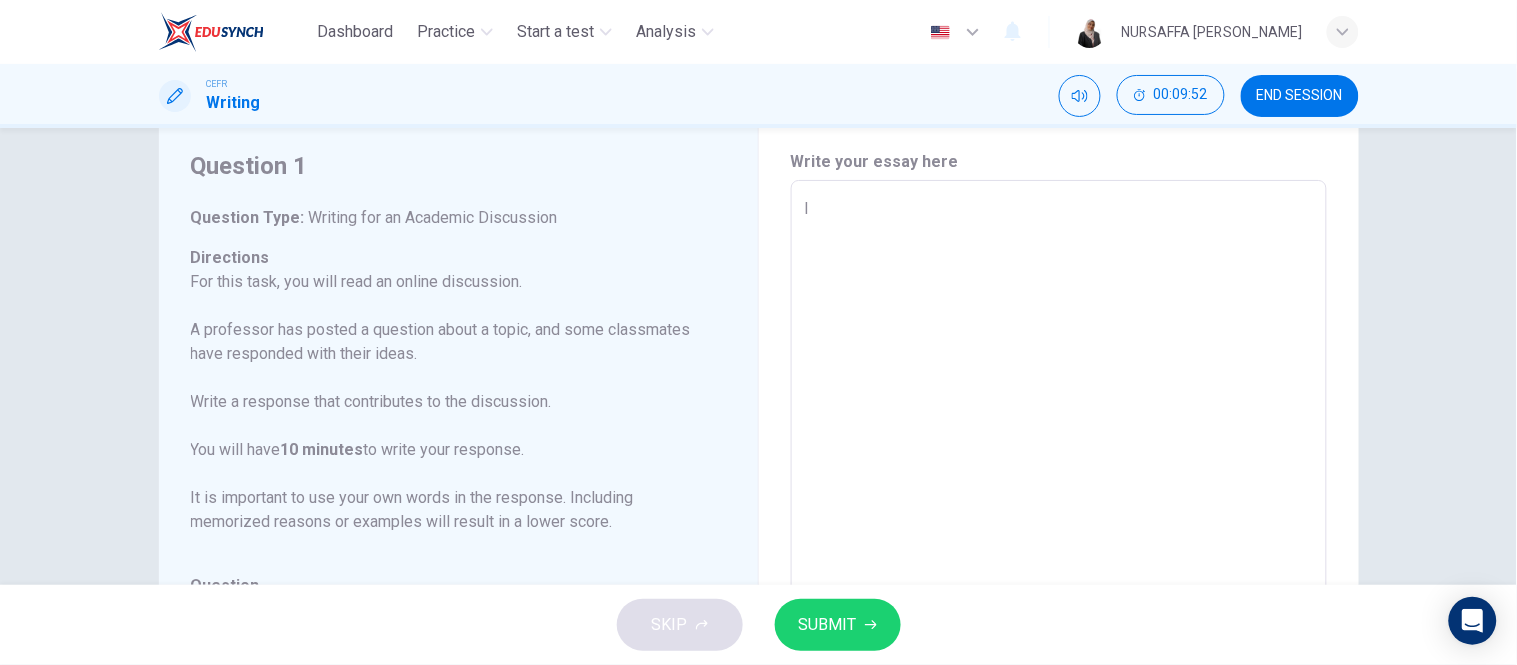 type on "I I" 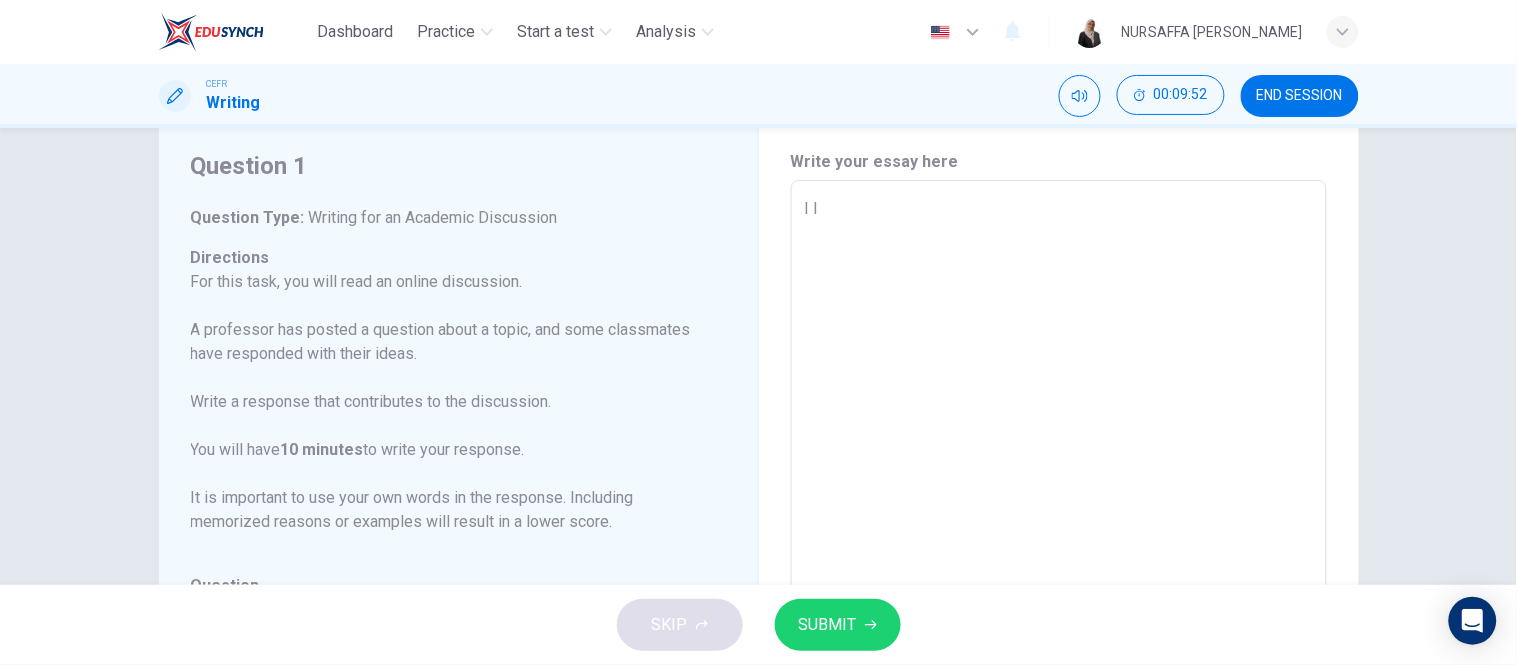 type on "x" 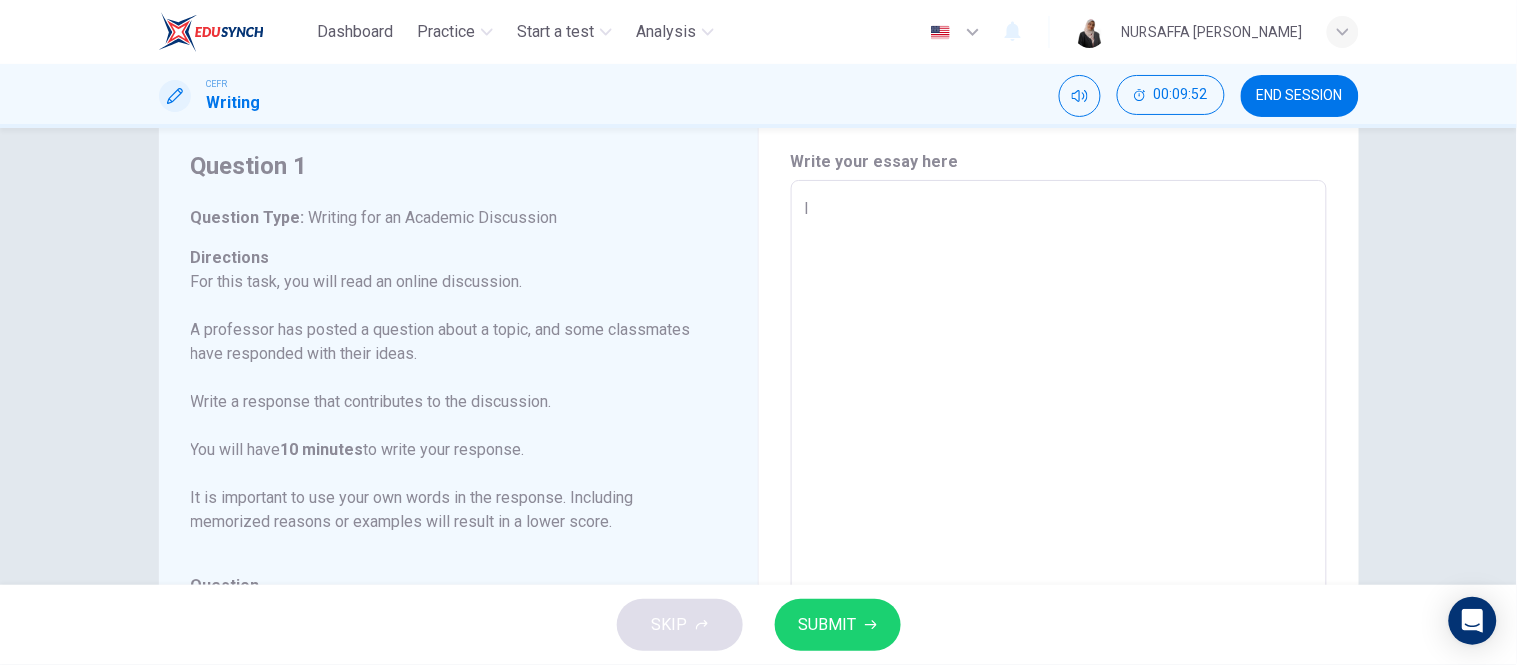 type on "I a" 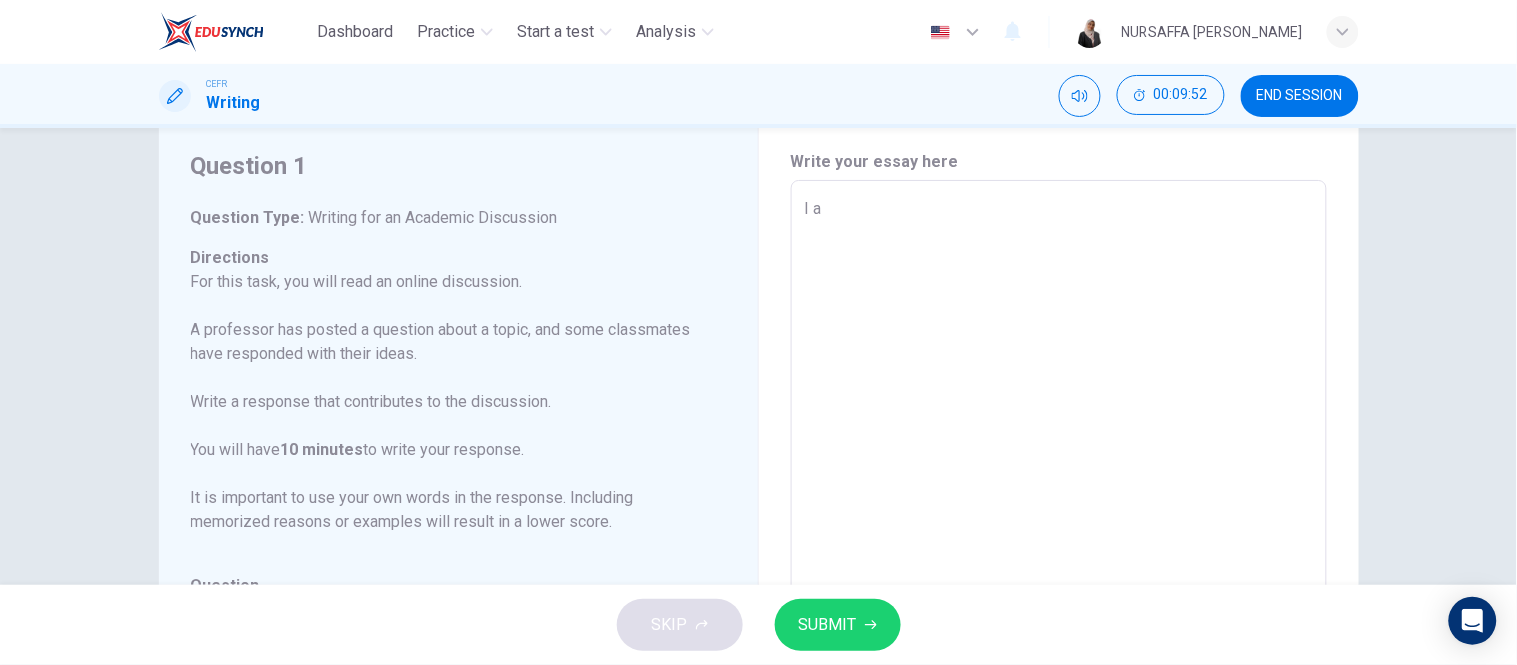 type on "x" 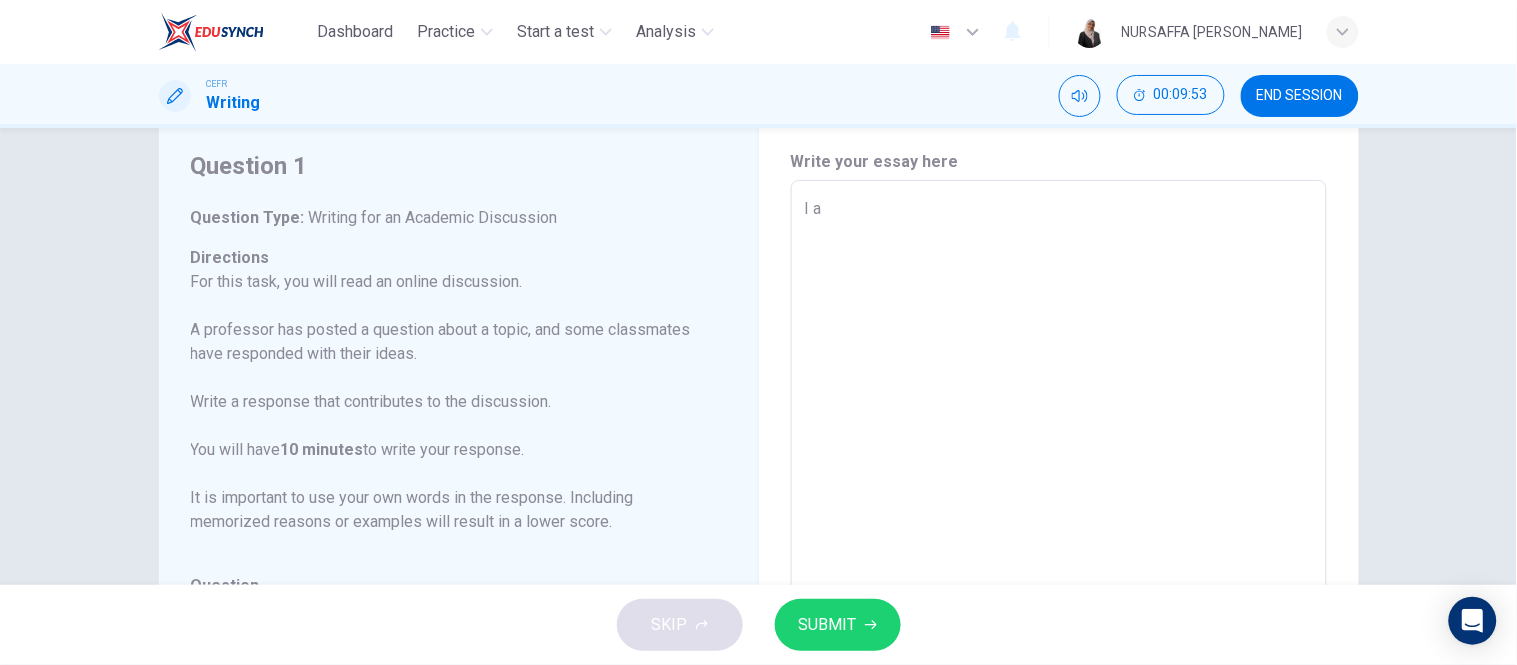 type on "I ag" 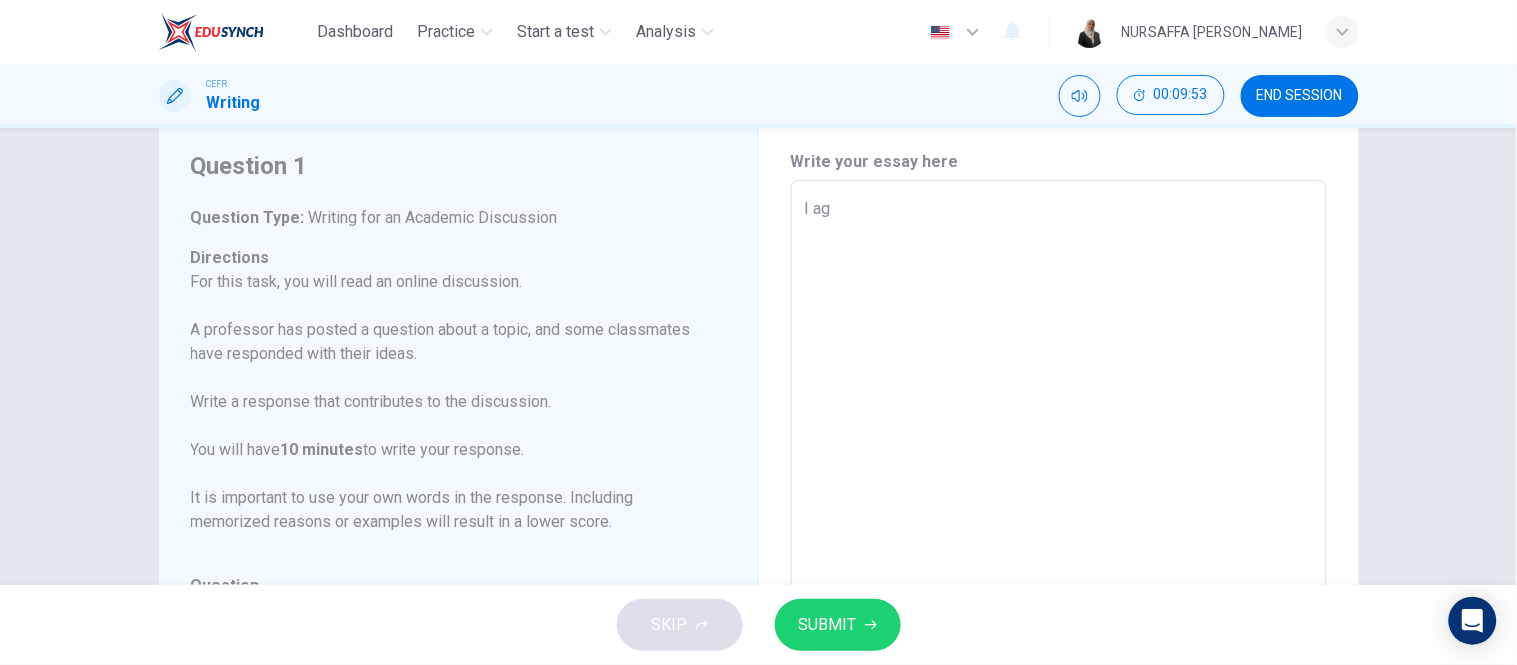 type on "x" 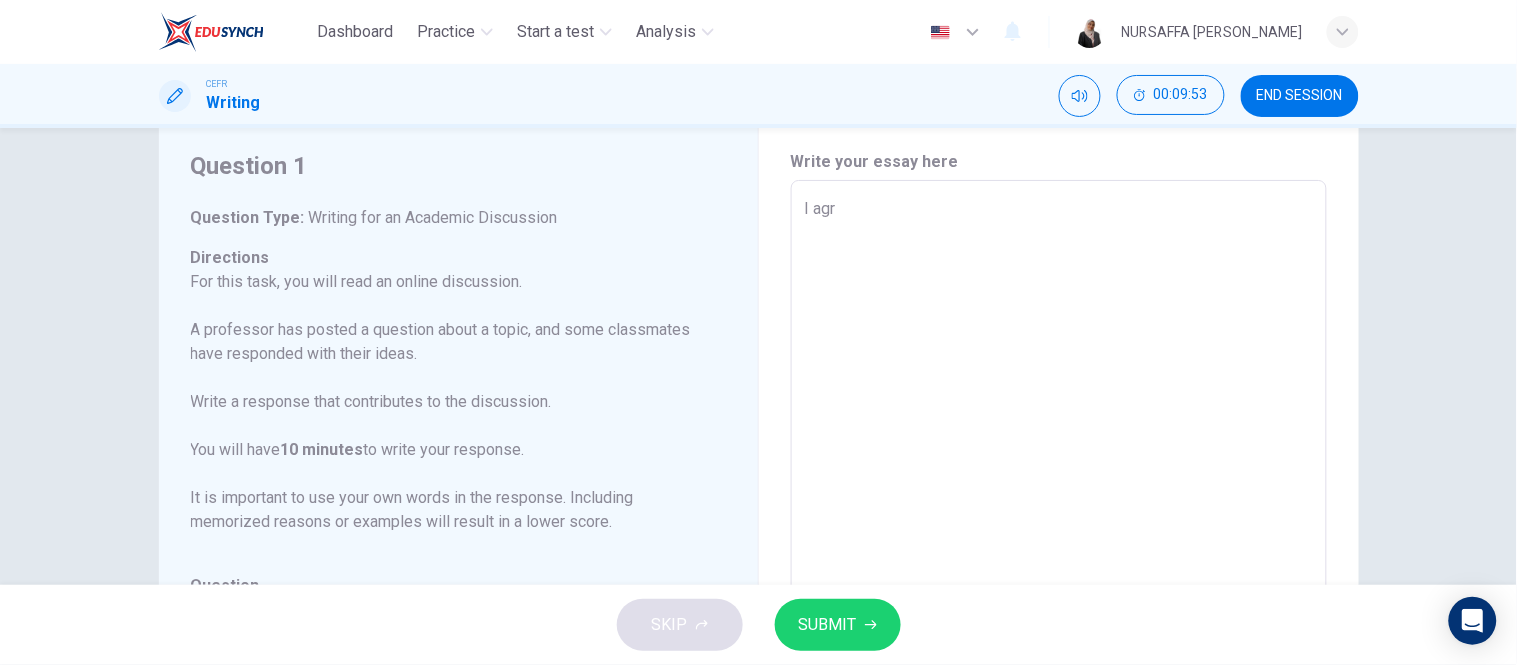 type on "x" 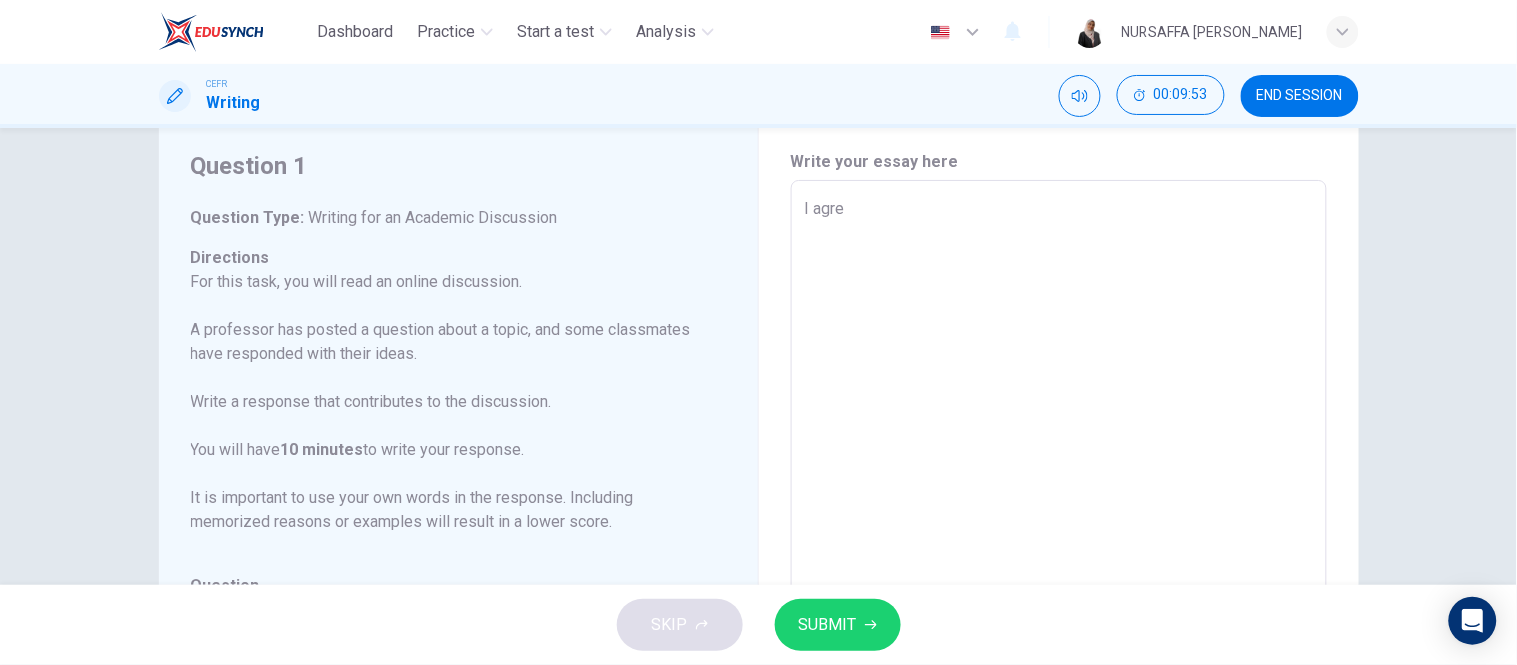type on "I agree" 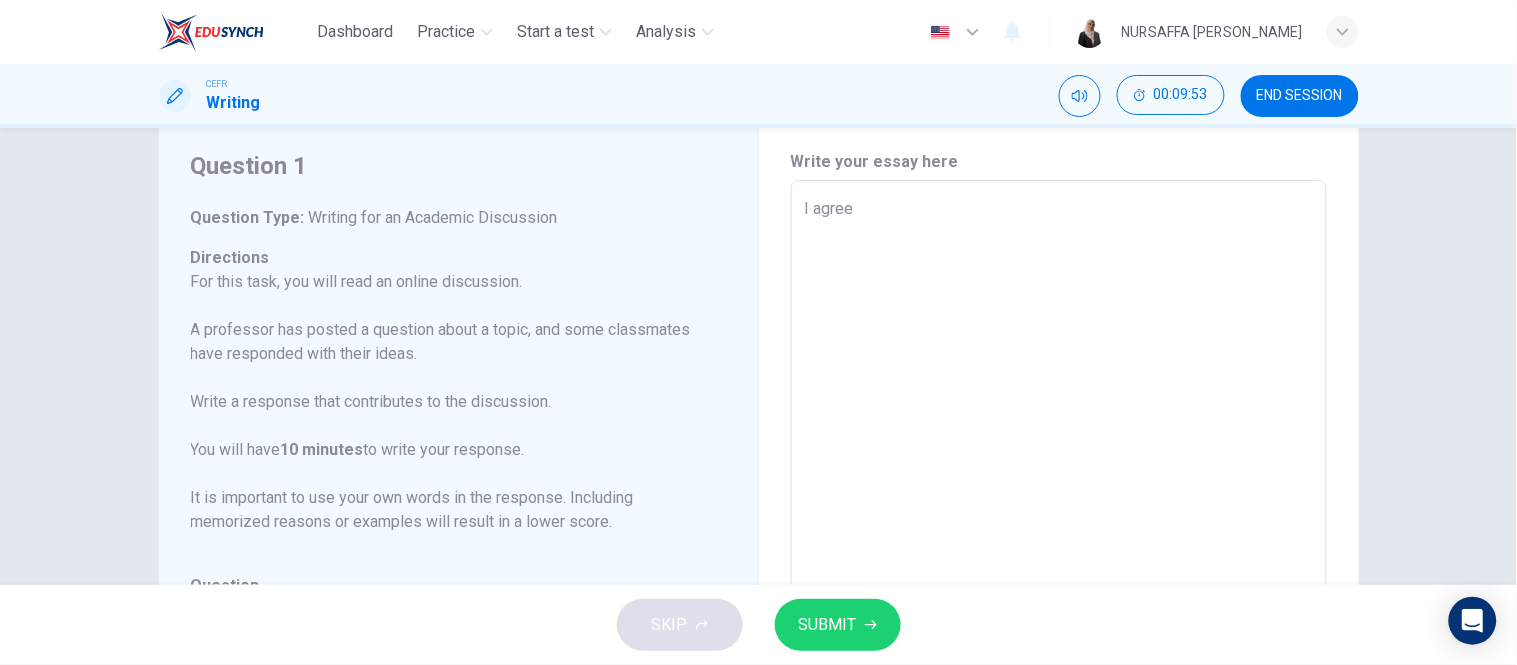 type on "x" 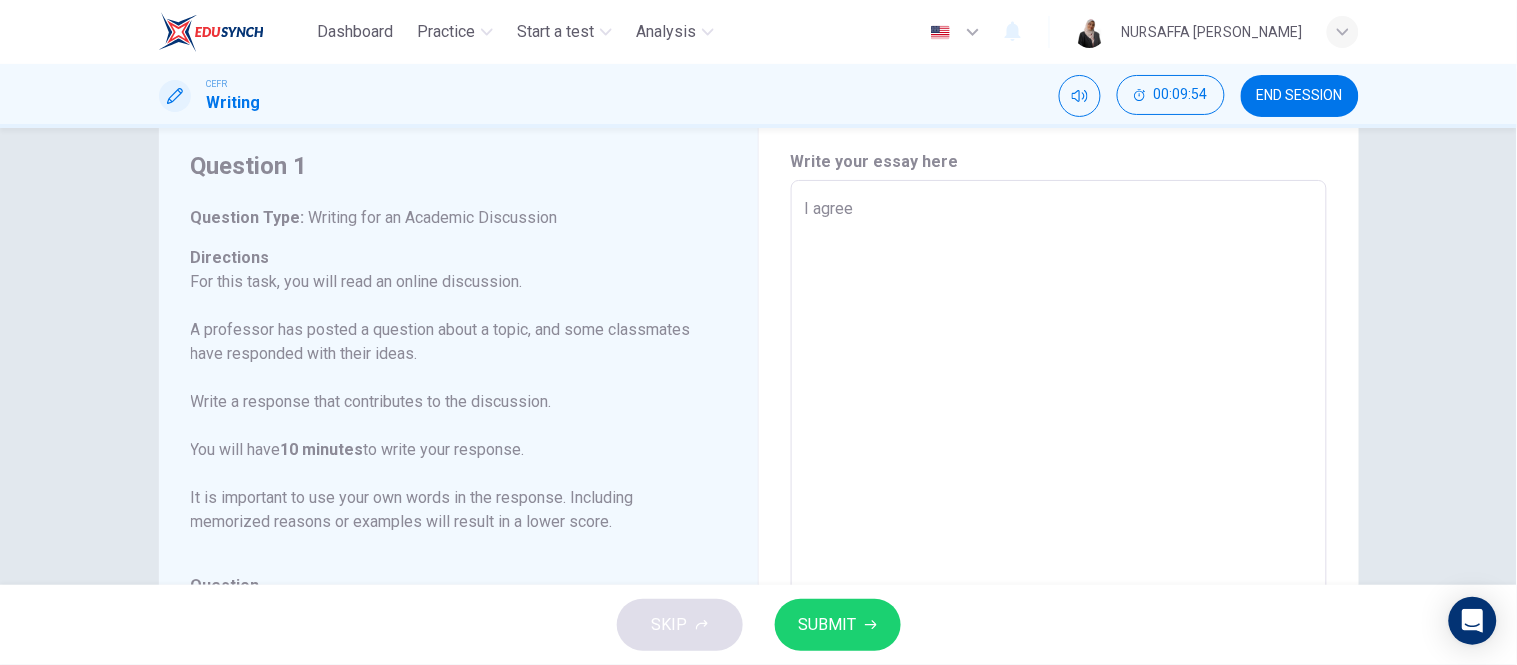type on "I agree w" 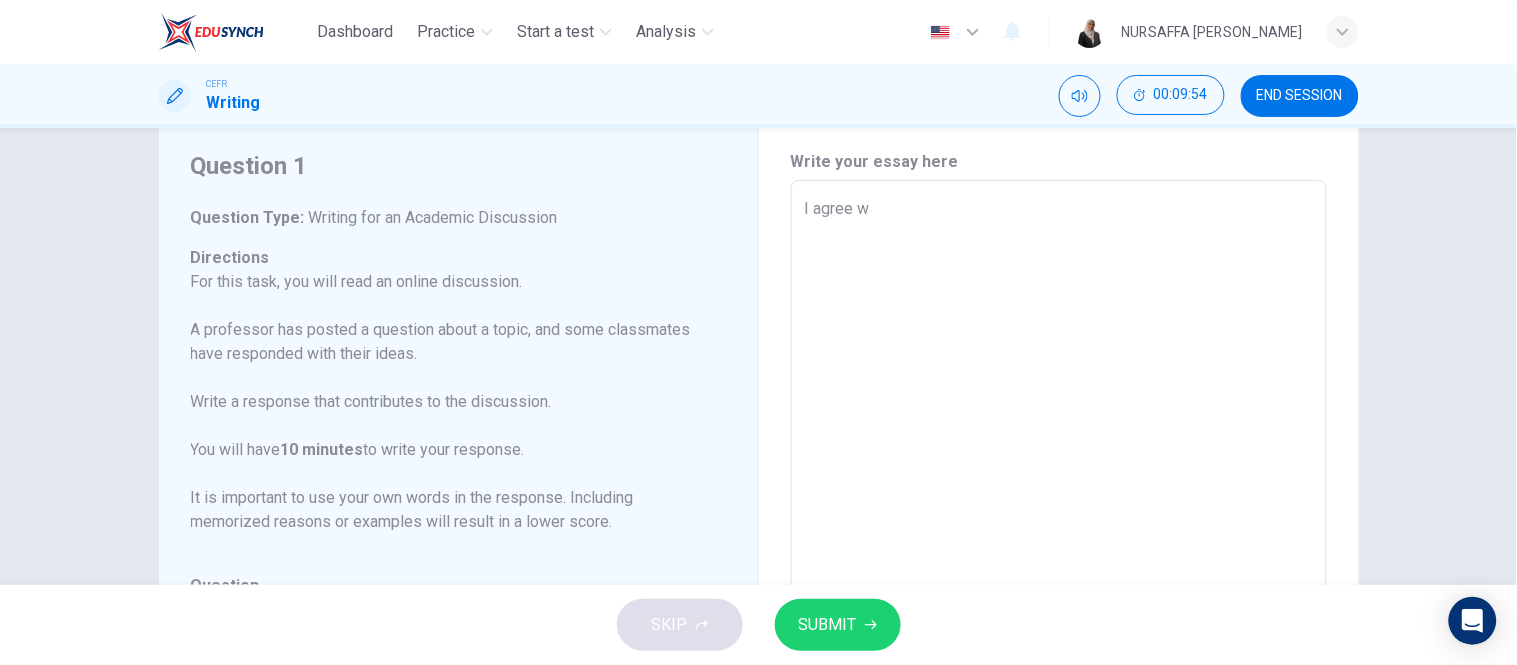 type on "x" 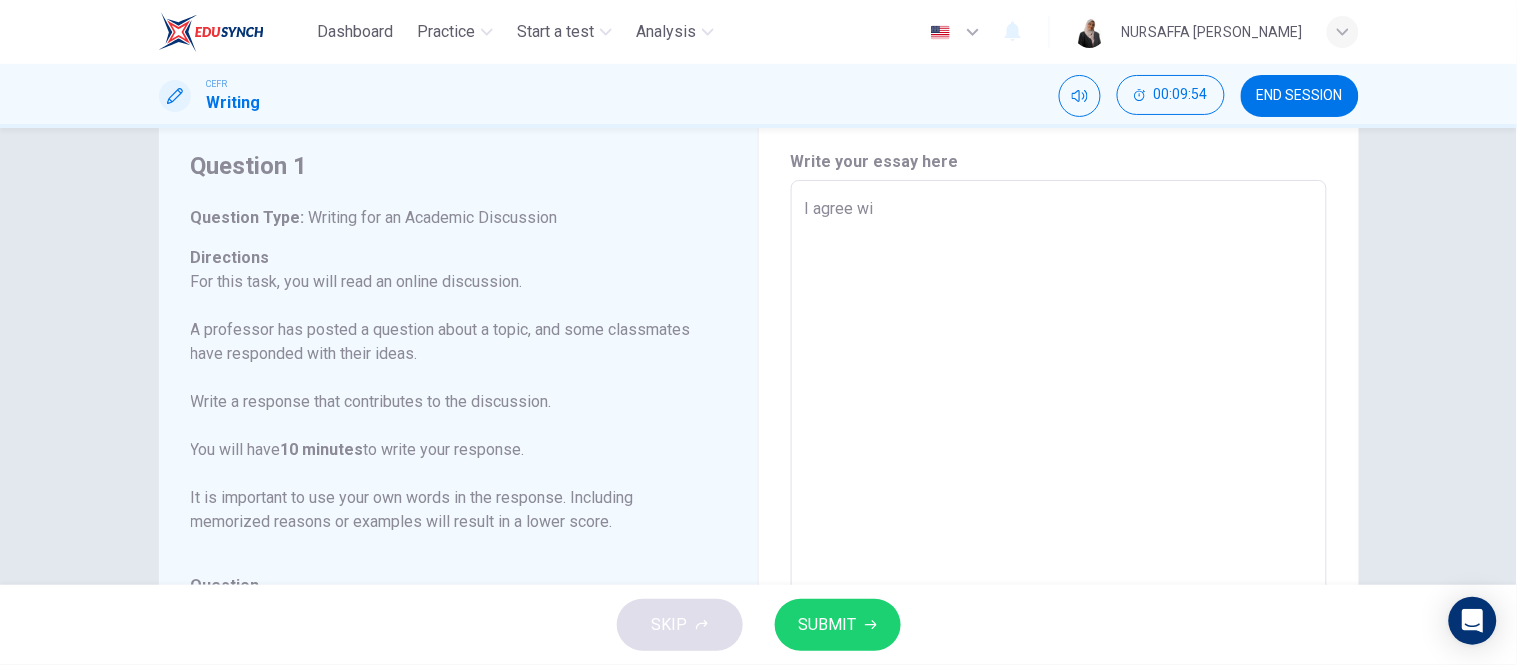type on "x" 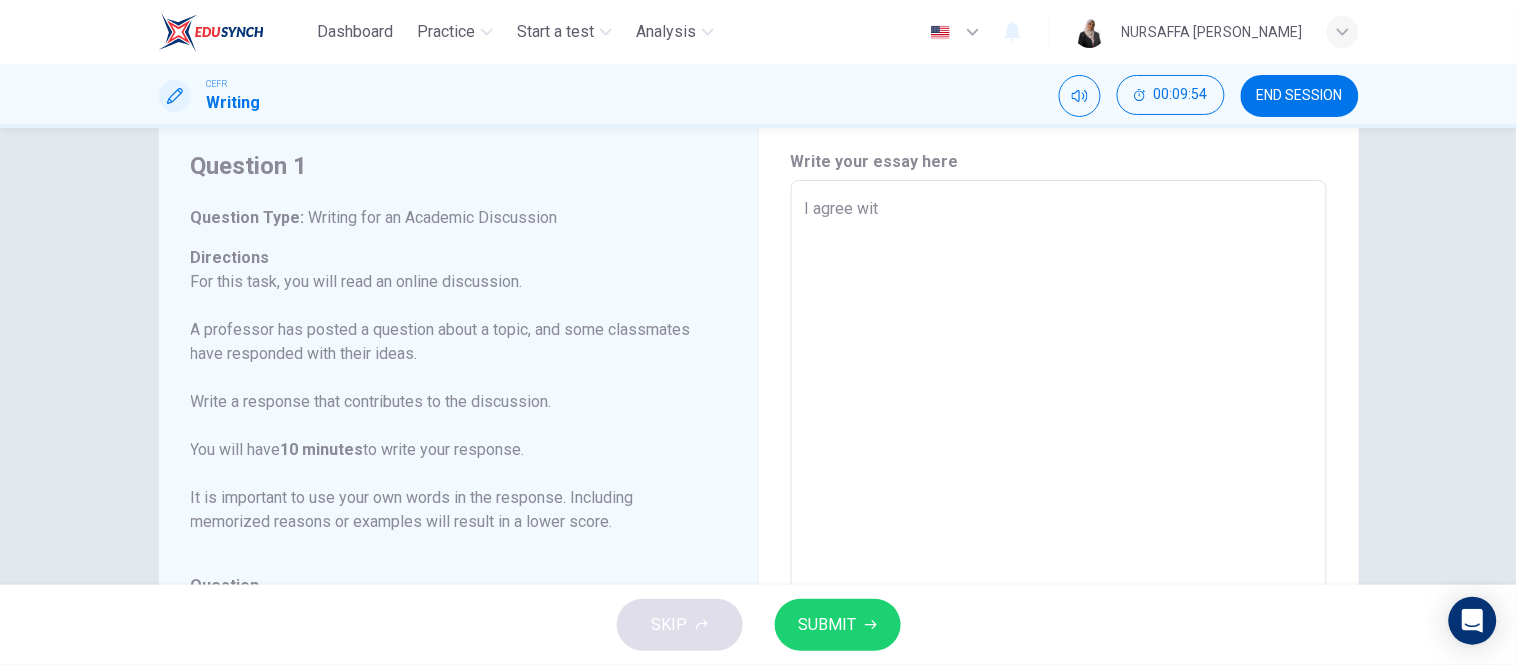 type on "I agree with" 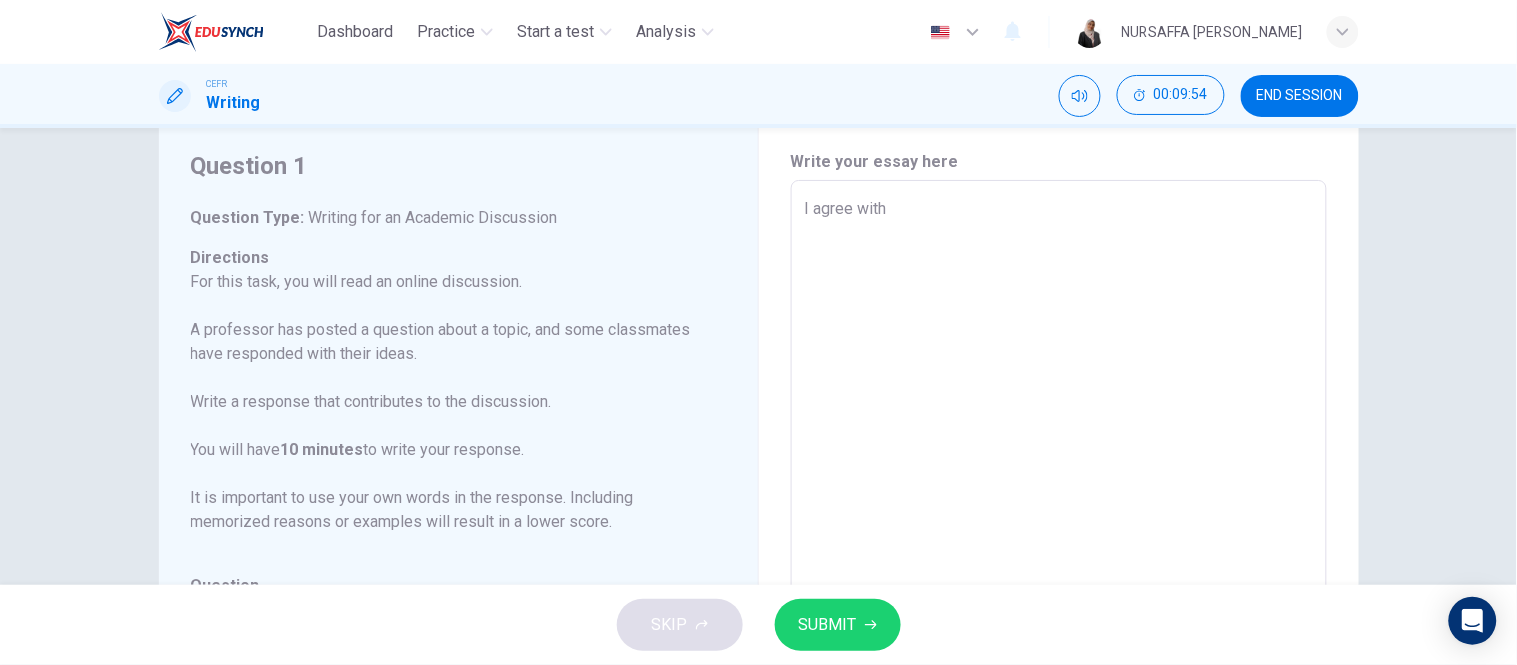 type on "x" 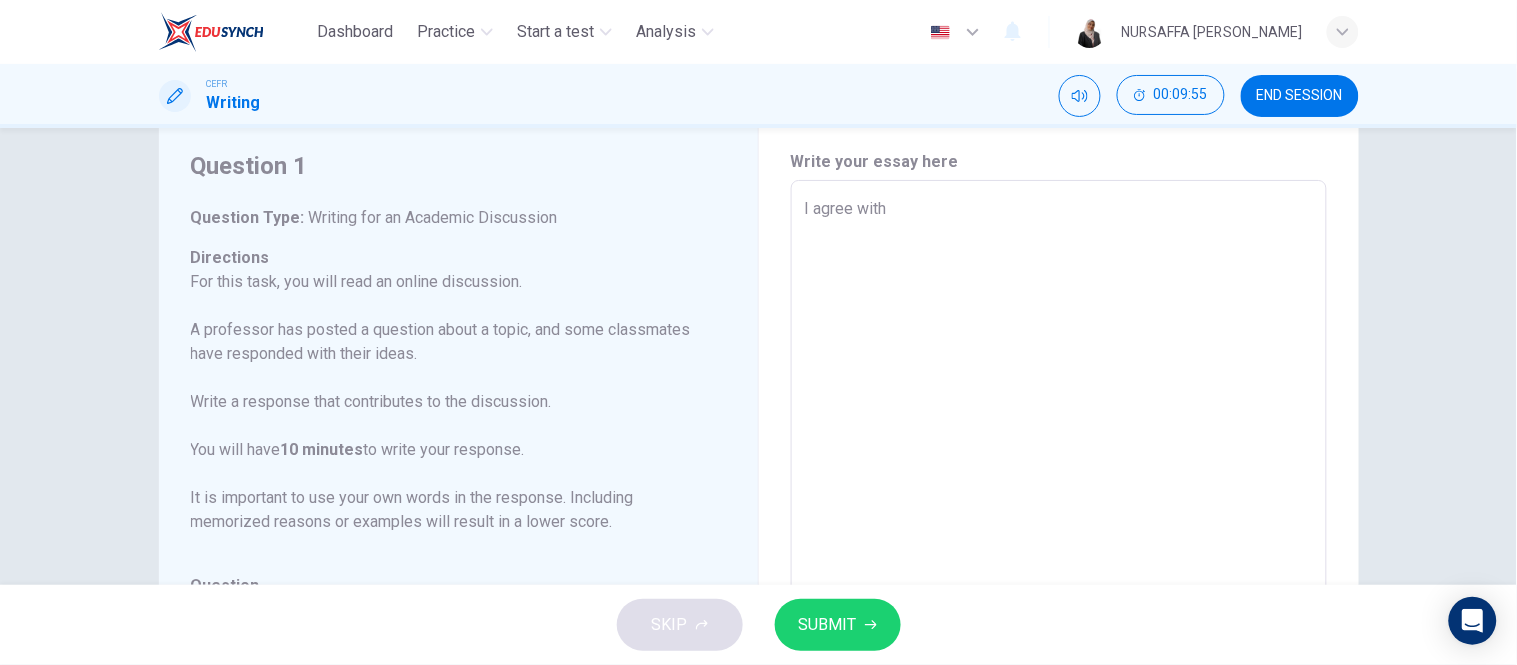 type on "I agree with" 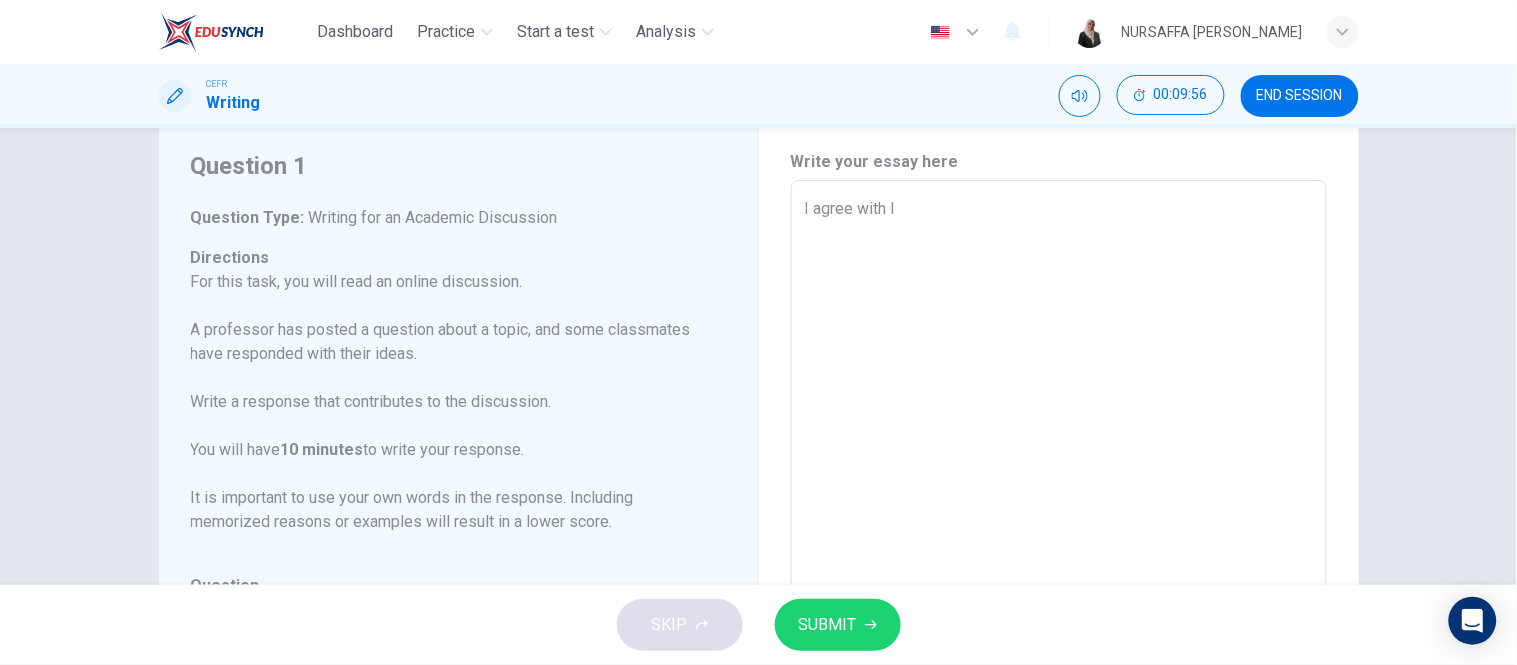 type on "I agree with Is" 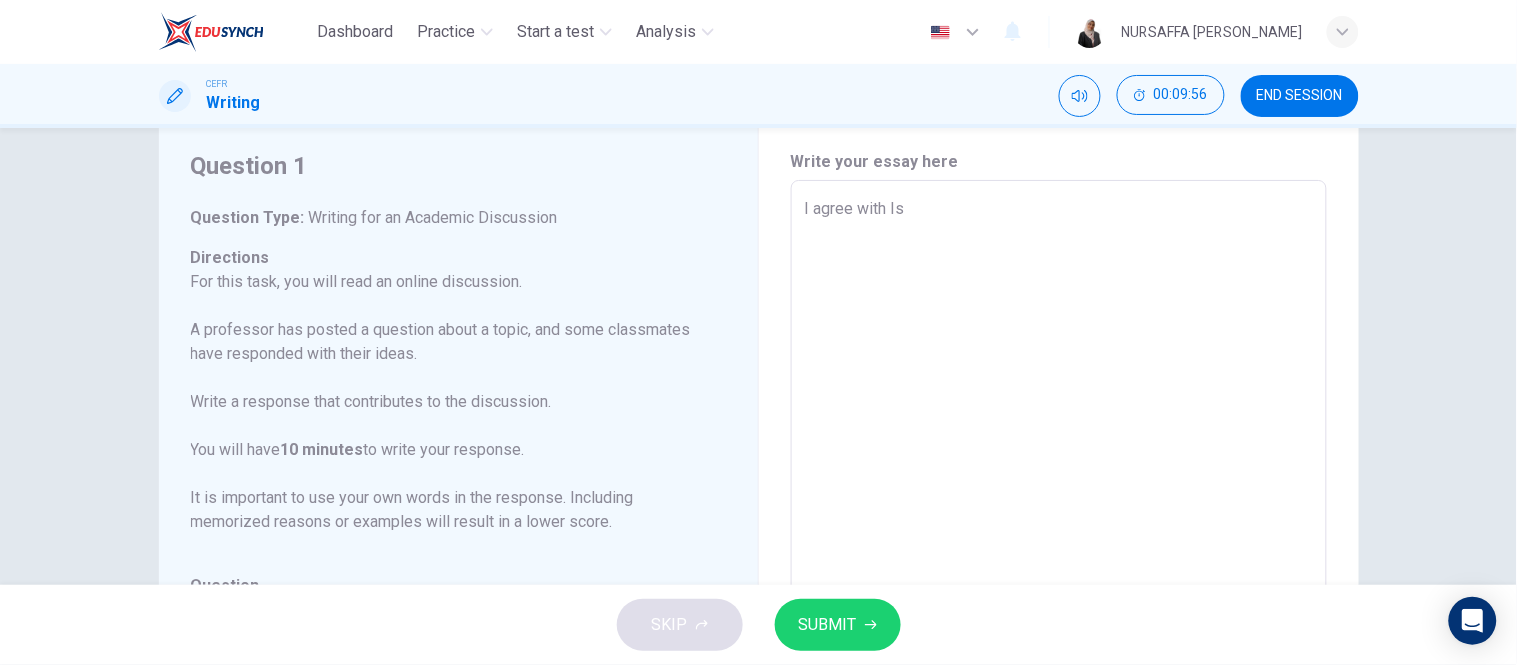 type on "x" 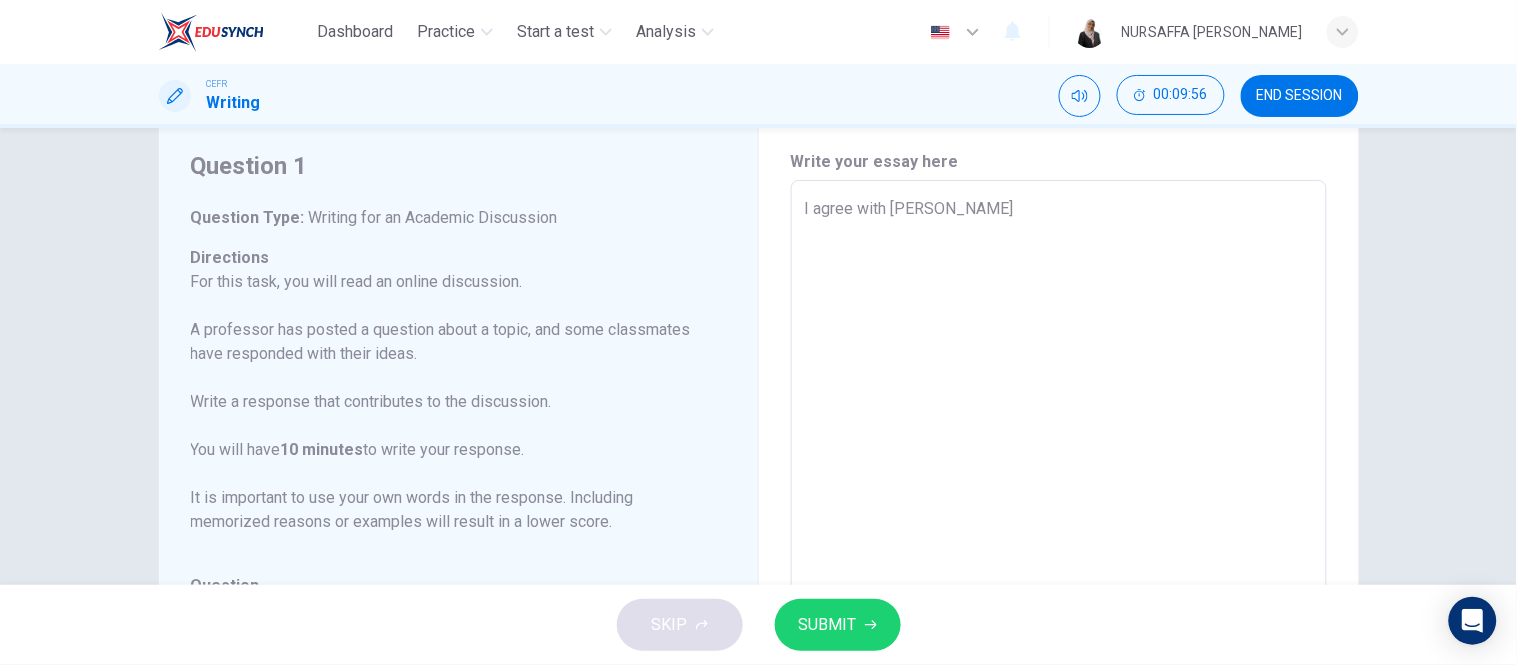 type on "x" 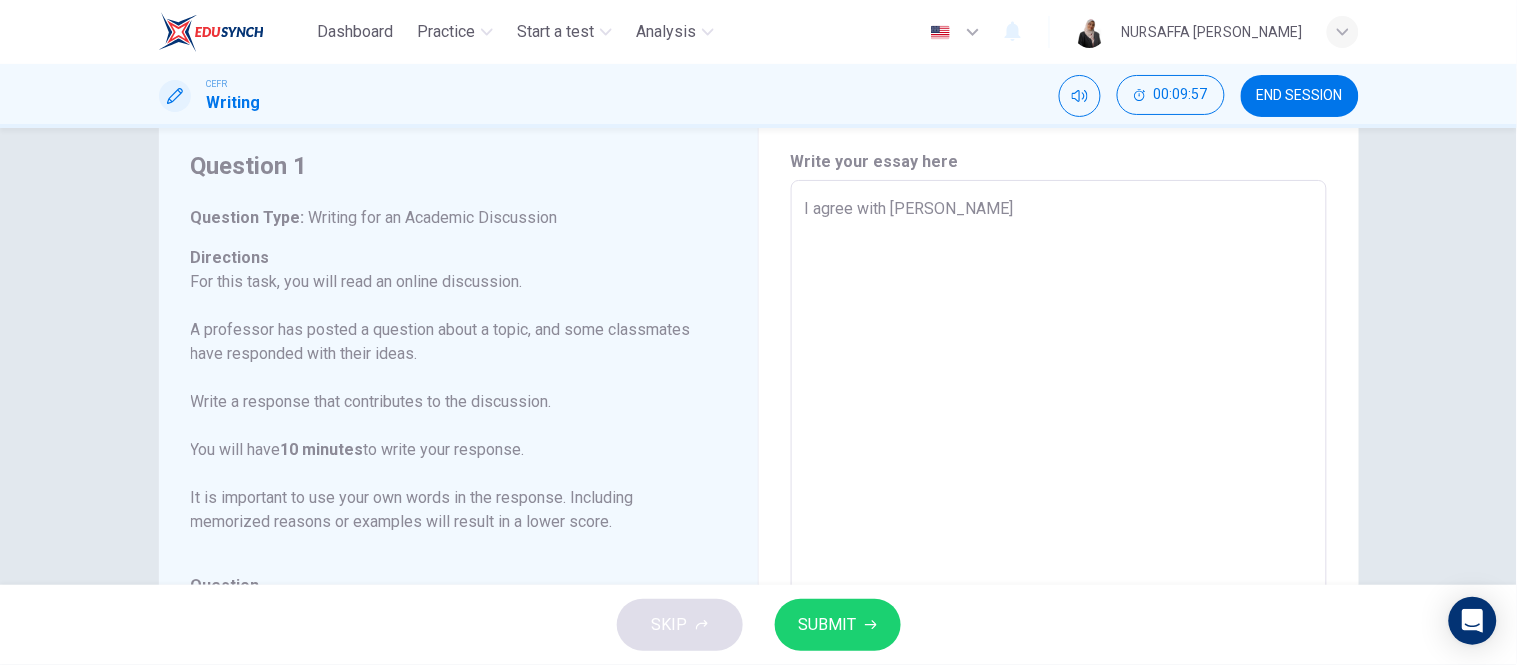 type on "I agree with [PERSON_NAME]" 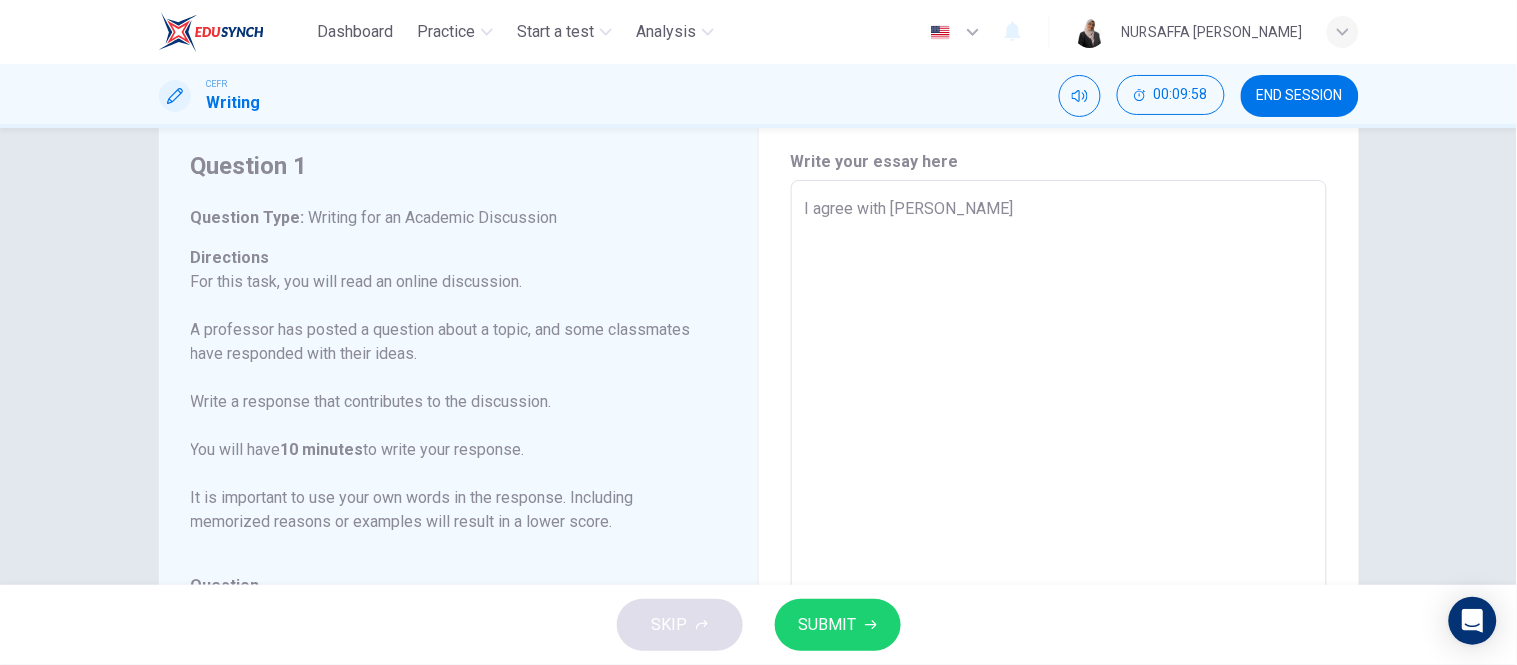 type on "I agree with [PERSON_NAME]" 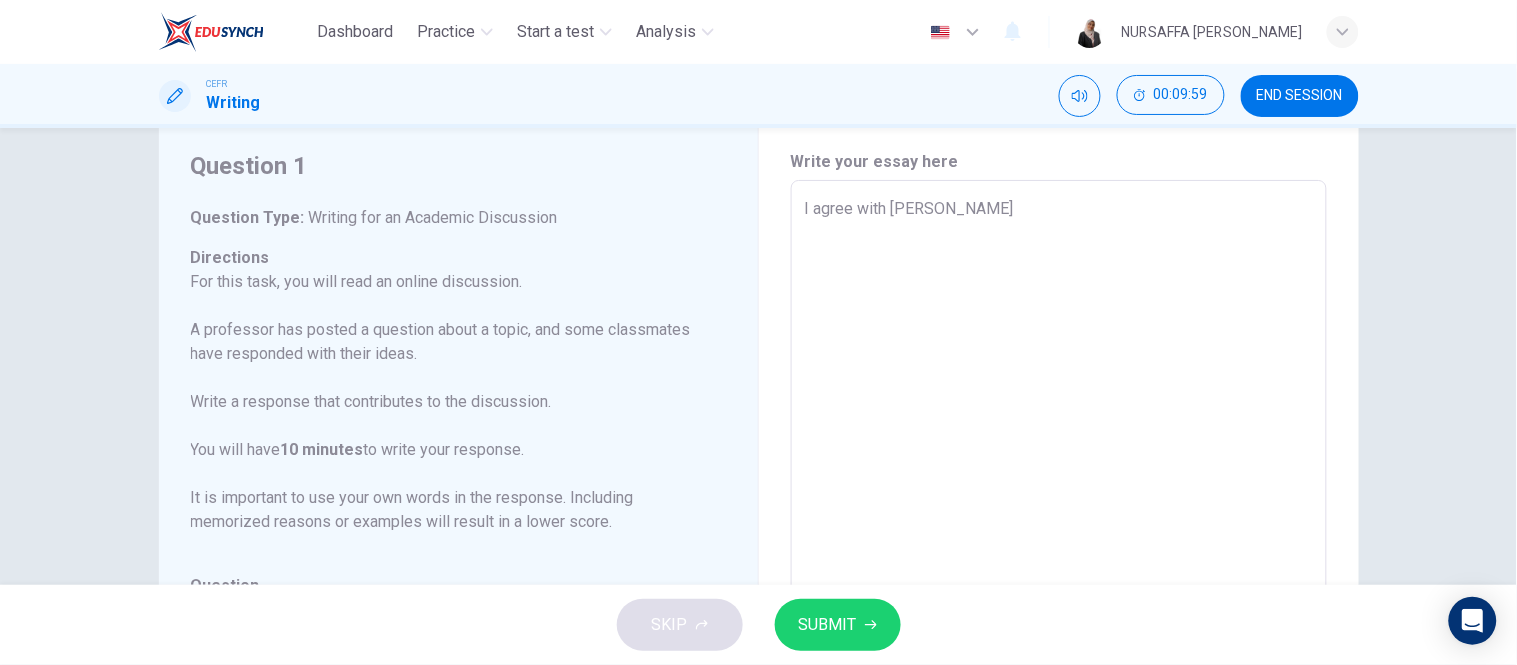 type on "I agree with [PERSON_NAME]" 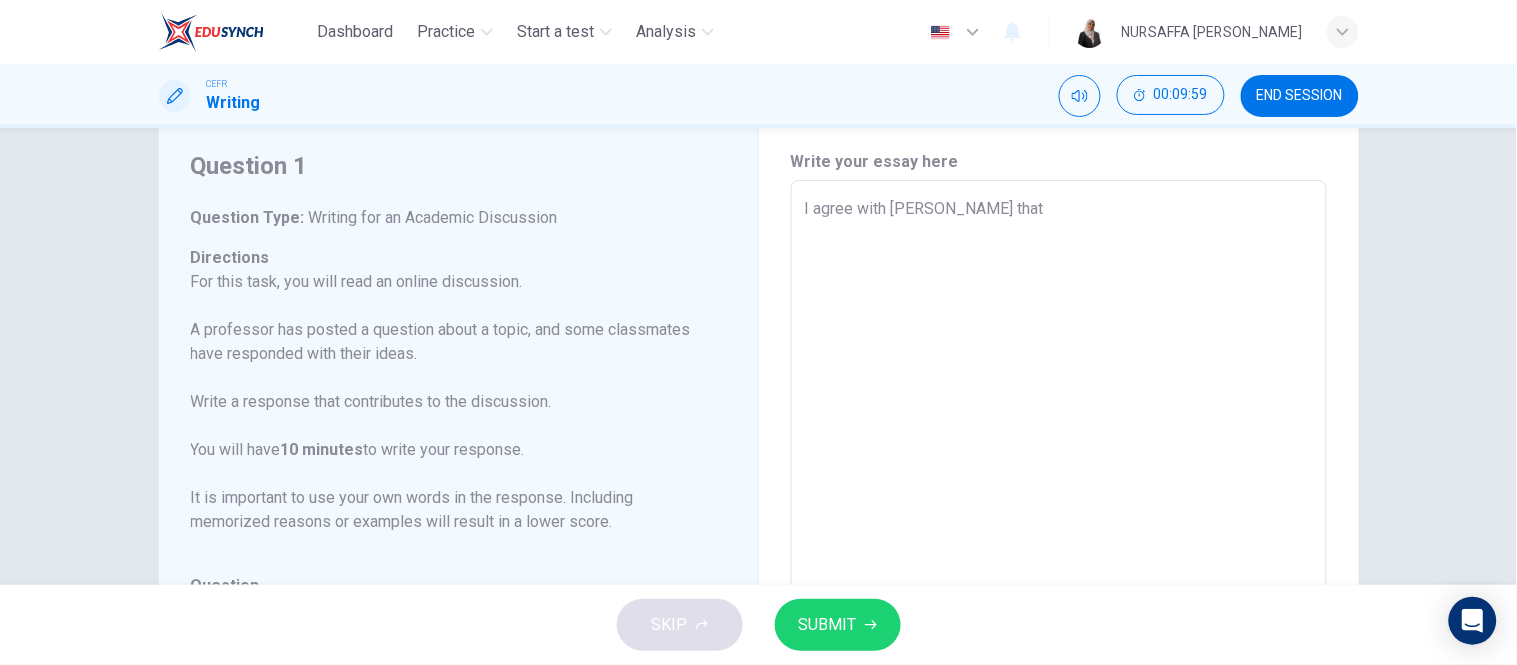 type on "I agree with [PERSON_NAME] that" 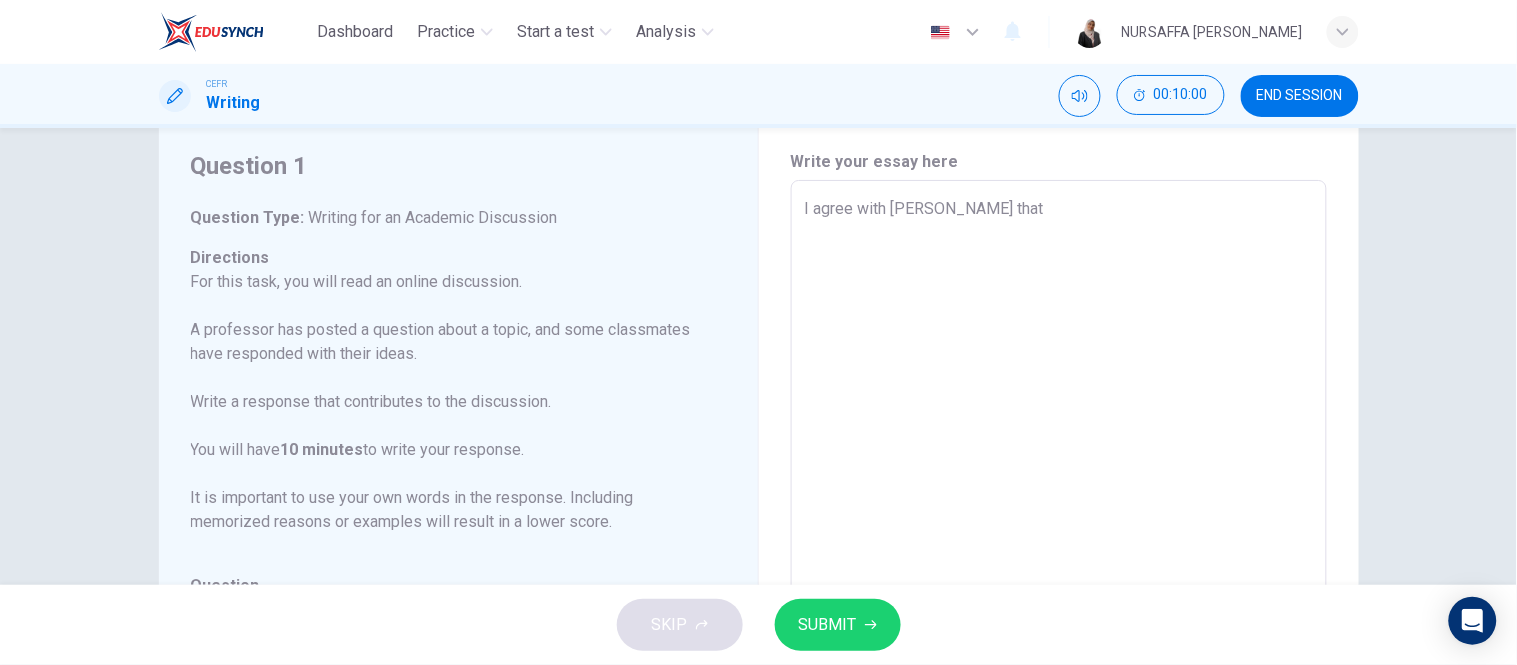 type on "I agree with [PERSON_NAME] that g" 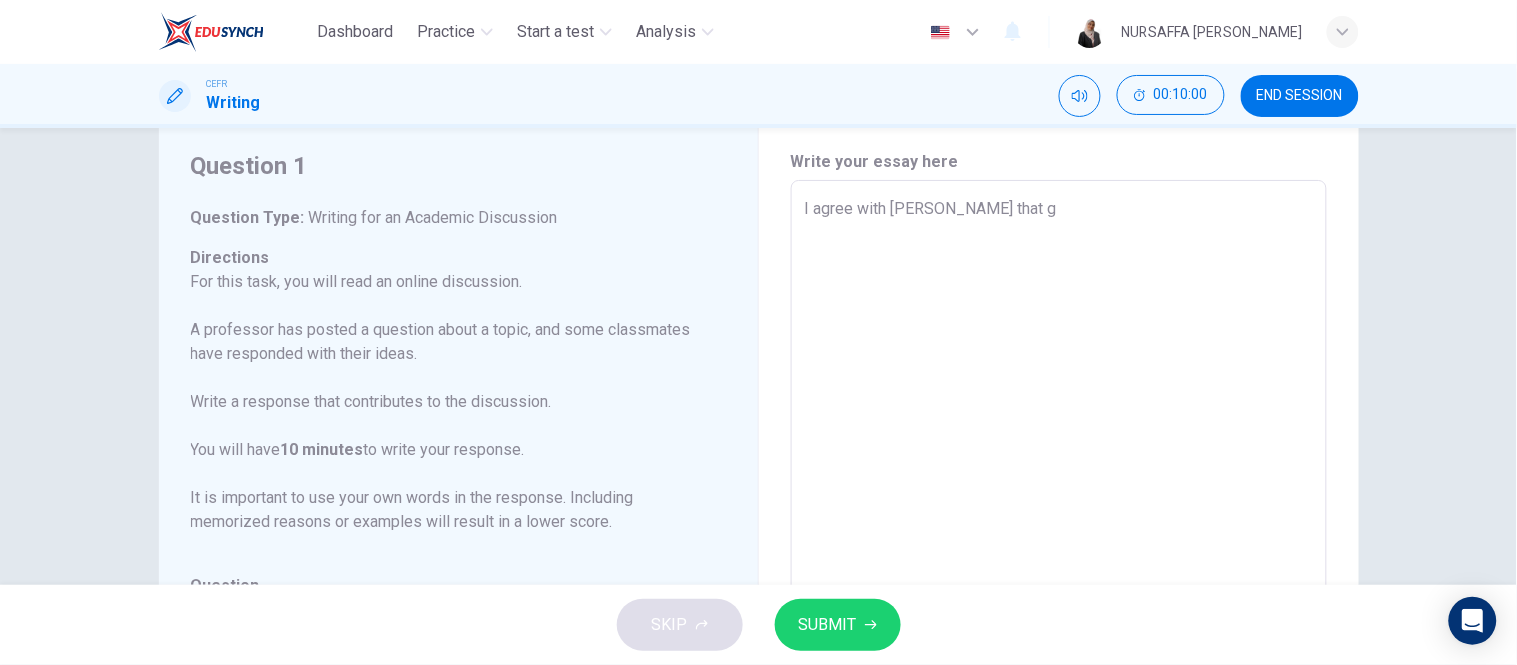 type on "x" 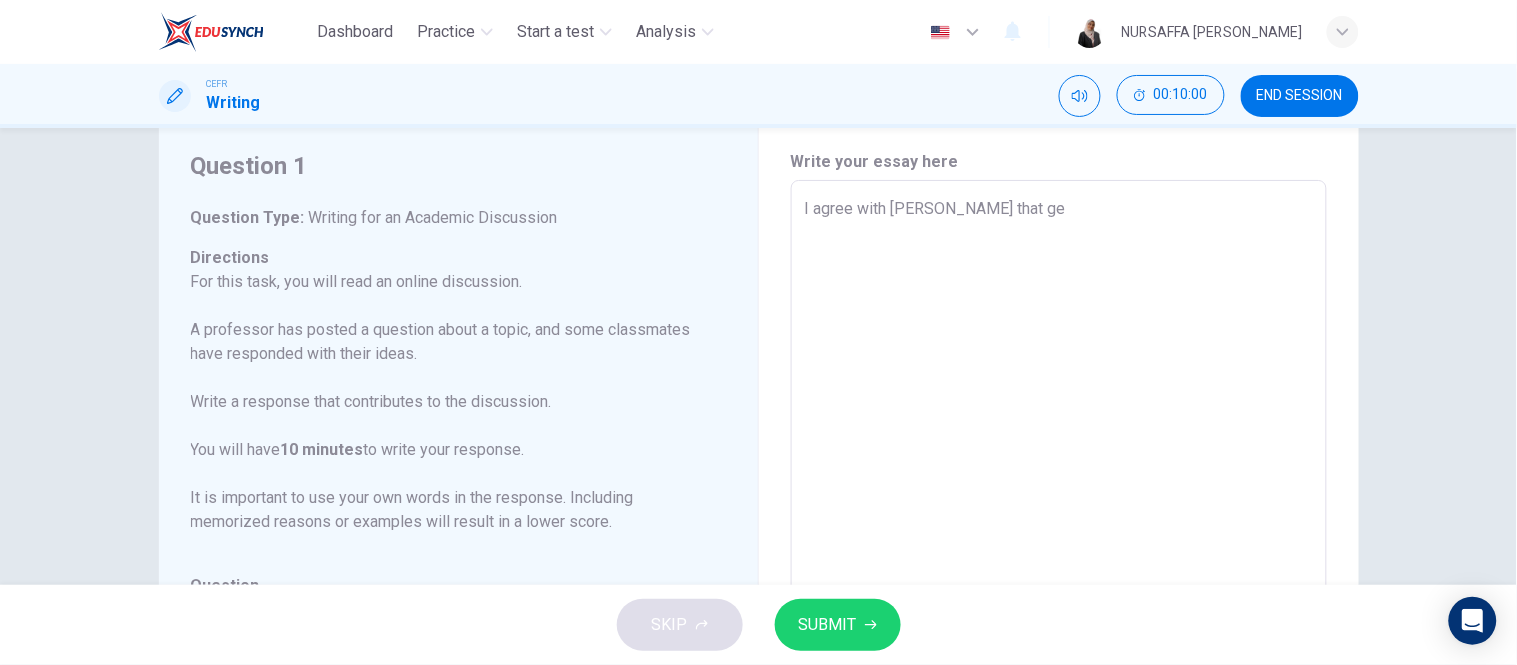 type on "x" 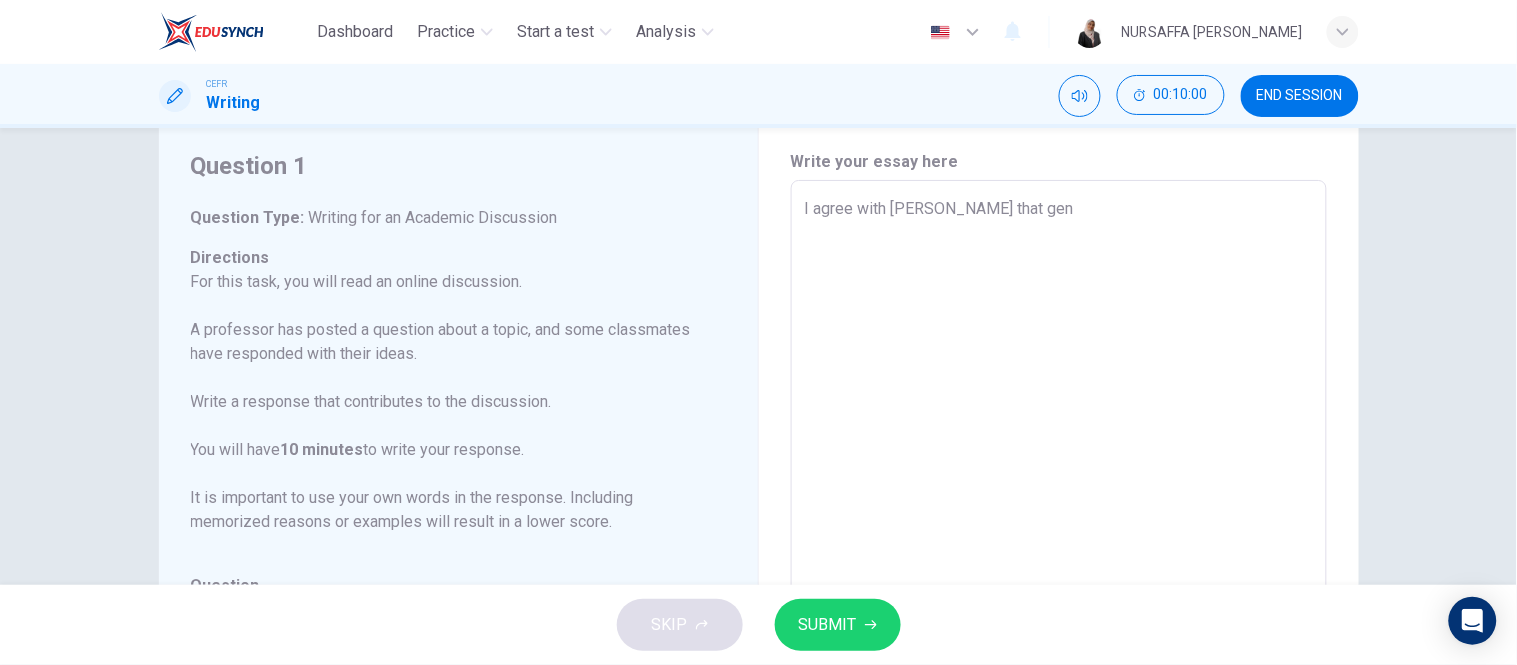 type on "I agree with [PERSON_NAME] that gend" 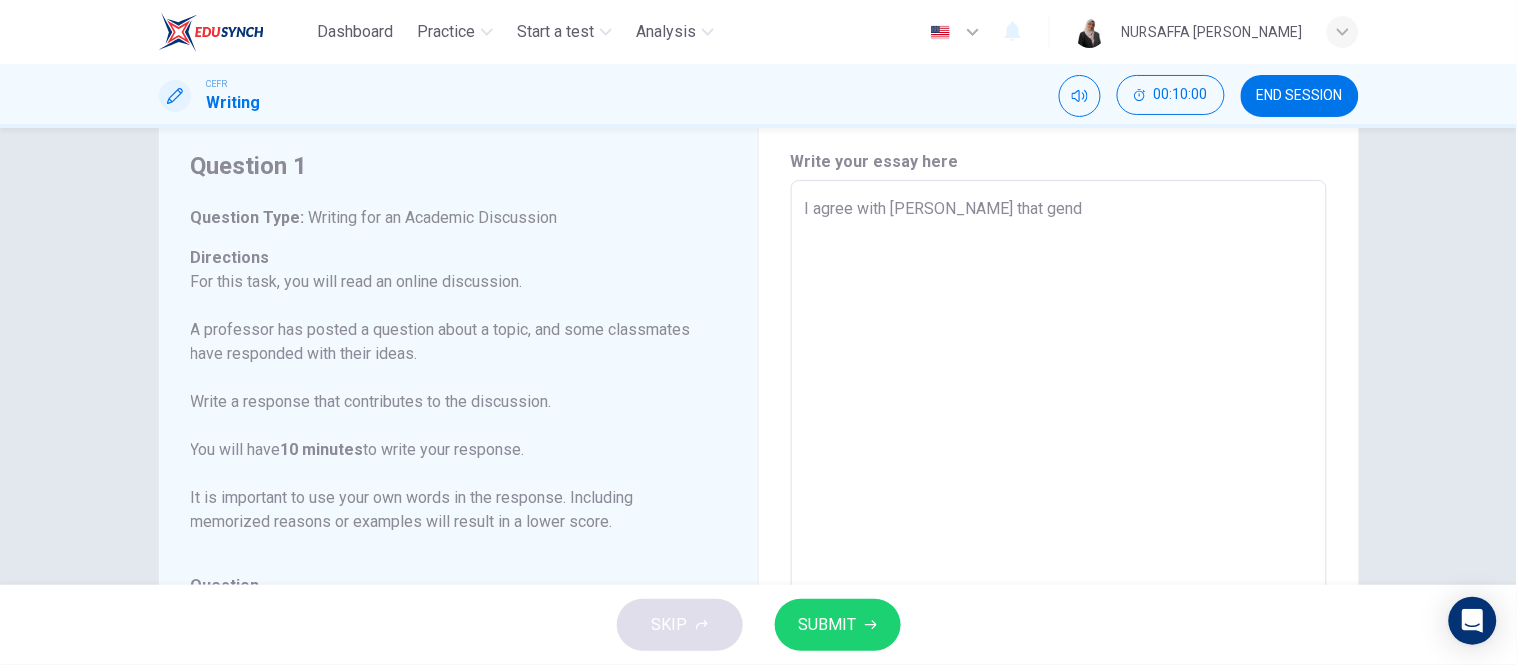 type on "x" 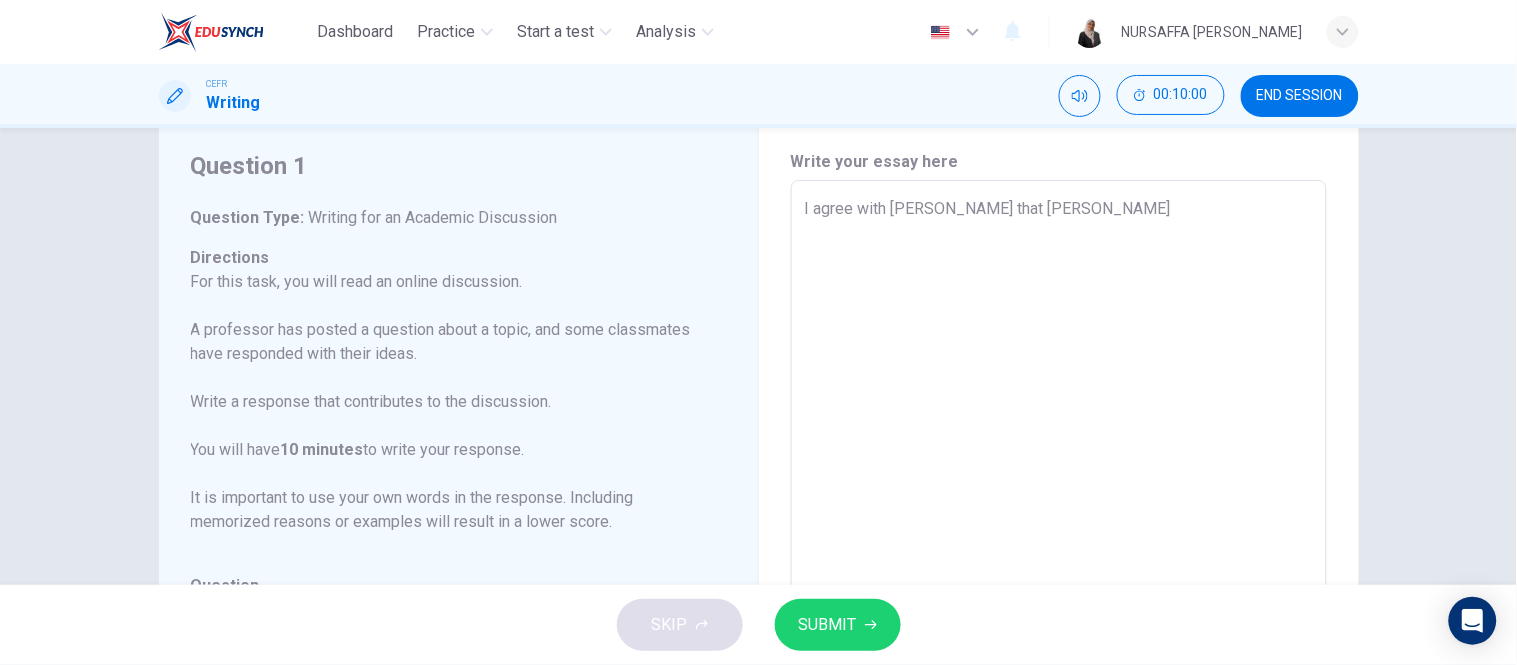type on "x" 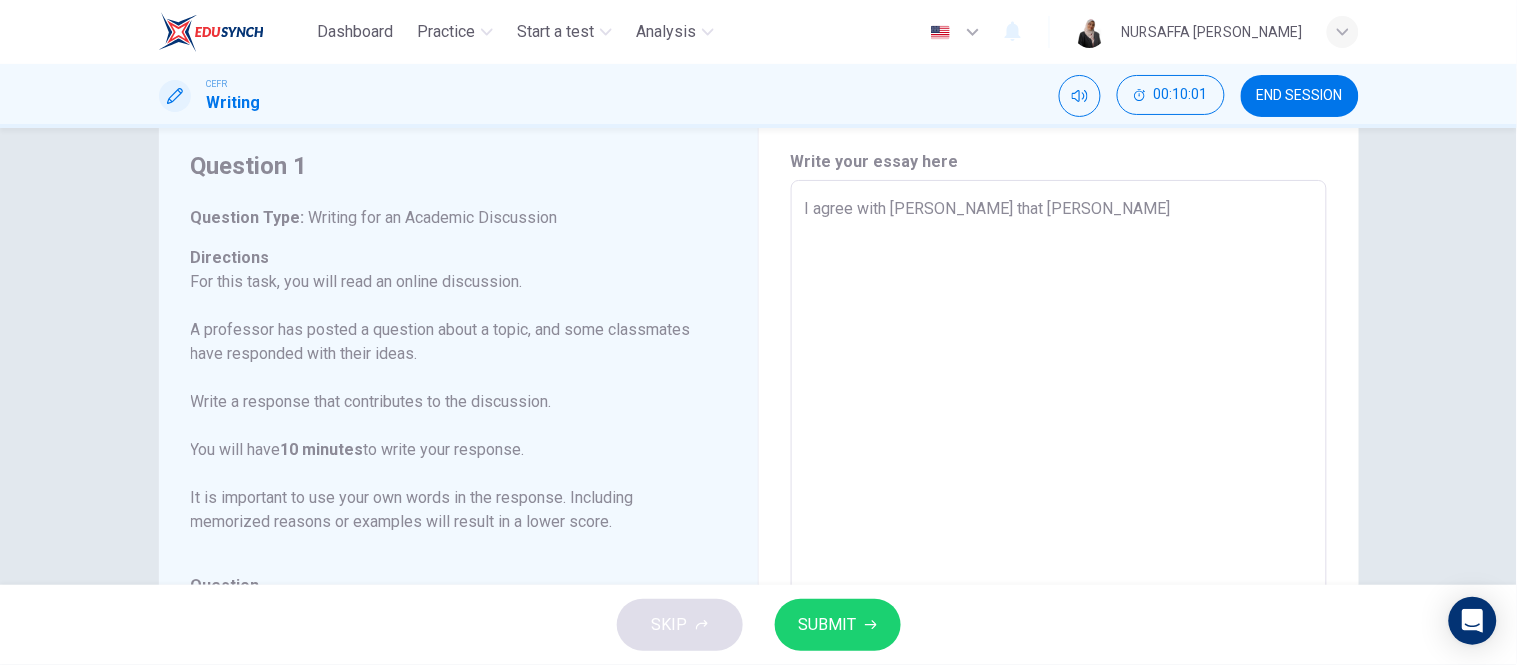 type on "I agree with [PERSON_NAME] that gender" 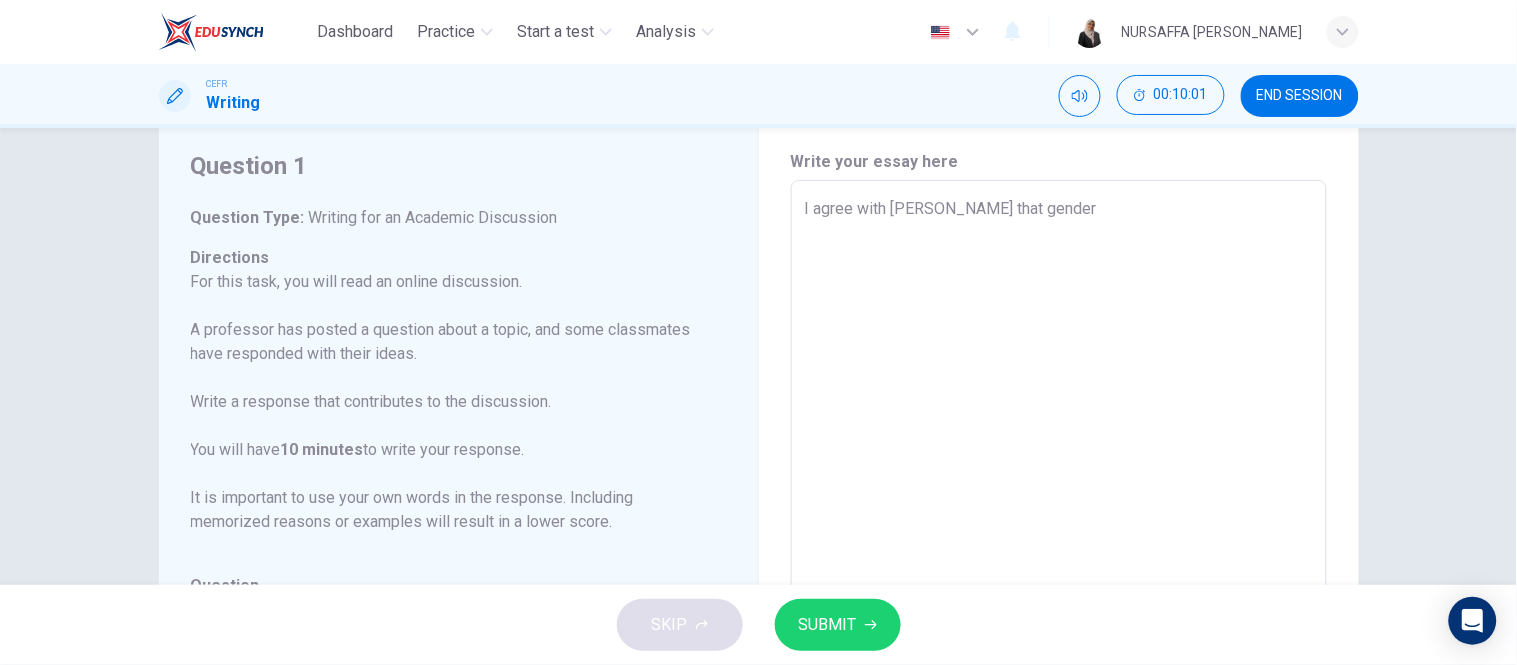 type on "x" 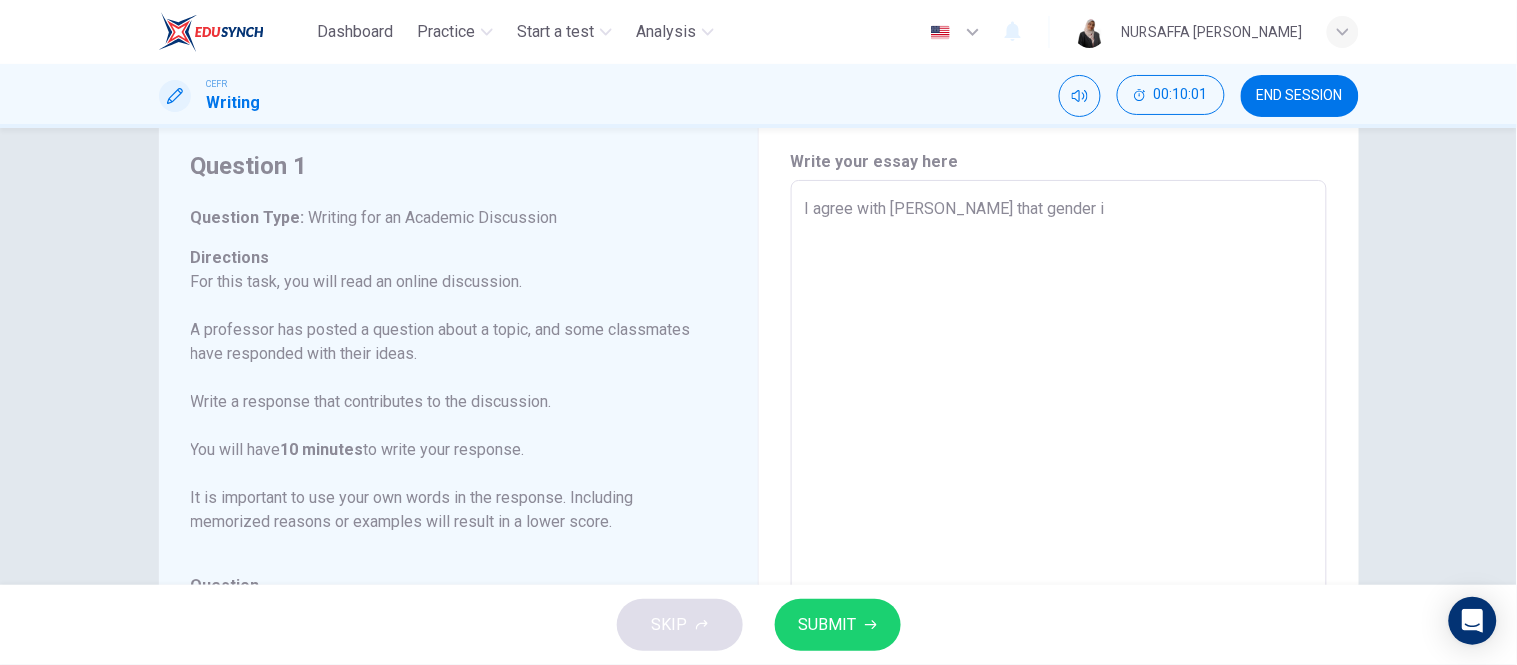 type on "I agree with [PERSON_NAME] that gender is" 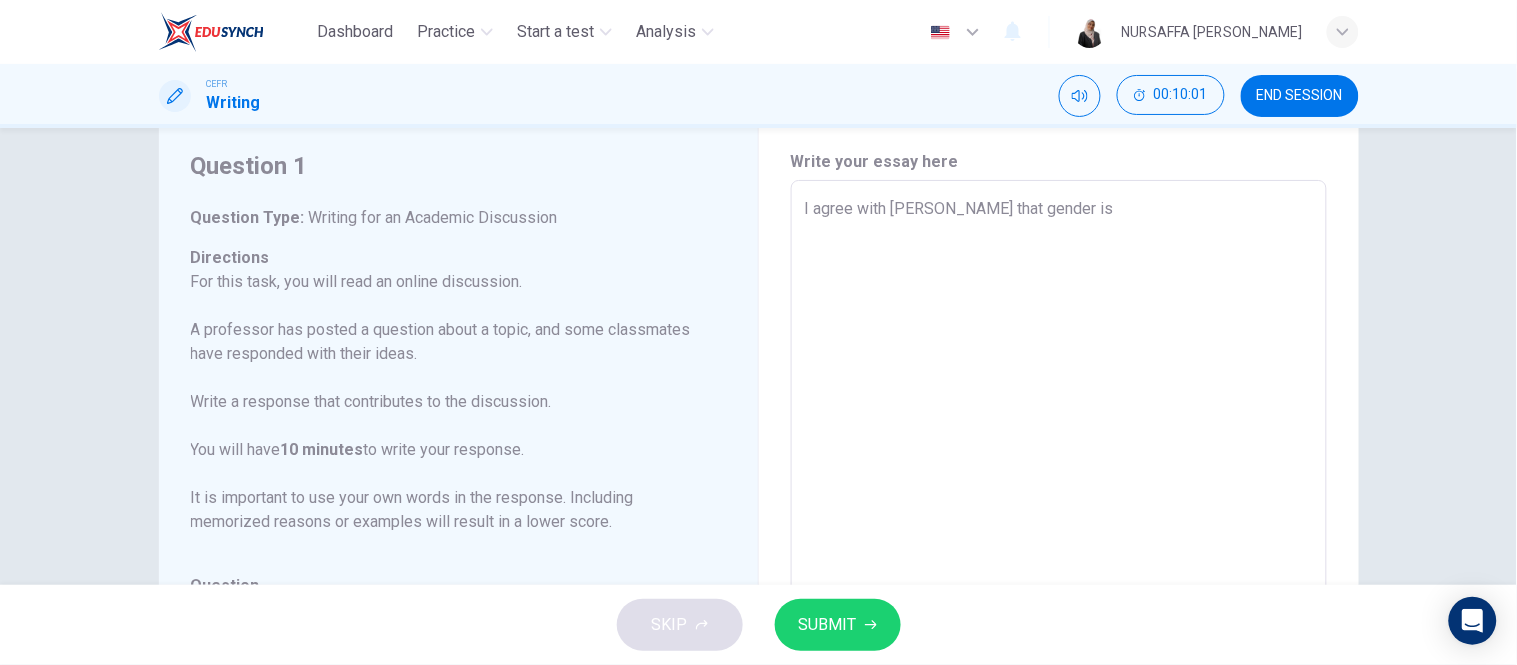 type on "x" 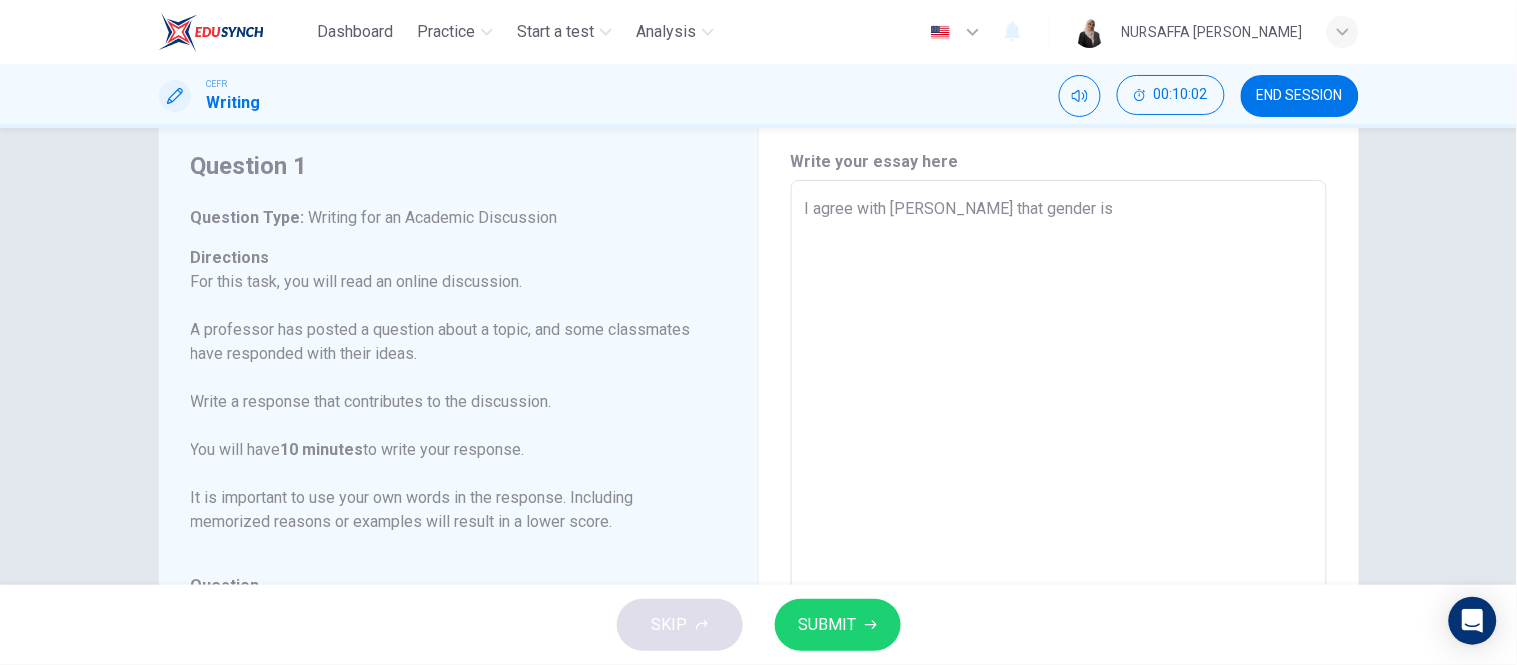 type on "I agree with [PERSON_NAME] that gender is" 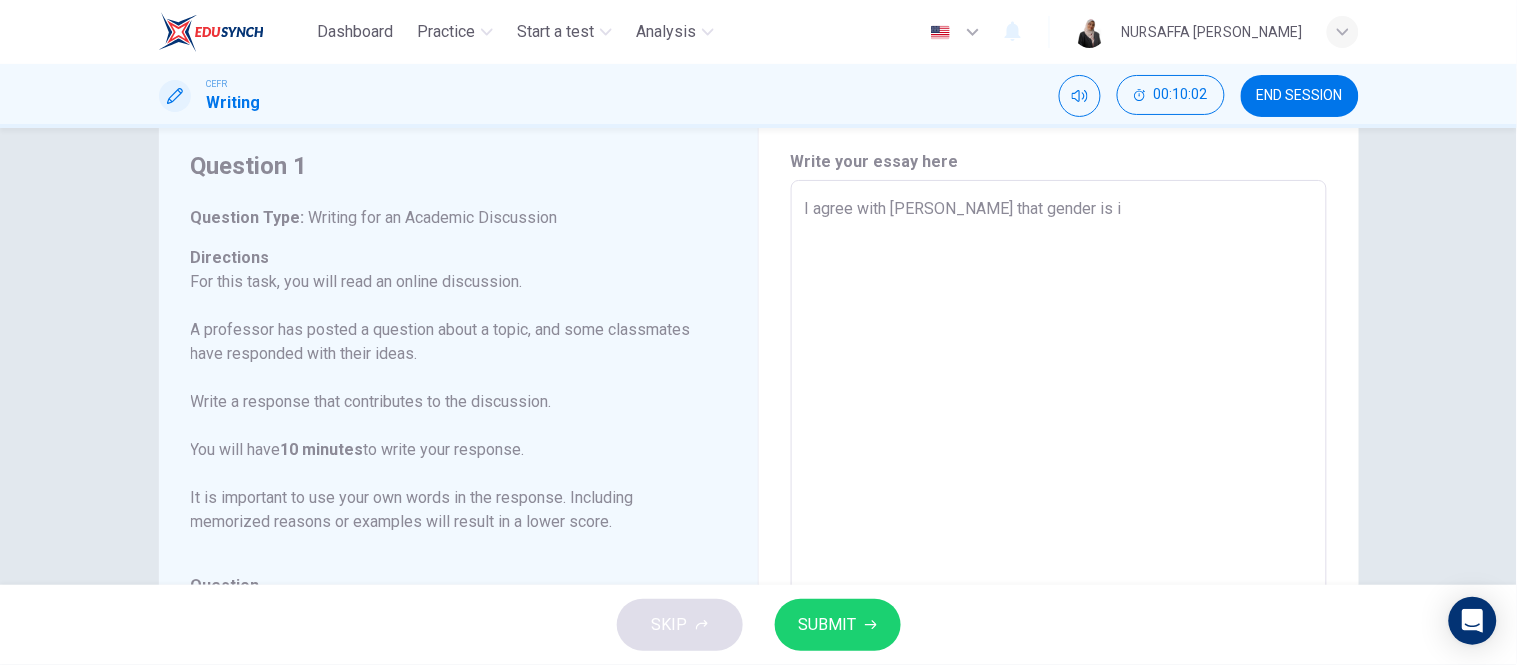 type on "I agree with [PERSON_NAME] that gender is in" 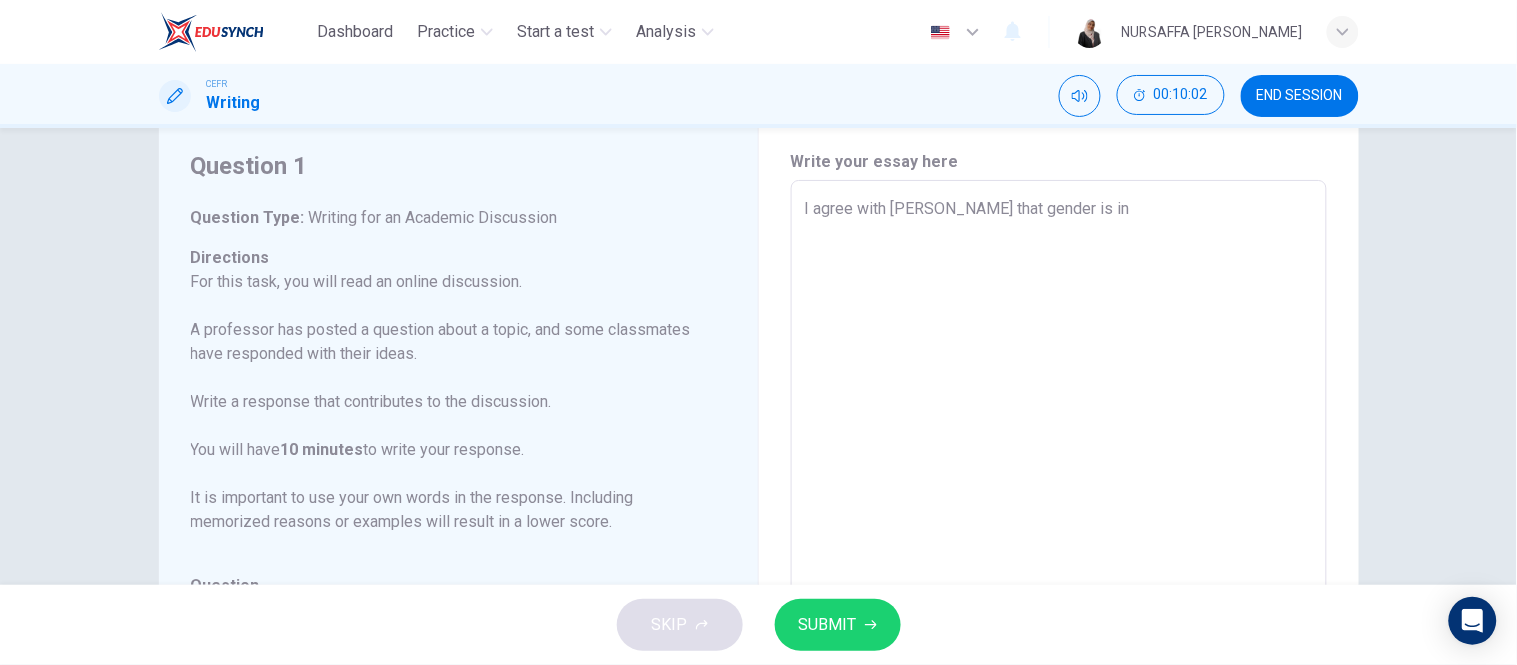 type on "x" 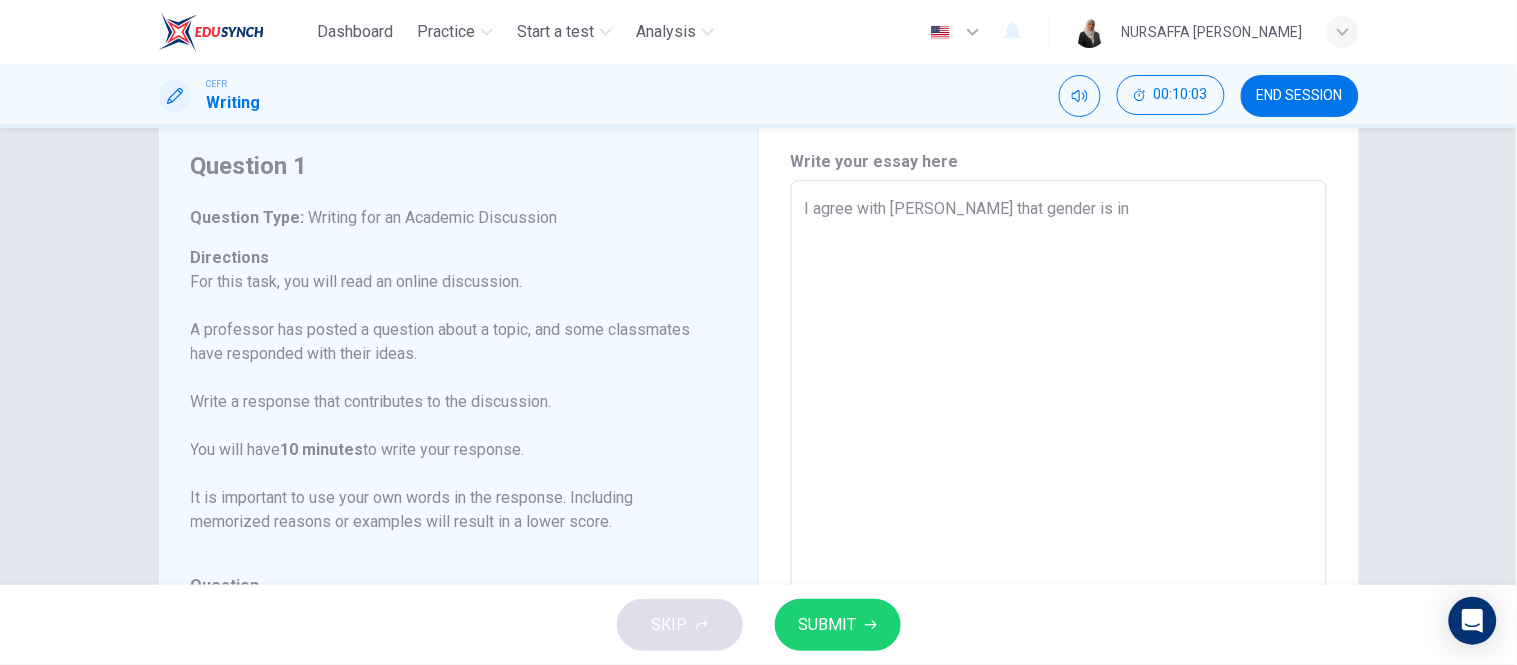type on "I agree with [PERSON_NAME] that gender is inf" 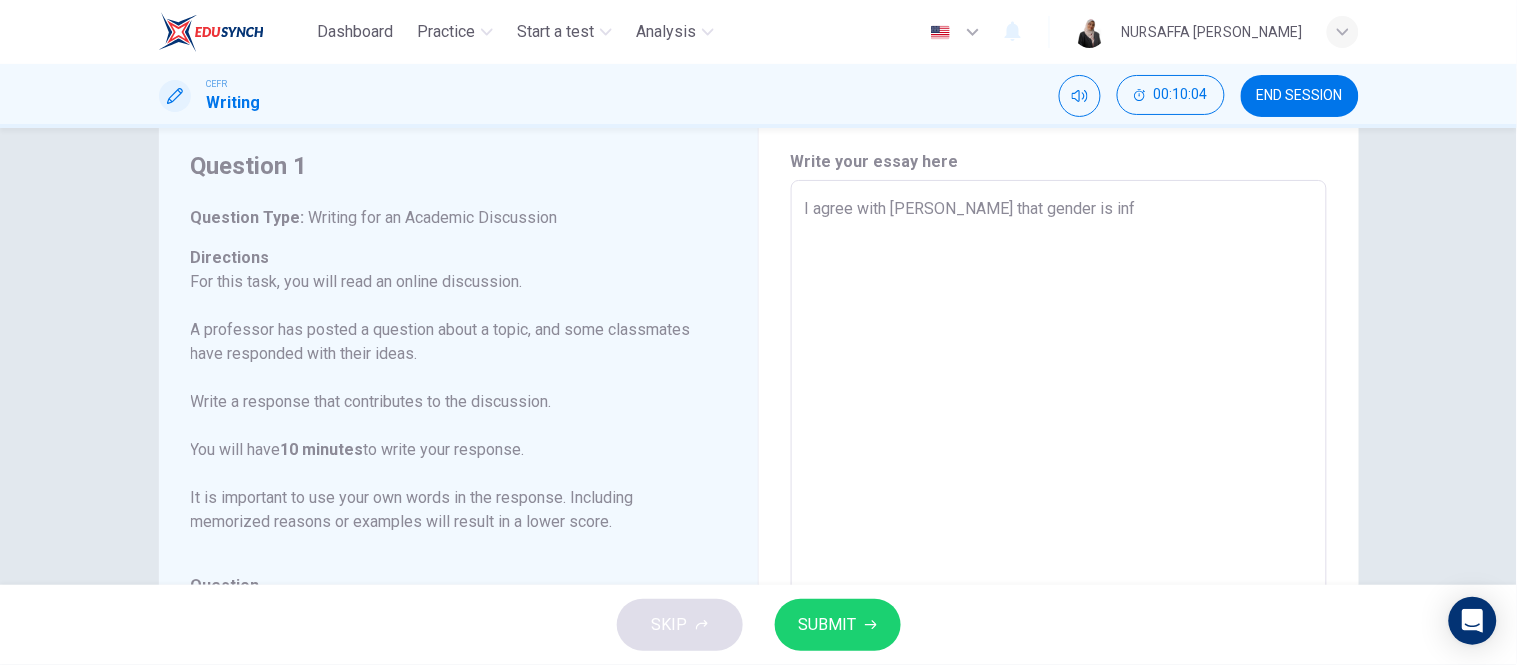 type on "I agree with [PERSON_NAME] that gender is infl" 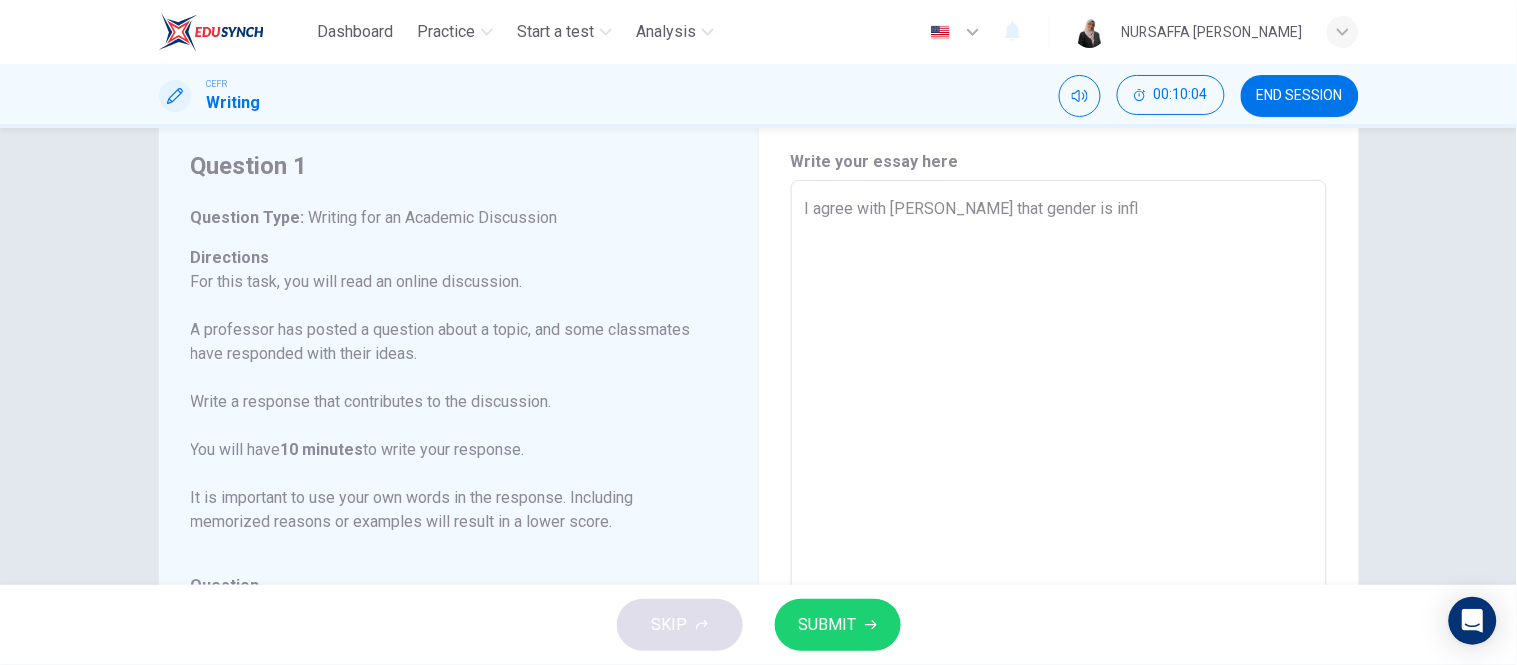 type on "I agree with [PERSON_NAME] that gender is influ" 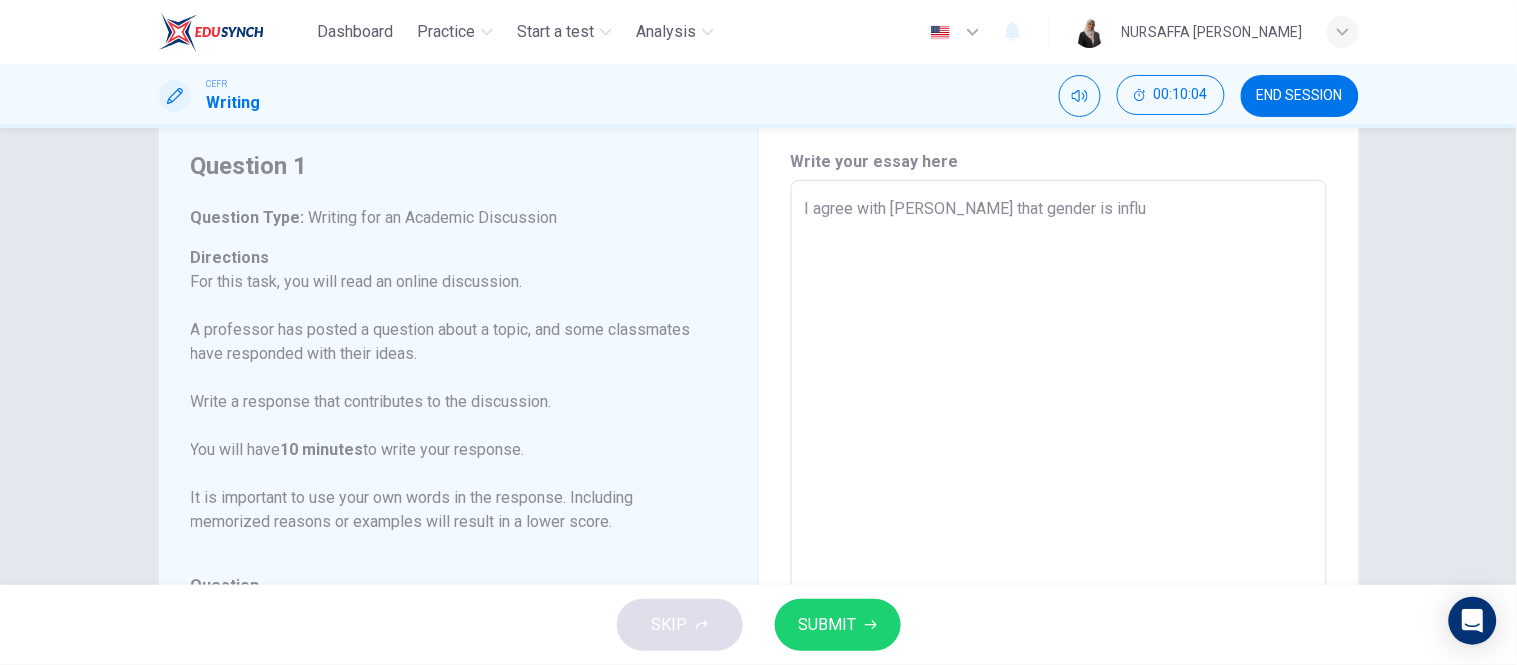 type on "x" 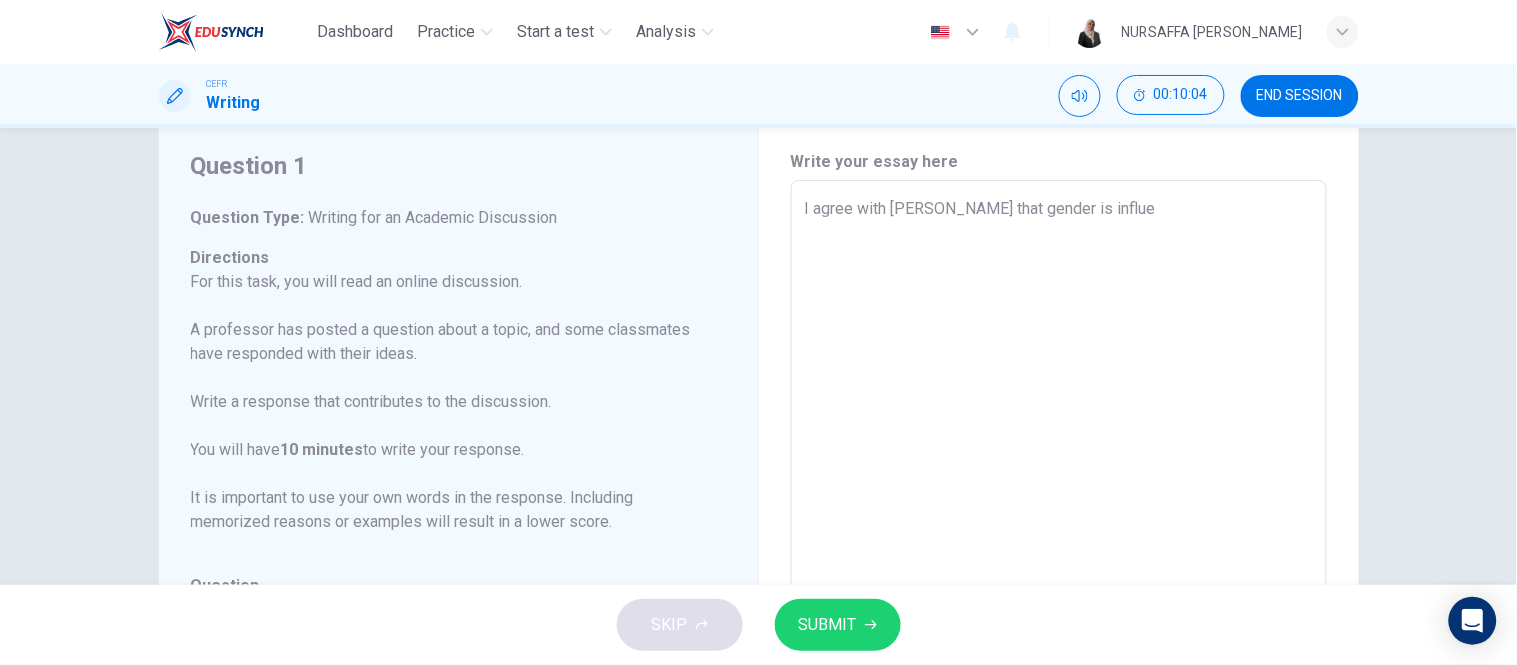 type on "I agree with [PERSON_NAME] that gender is influen" 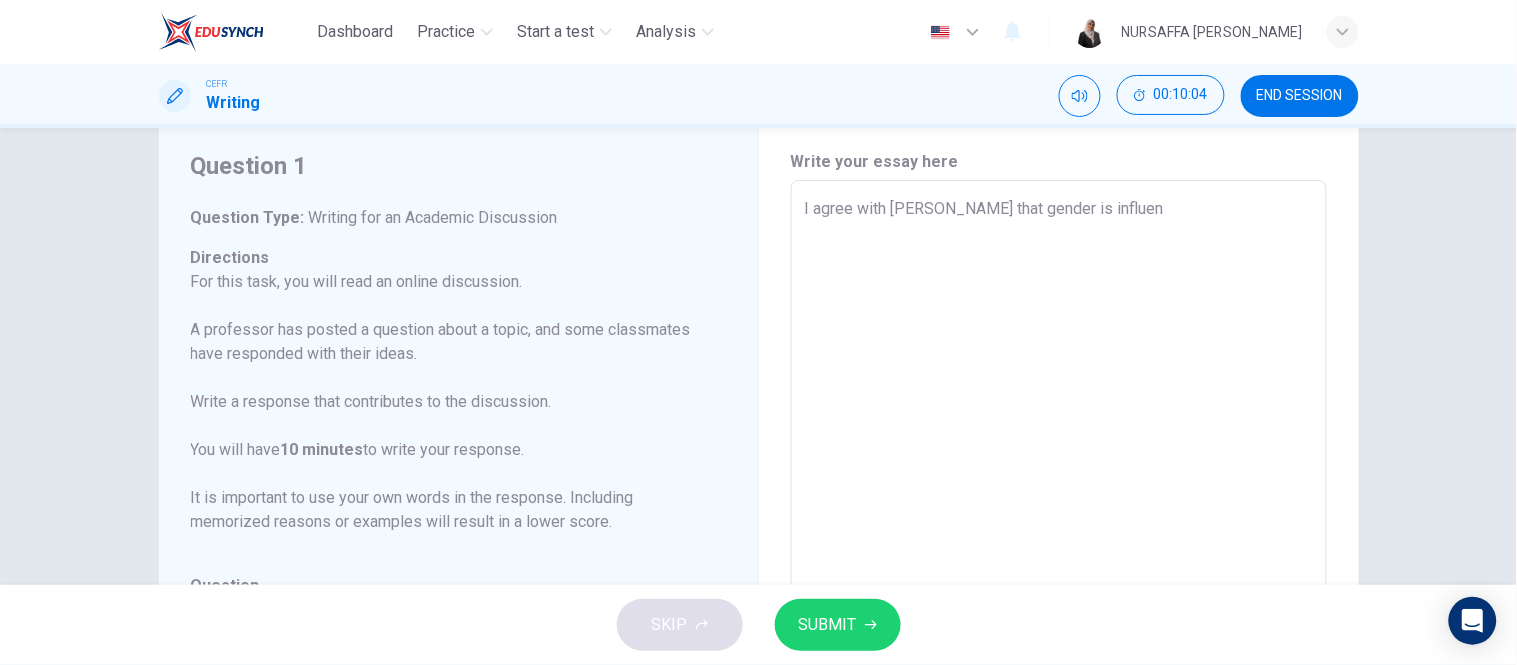 type on "x" 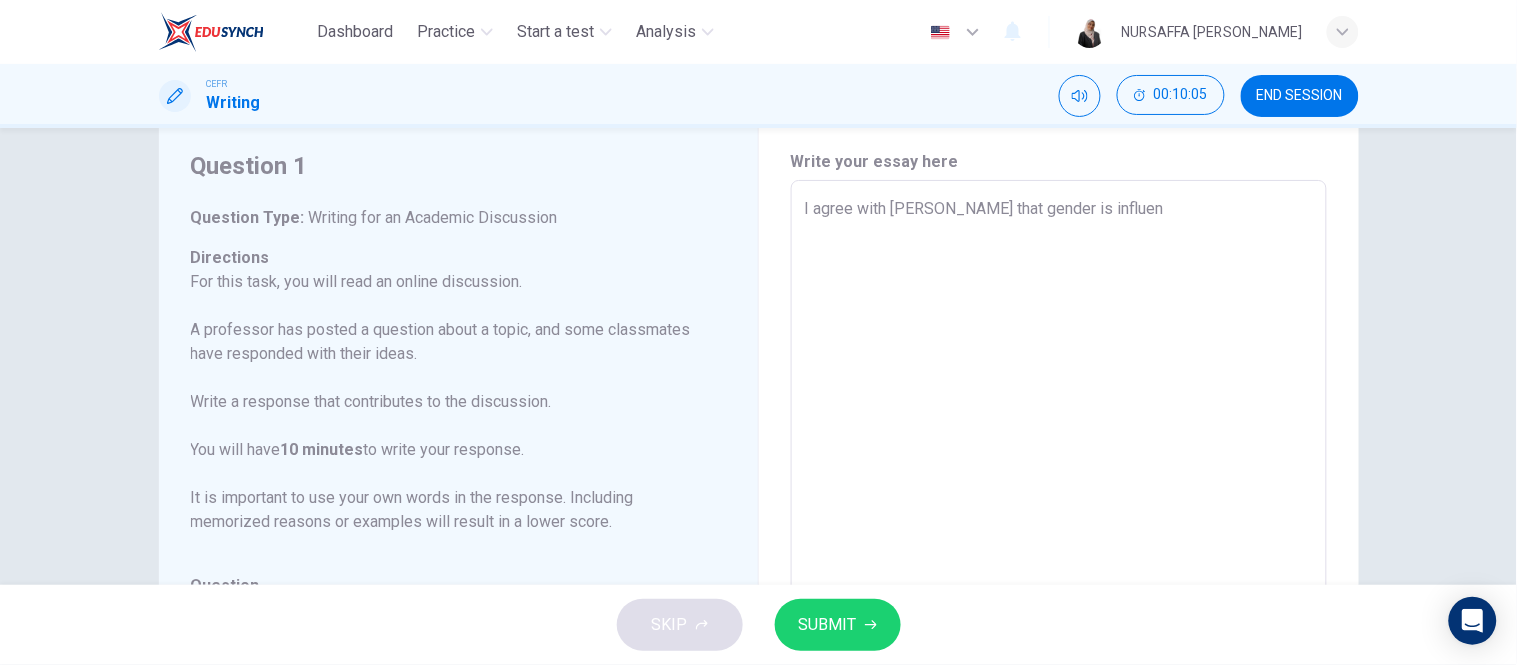 type on "I agree with [PERSON_NAME] that gender is influenc" 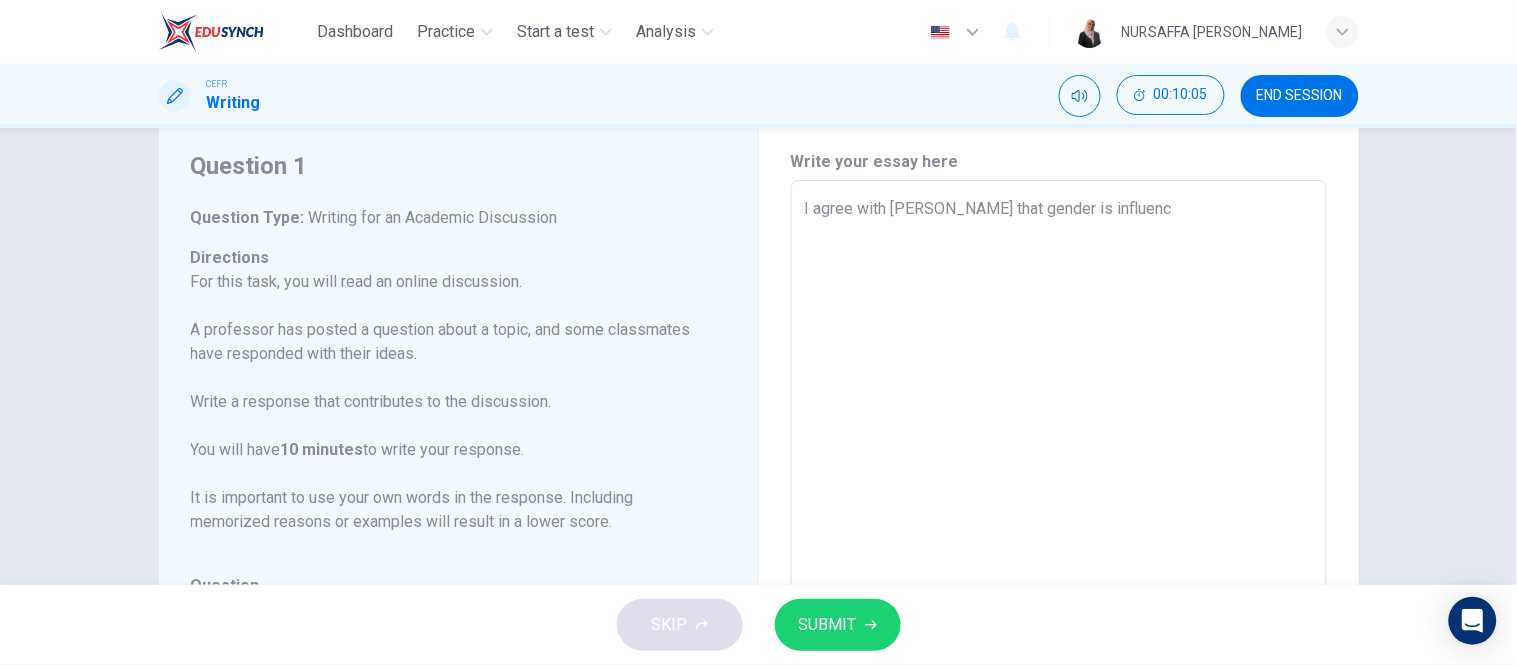 type on "x" 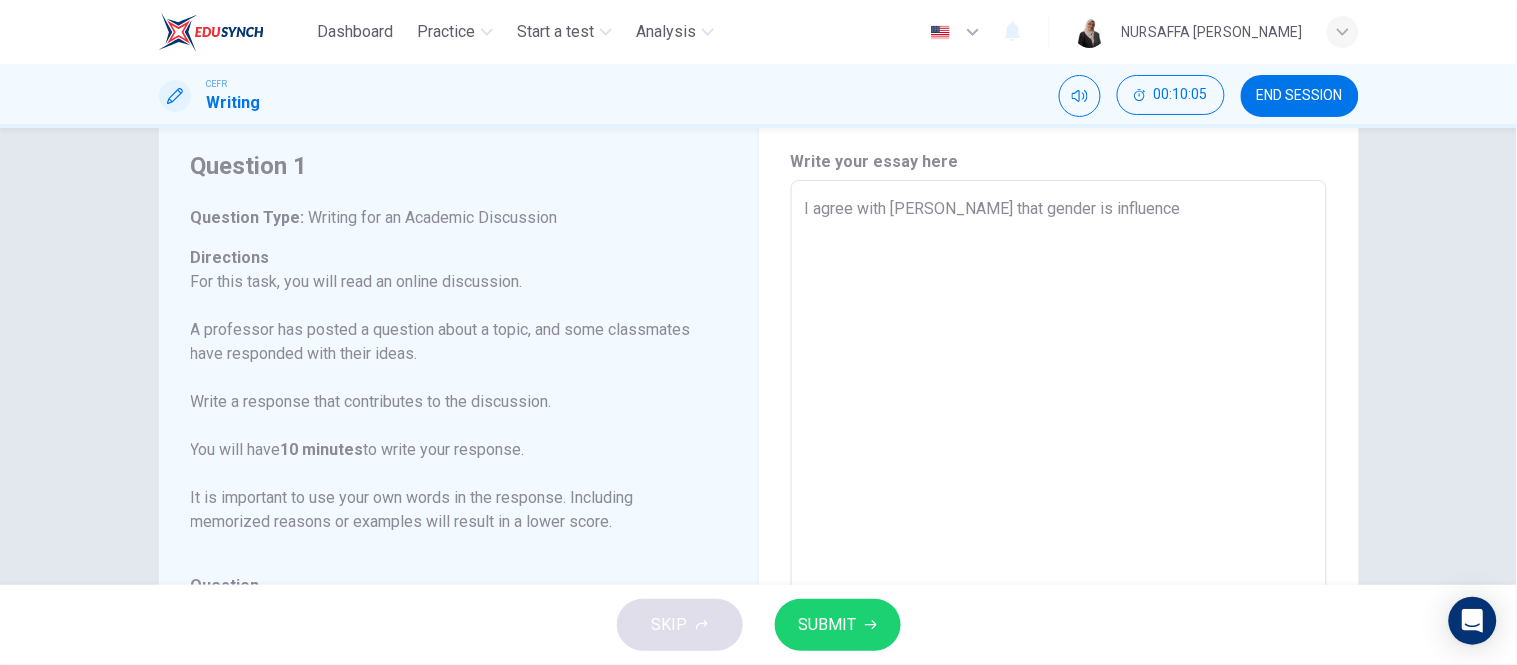 type on "x" 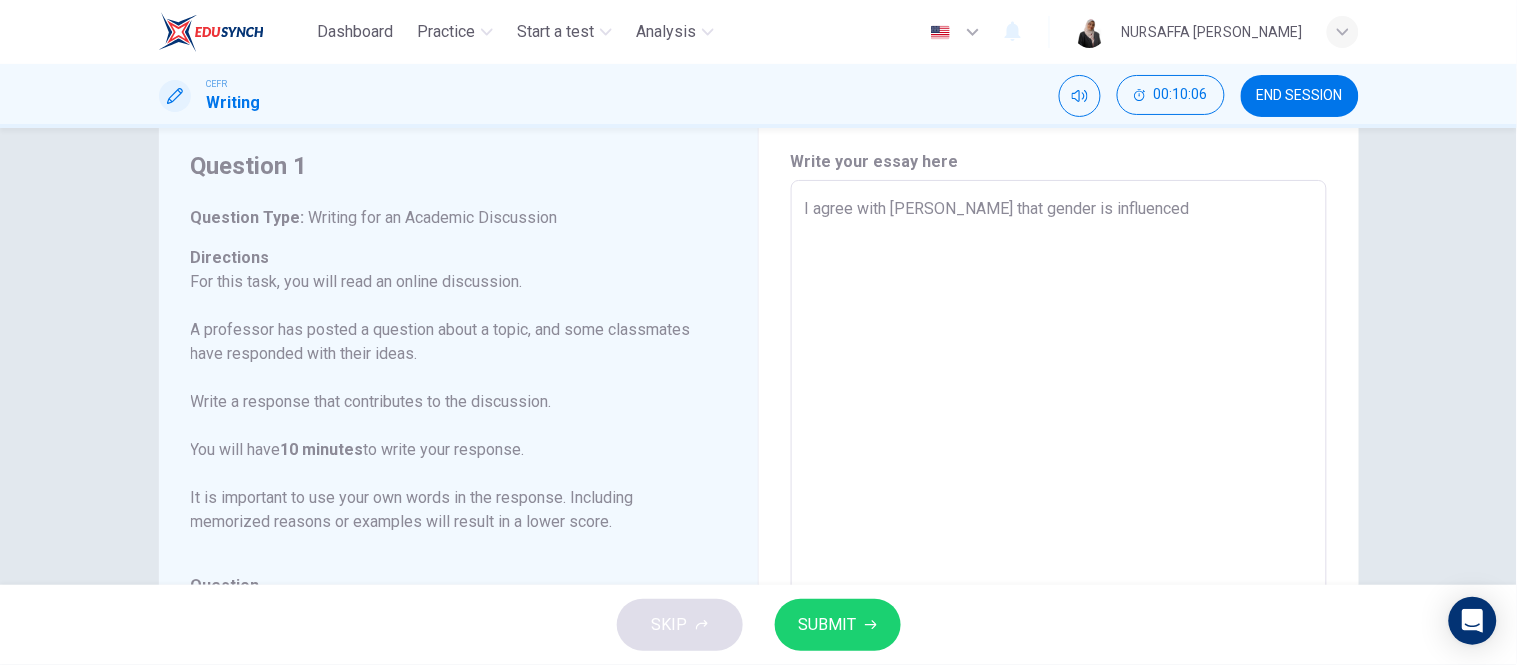 type on "I agree with [PERSON_NAME] that gender is influenced" 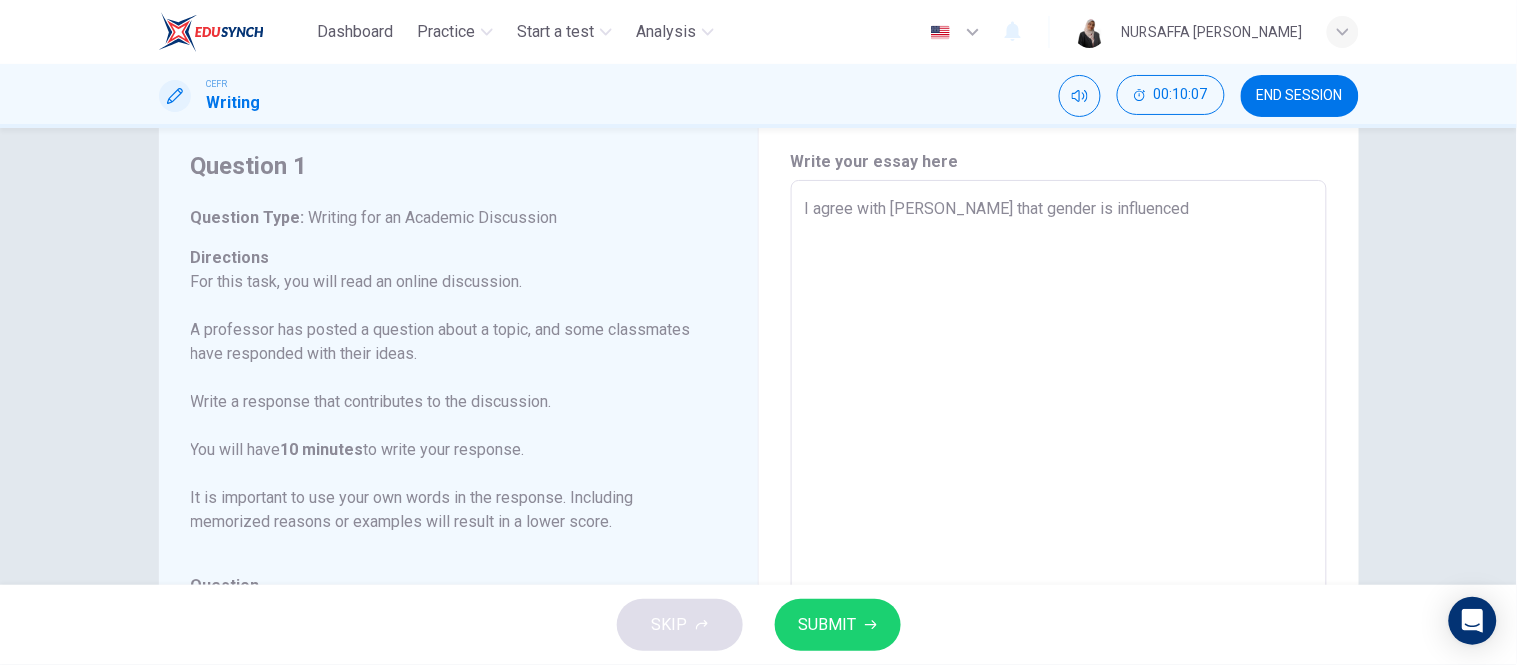 type on "I agree with [PERSON_NAME] that gender is influenced b" 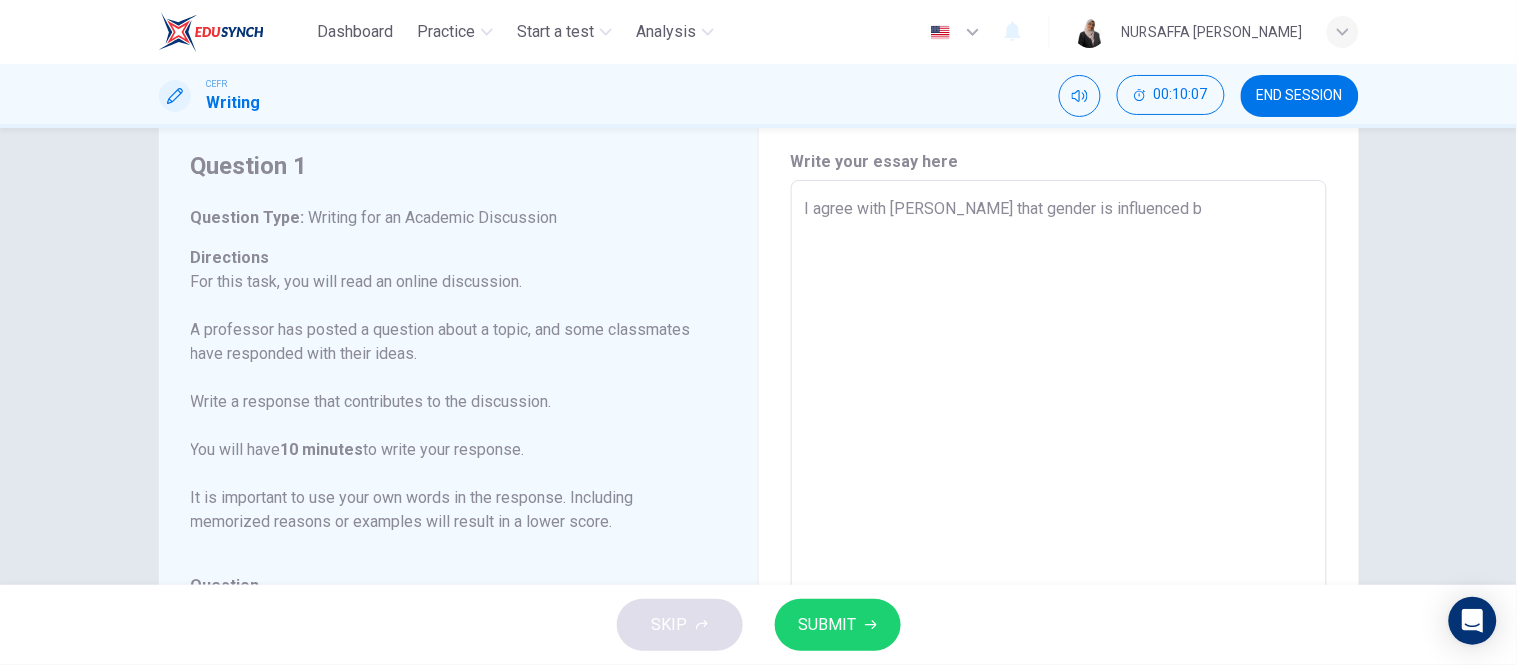type on "I agree with [PERSON_NAME] that gender is influenced by" 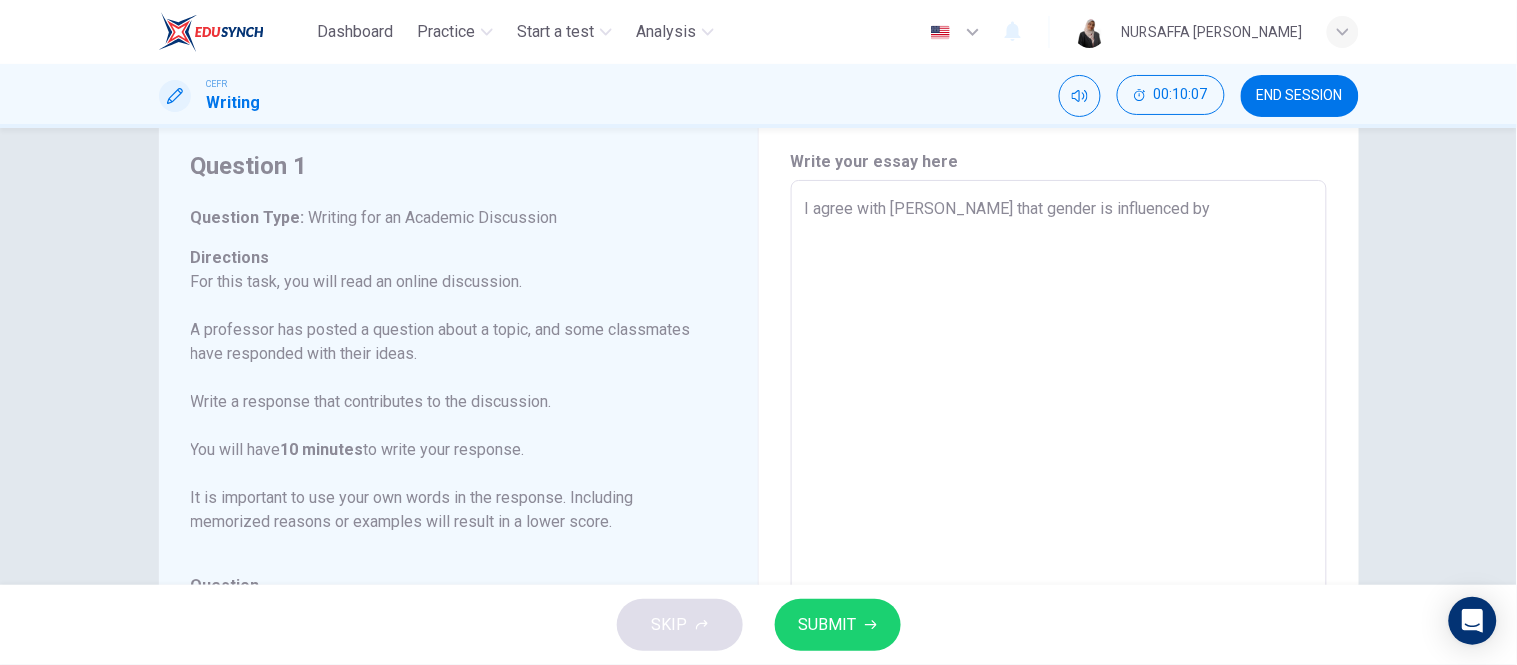 type on "I agree with [PERSON_NAME] that gender is influenced by" 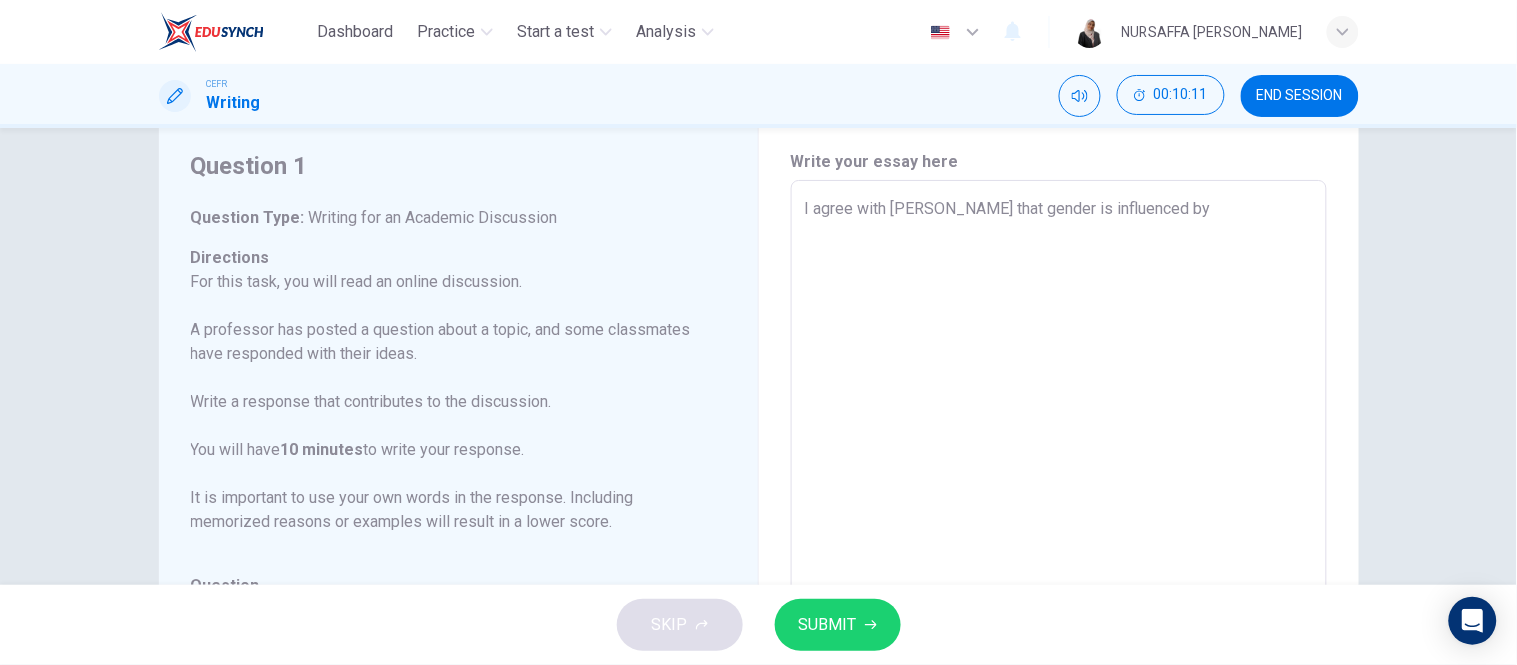 type on "I agree with [PERSON_NAME] that gender is influenced by b" 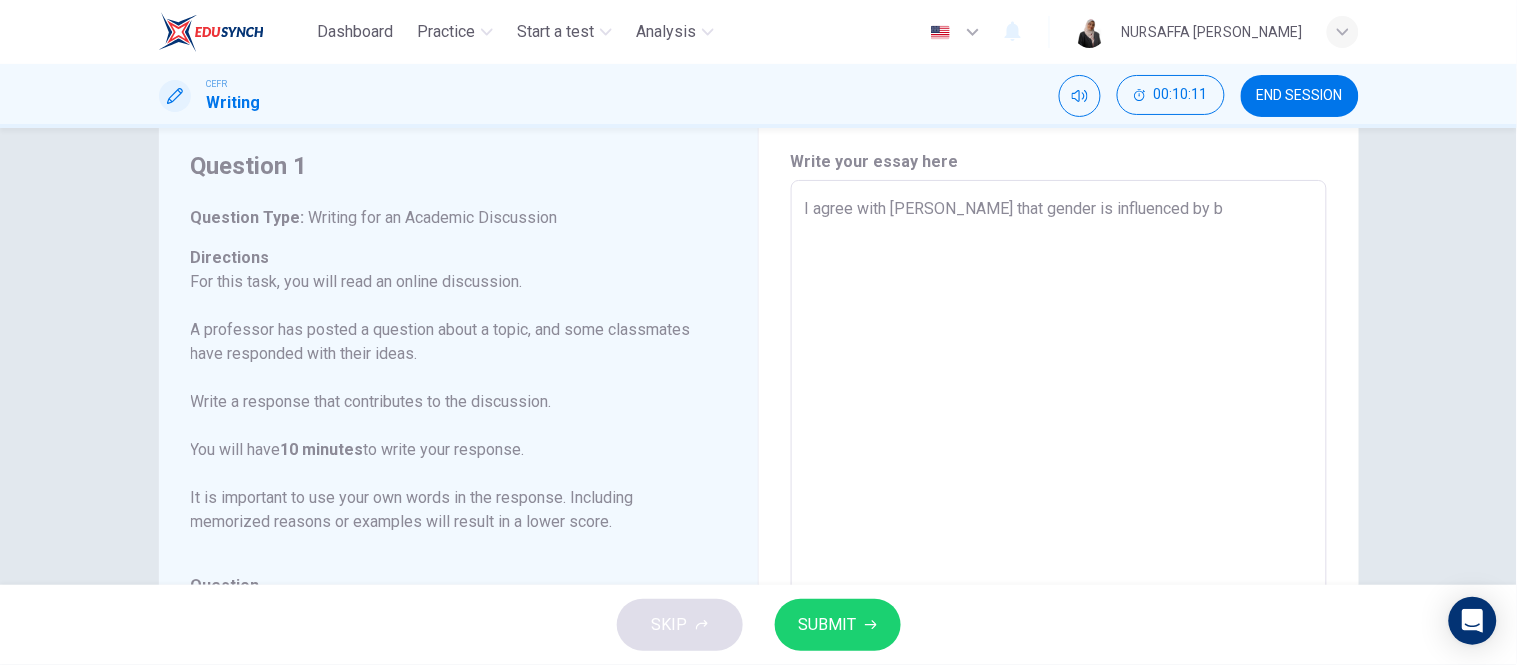 type on "I agree with [PERSON_NAME] that gender is influenced by [PERSON_NAME]" 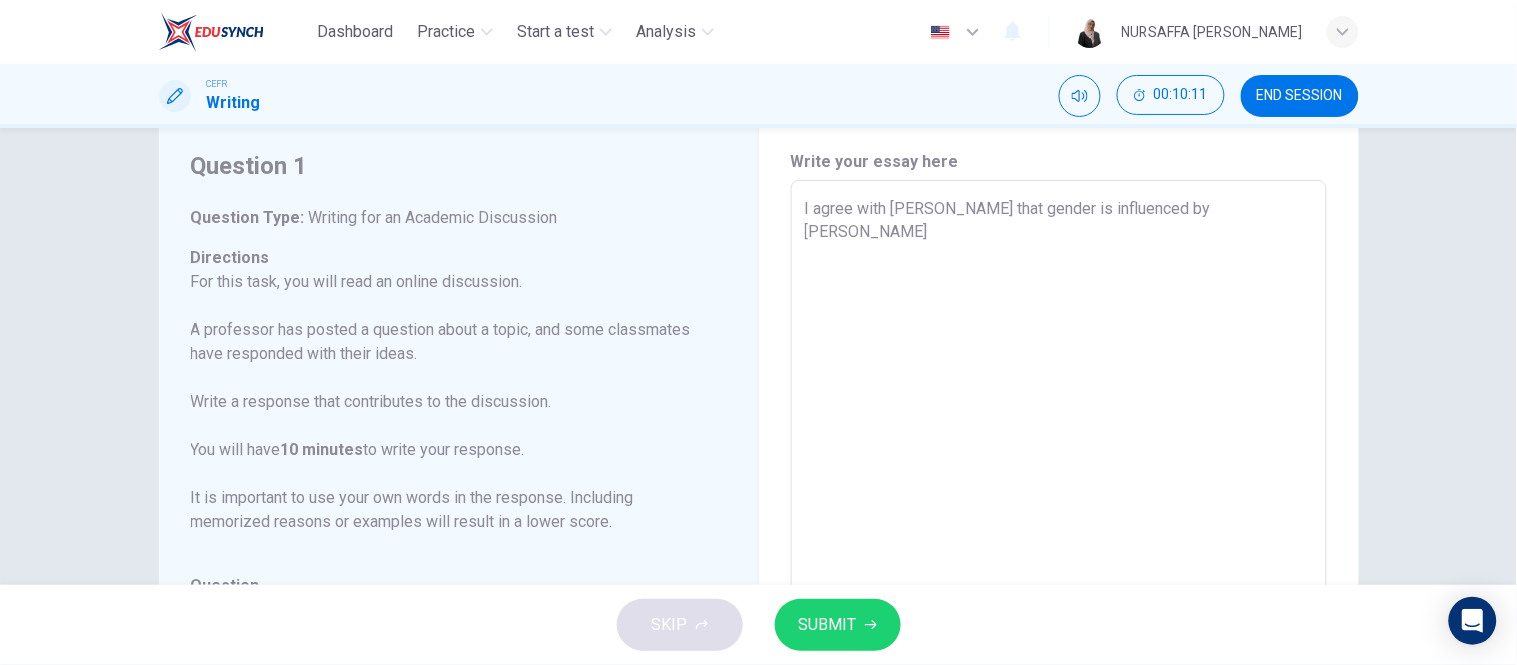 type on "x" 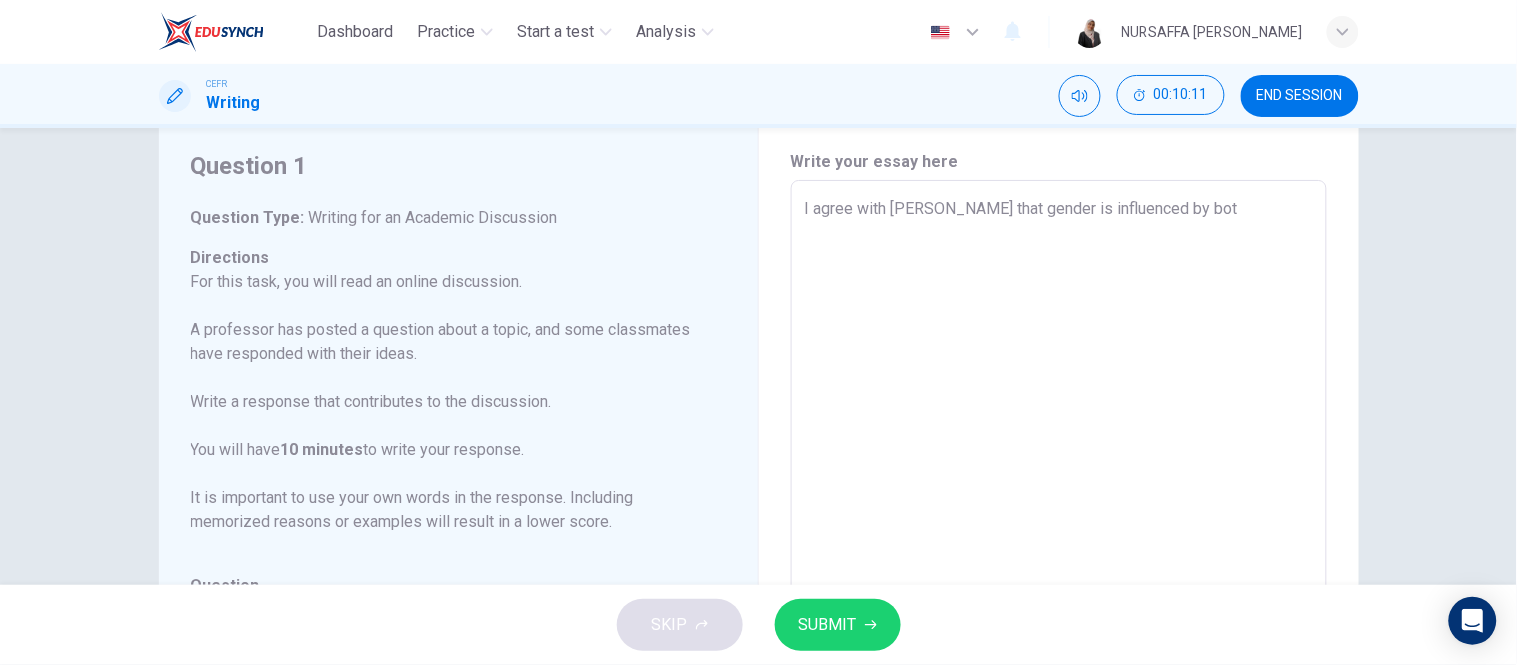 type on "I agree with [PERSON_NAME] that gender is influenced by both" 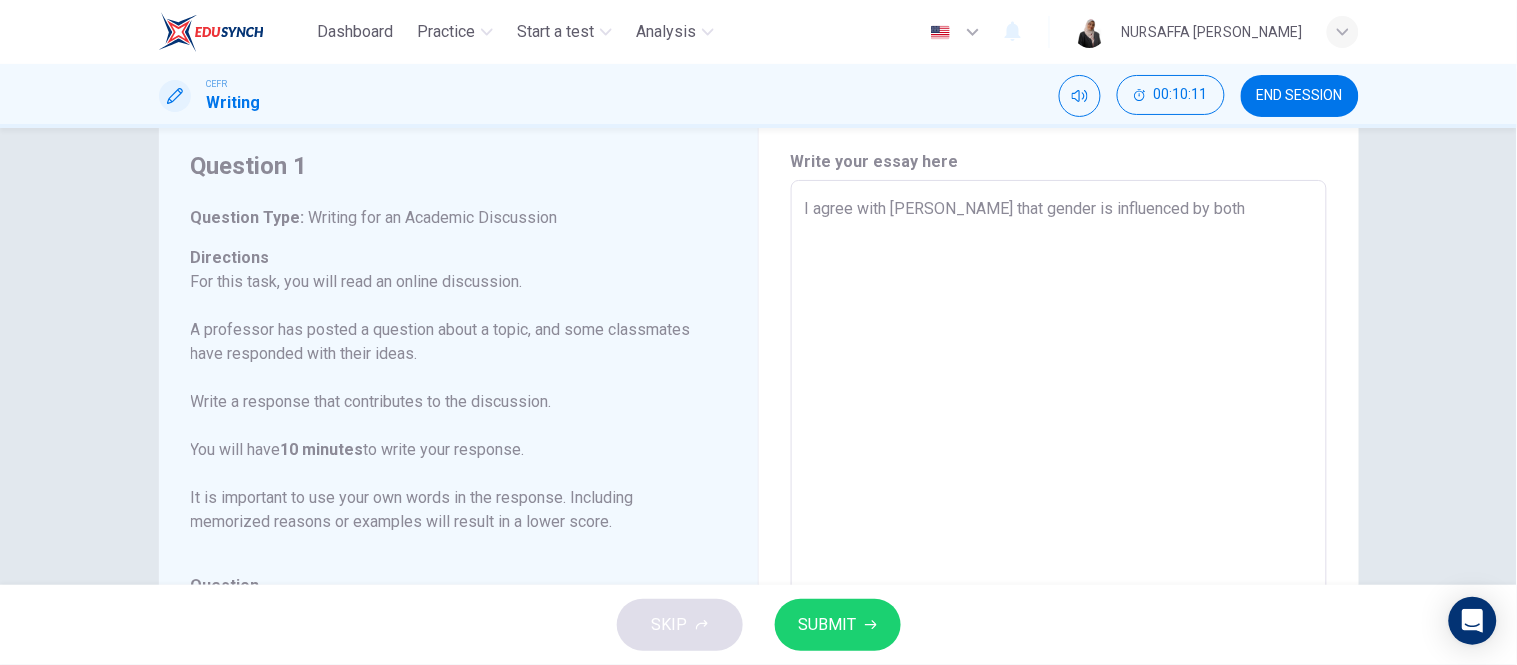 type on "x" 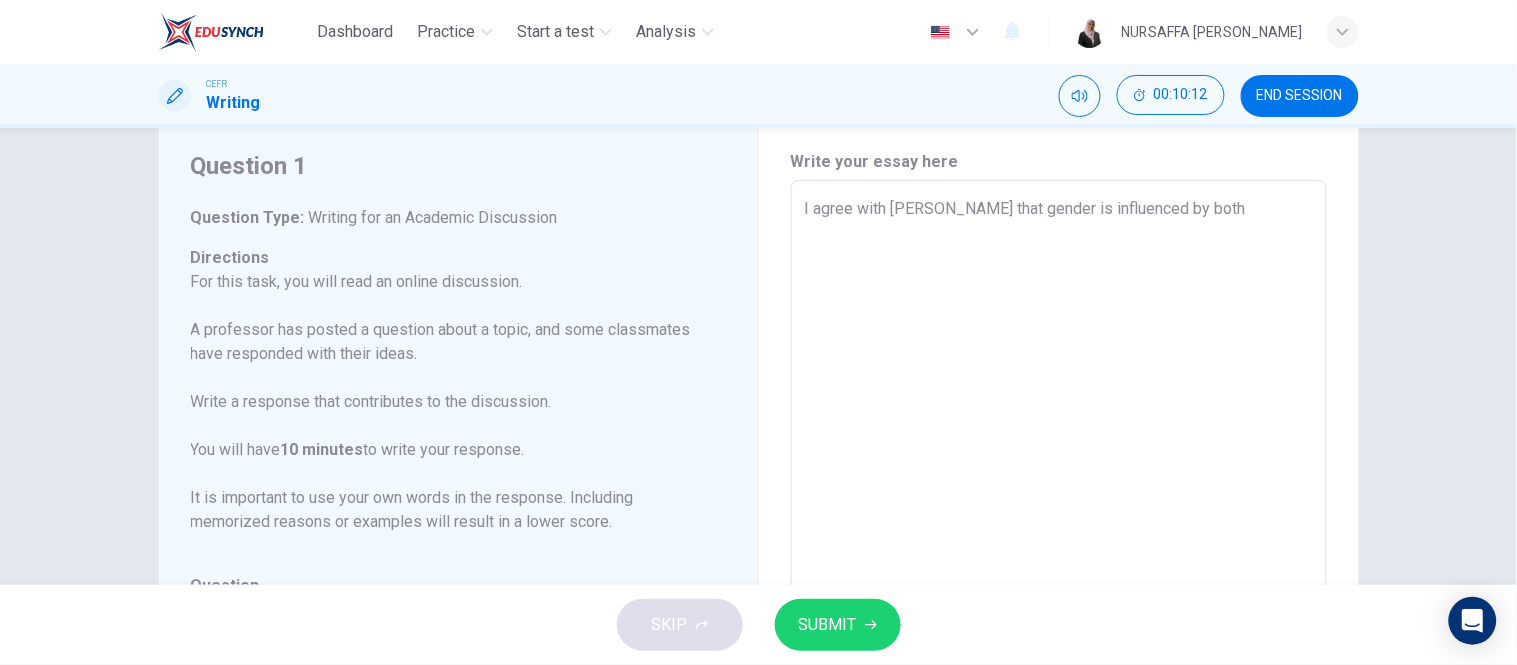 type on "I agree with [PERSON_NAME] that gender is influenced by both" 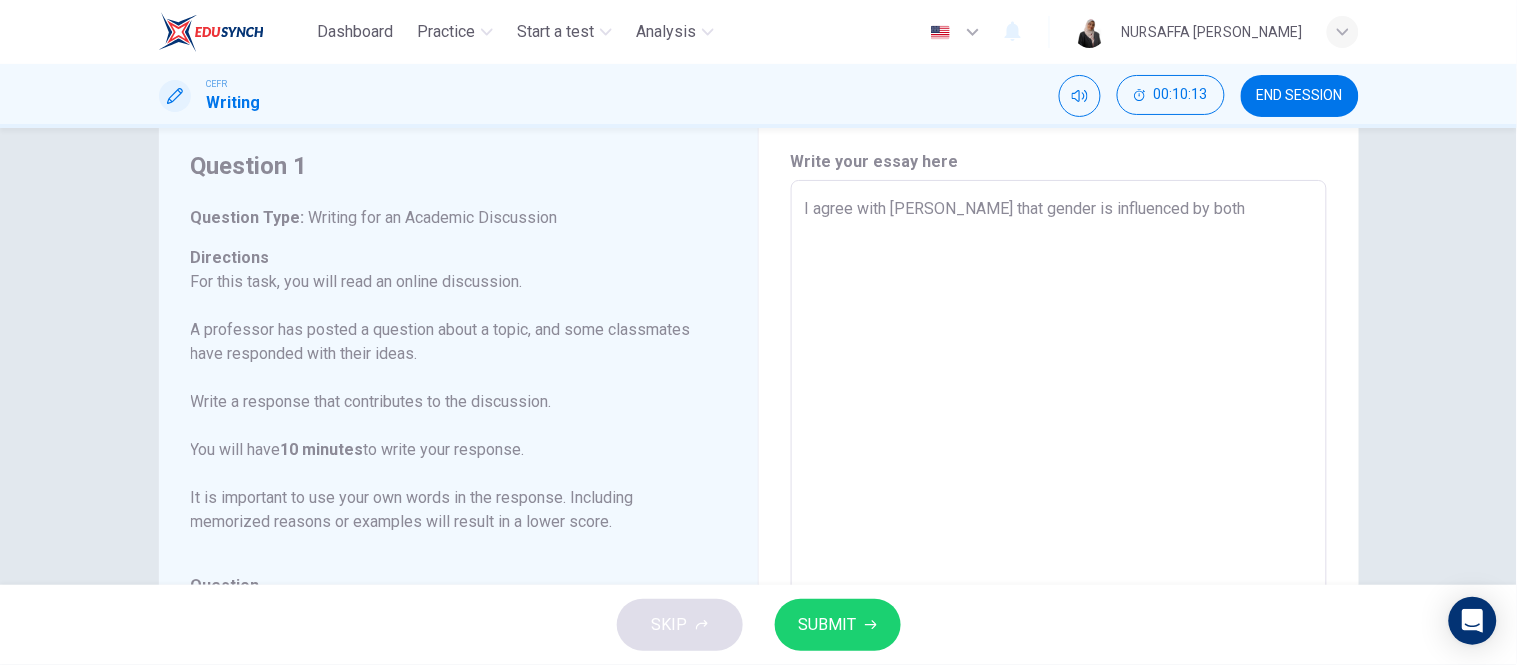 type on "I agree with [PERSON_NAME] that gender is influenced by both b" 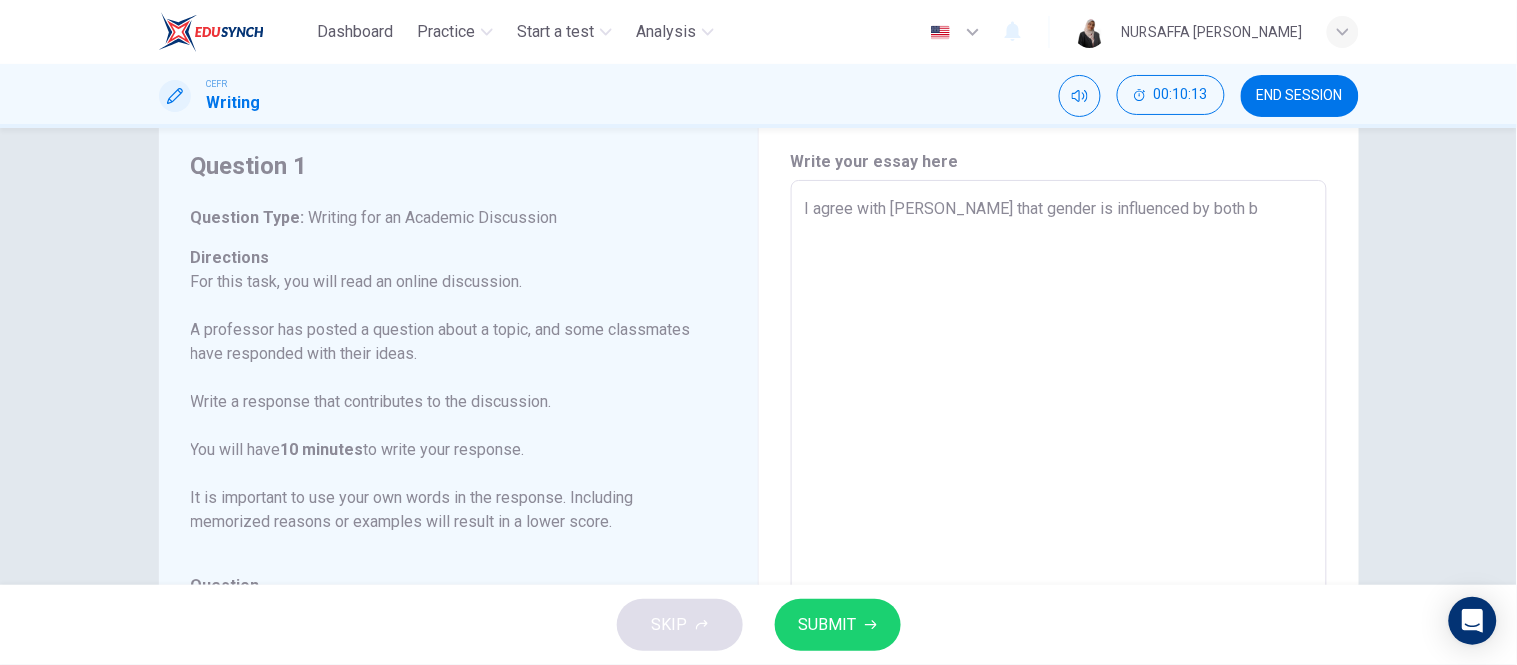 type on "I agree with [PERSON_NAME] that gender is influenced by both bi" 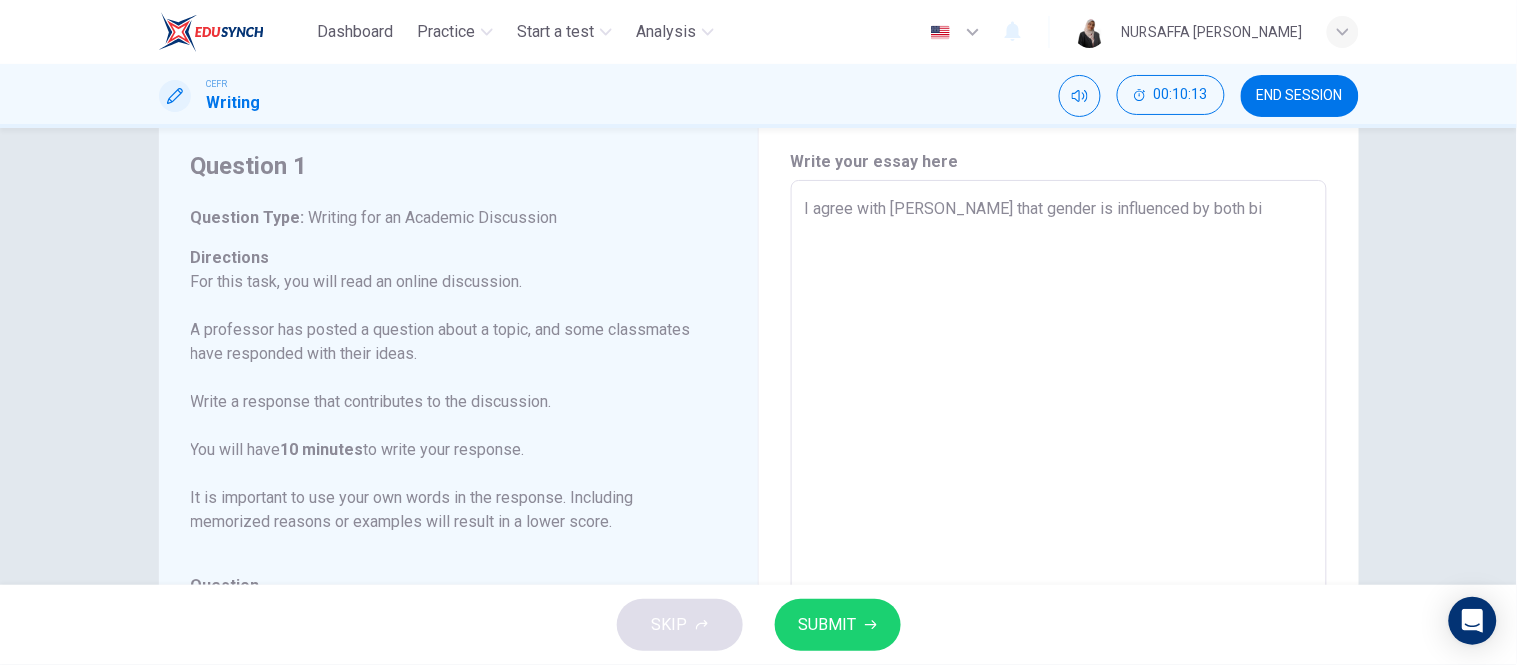 type on "x" 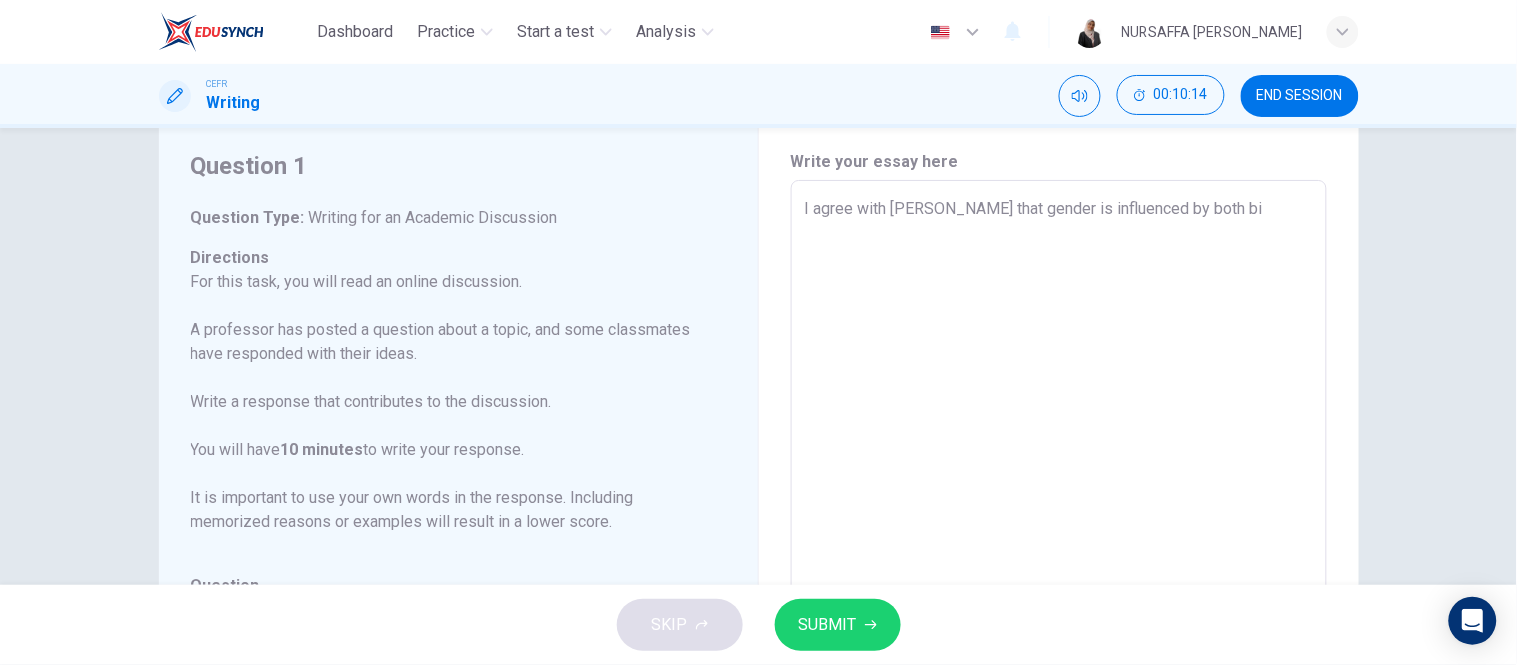 type on "I agree with [PERSON_NAME] that gender is influenced by both bio" 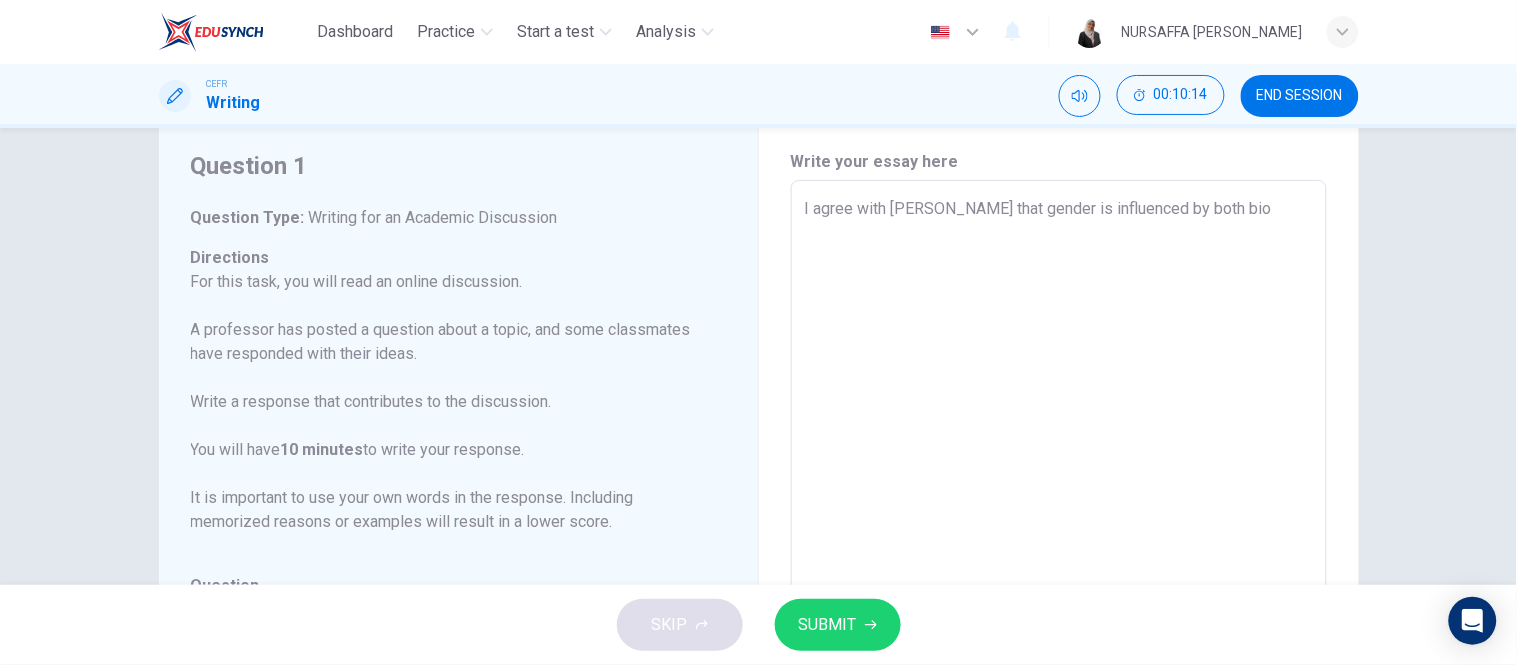 type on "x" 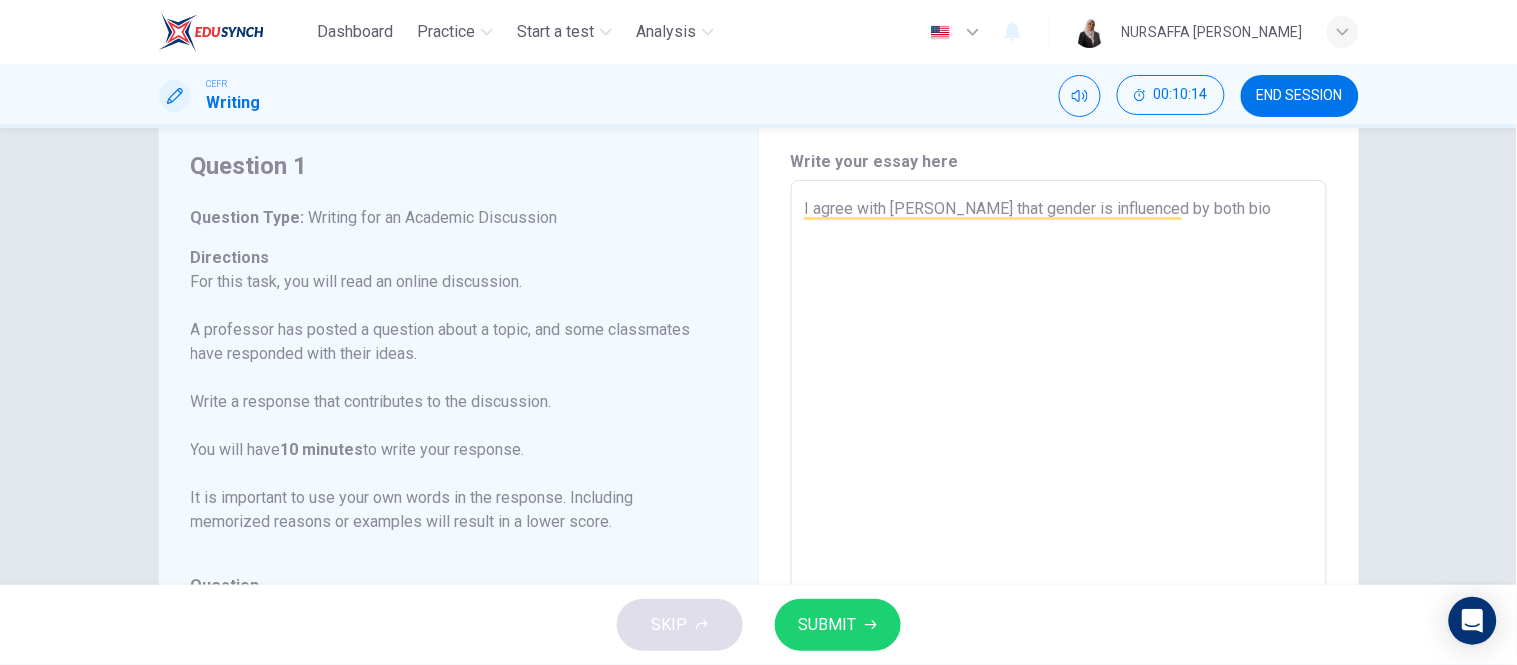 type on "I agree with [PERSON_NAME] that gender is influenced by both biol" 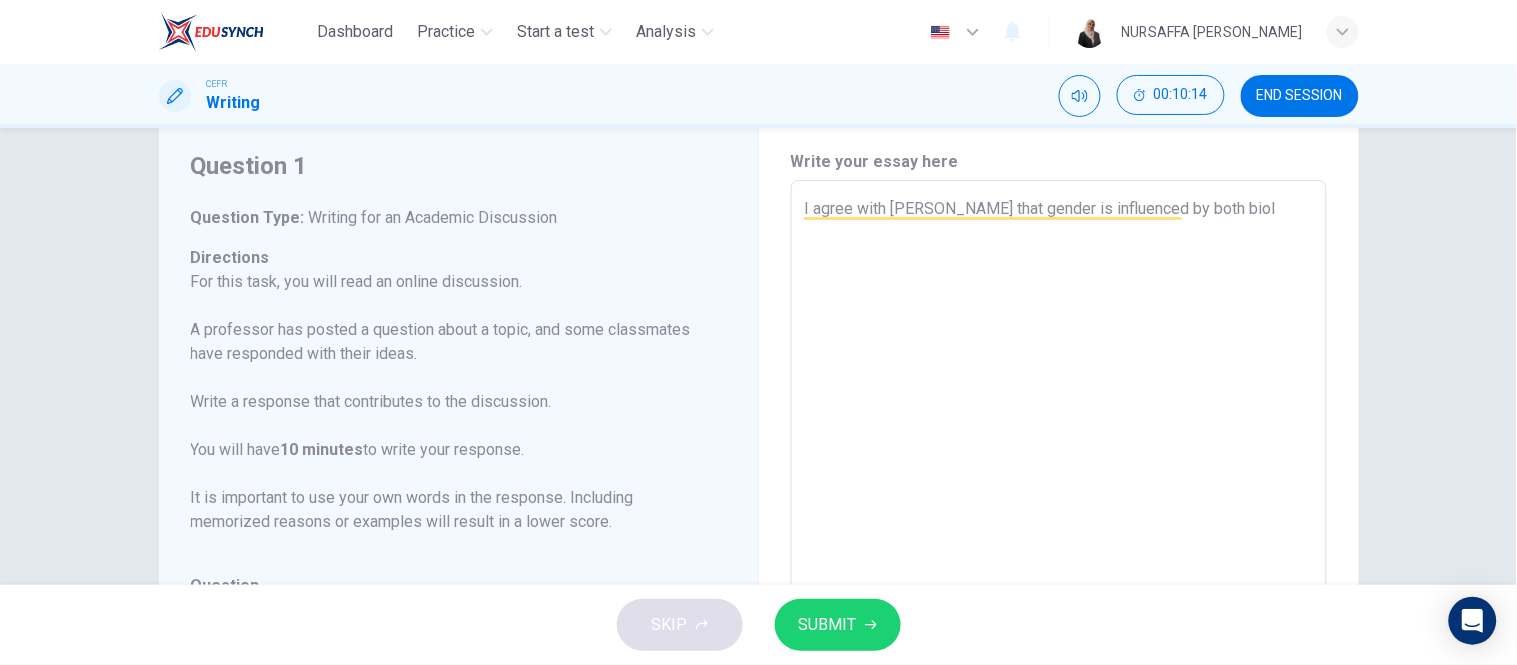 type on "I agree with [PERSON_NAME] that gender is influenced by both biolo" 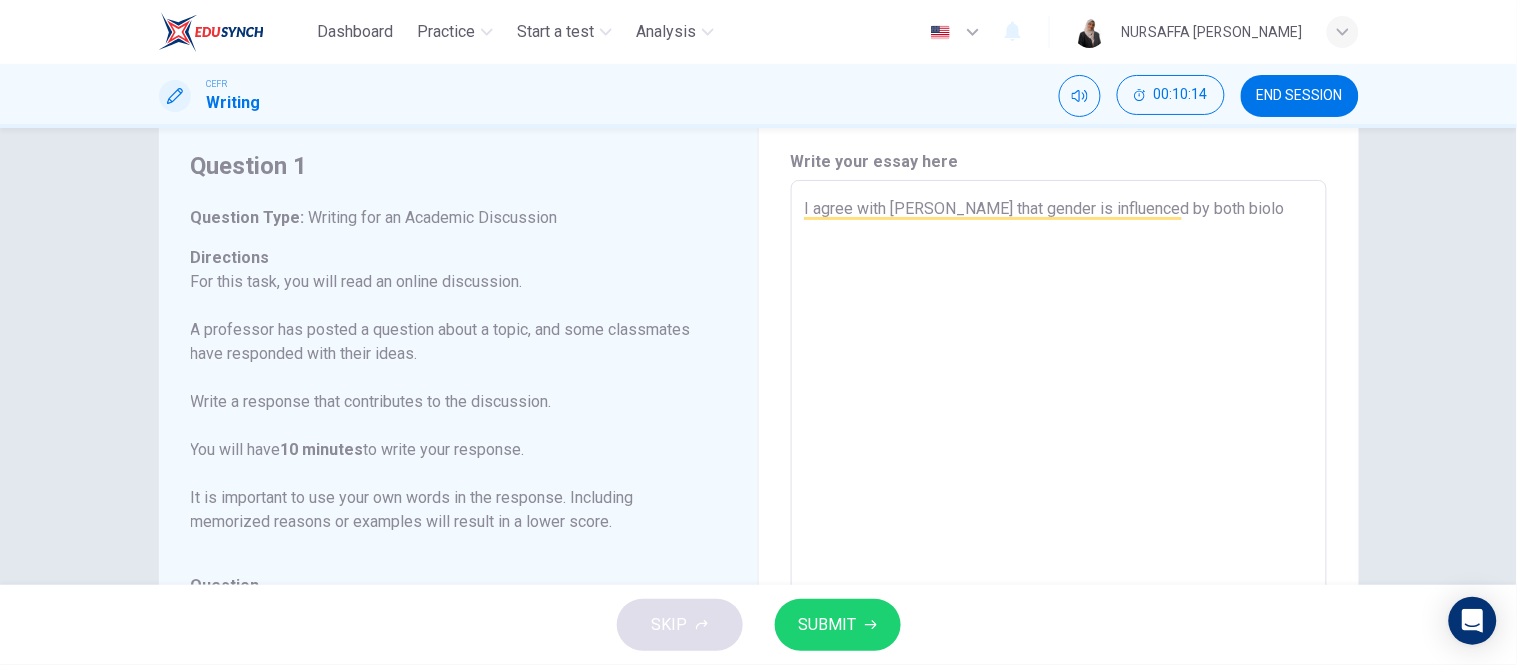 type on "x" 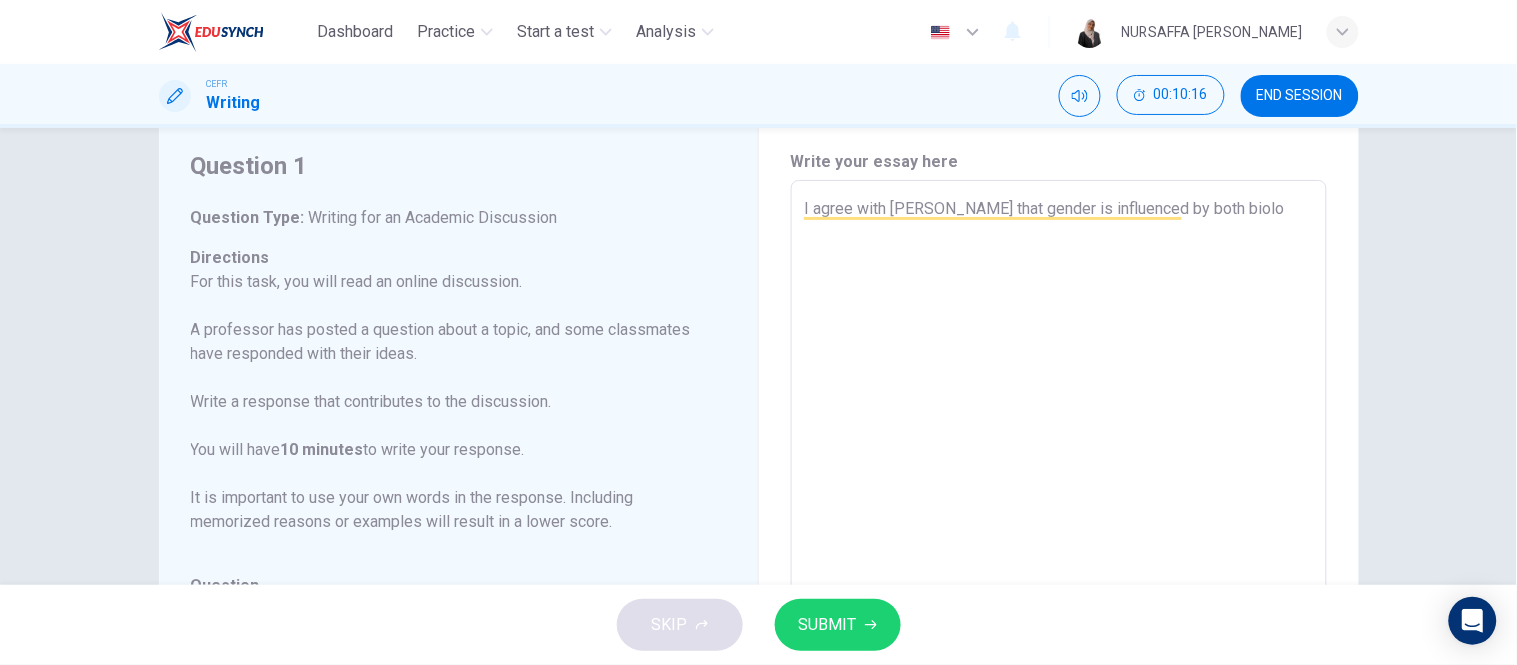 type on "I agree with [PERSON_NAME] that gender is influenced by both biolog" 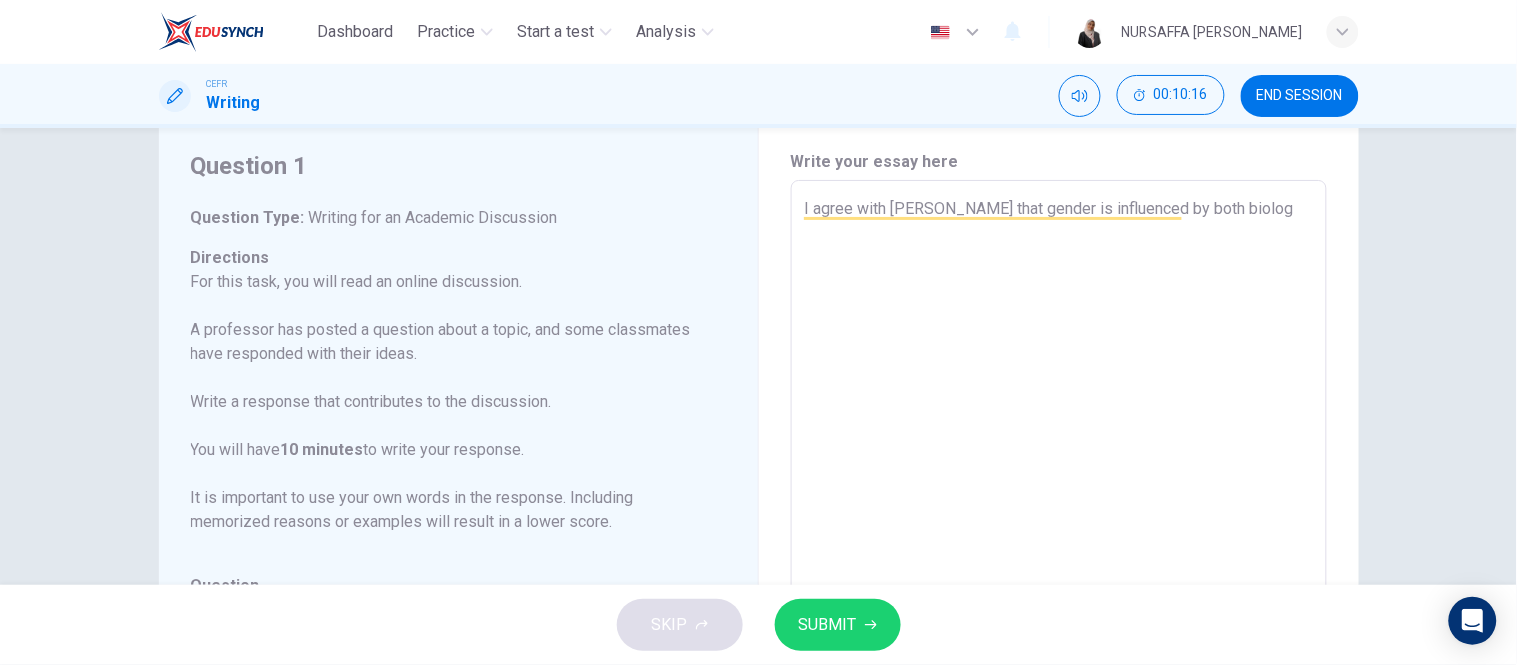 type on "I agree with [PERSON_NAME] that gender is influenced by both biologu" 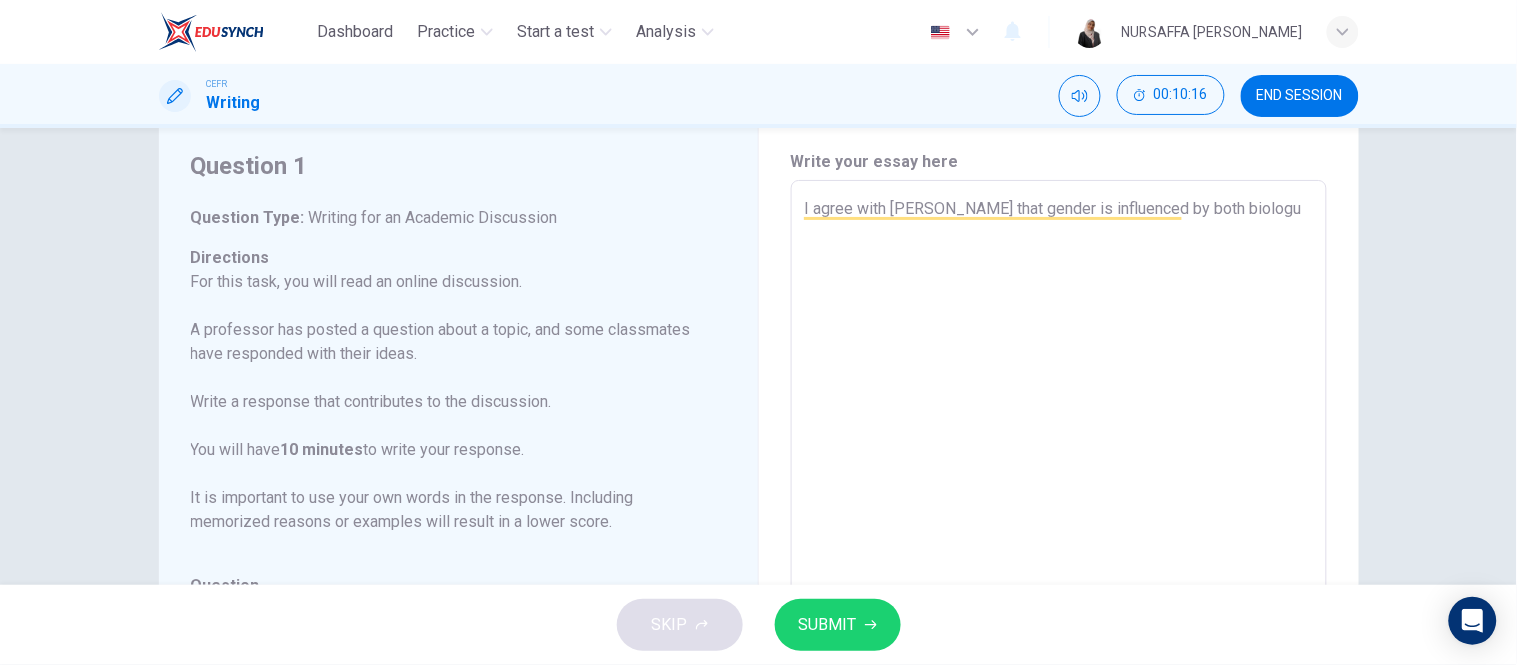 type on "x" 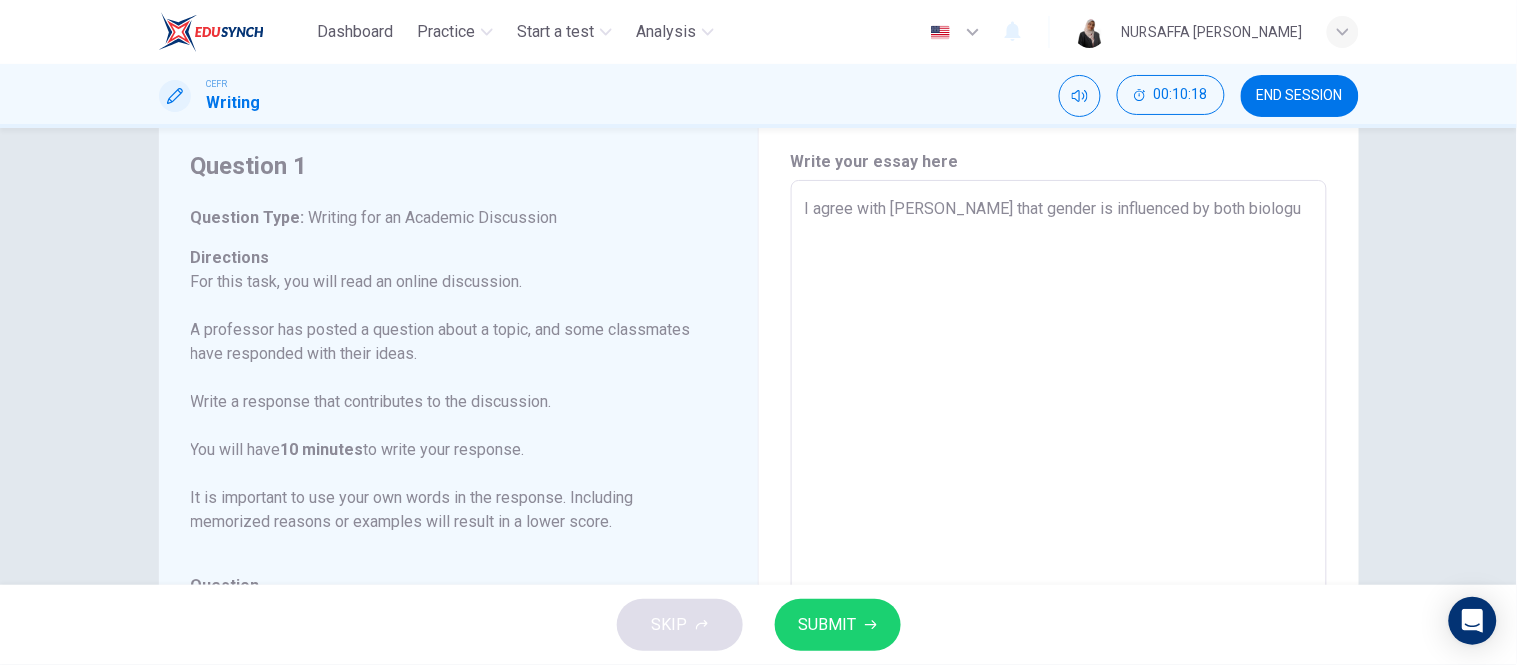 type on "I agree with [PERSON_NAME] that gender is influenced by both biolog" 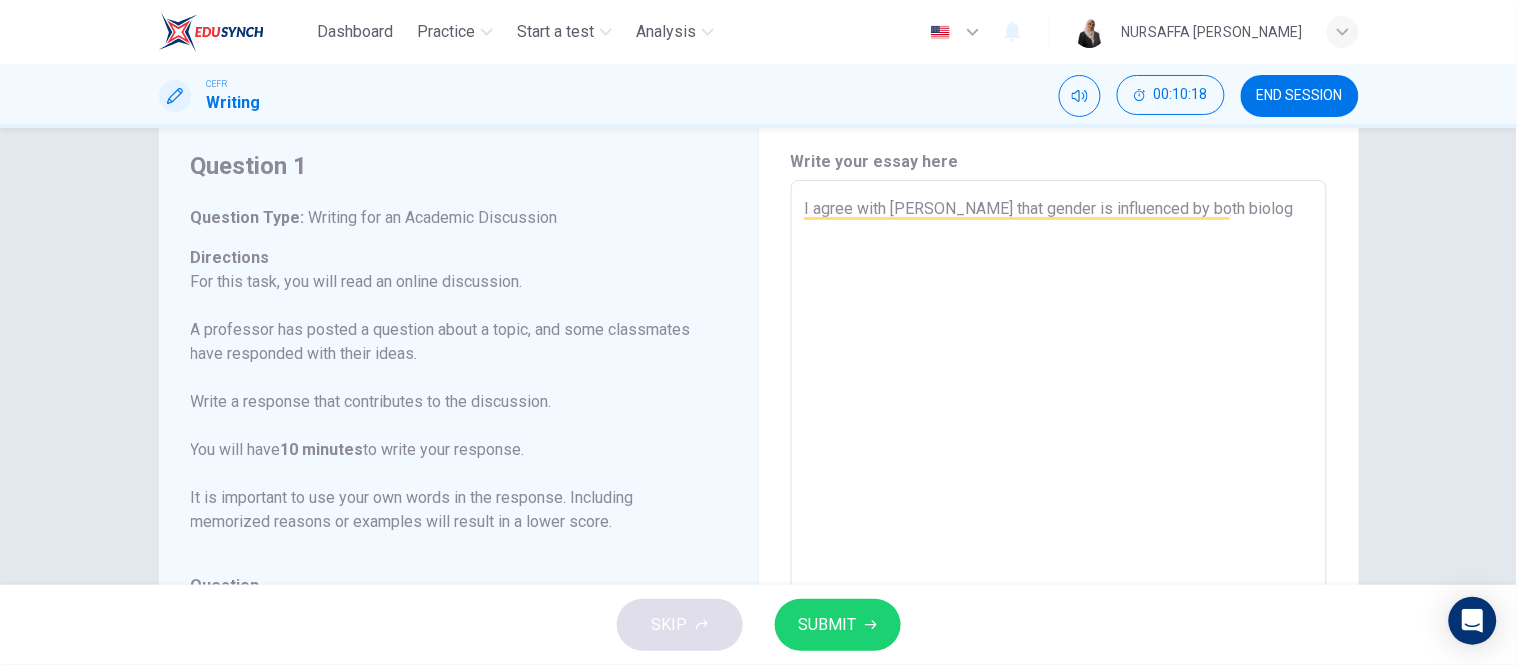 type on "I agree with [PERSON_NAME] that gender is influenced by both biology" 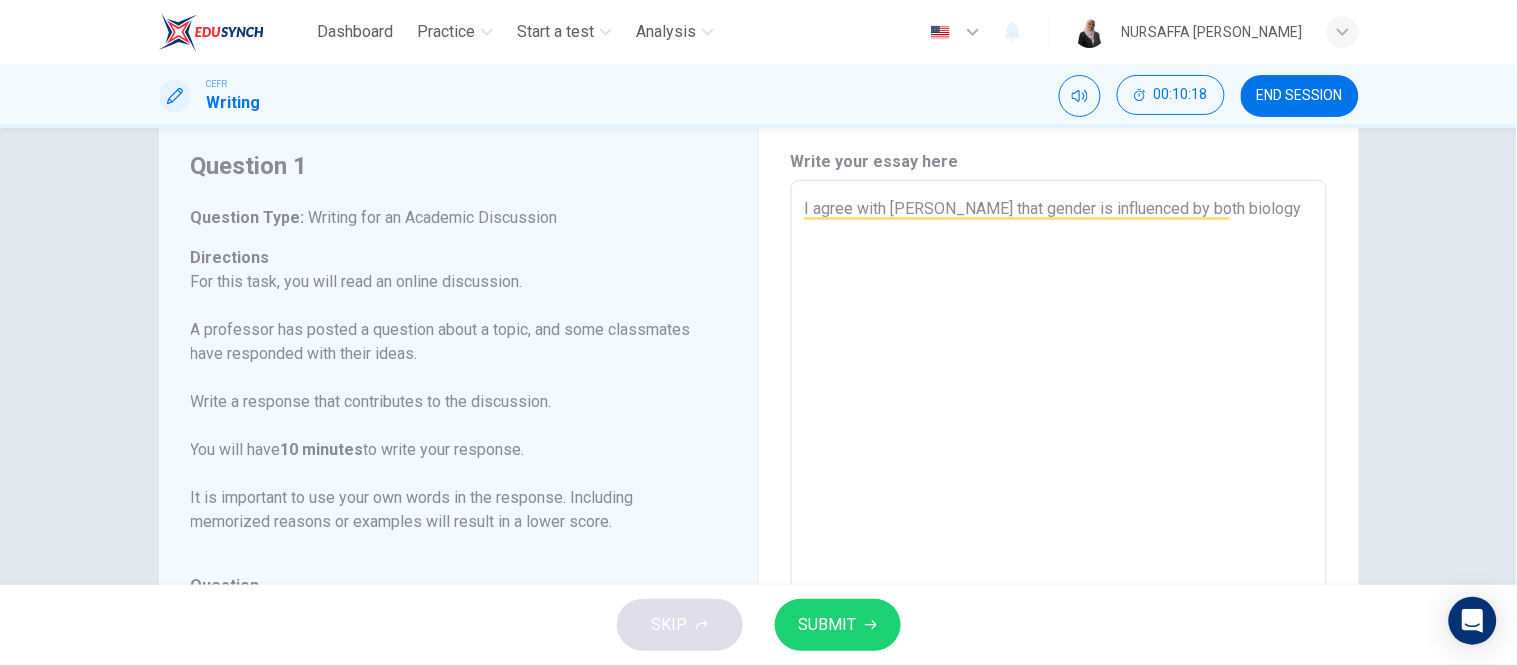 type on "x" 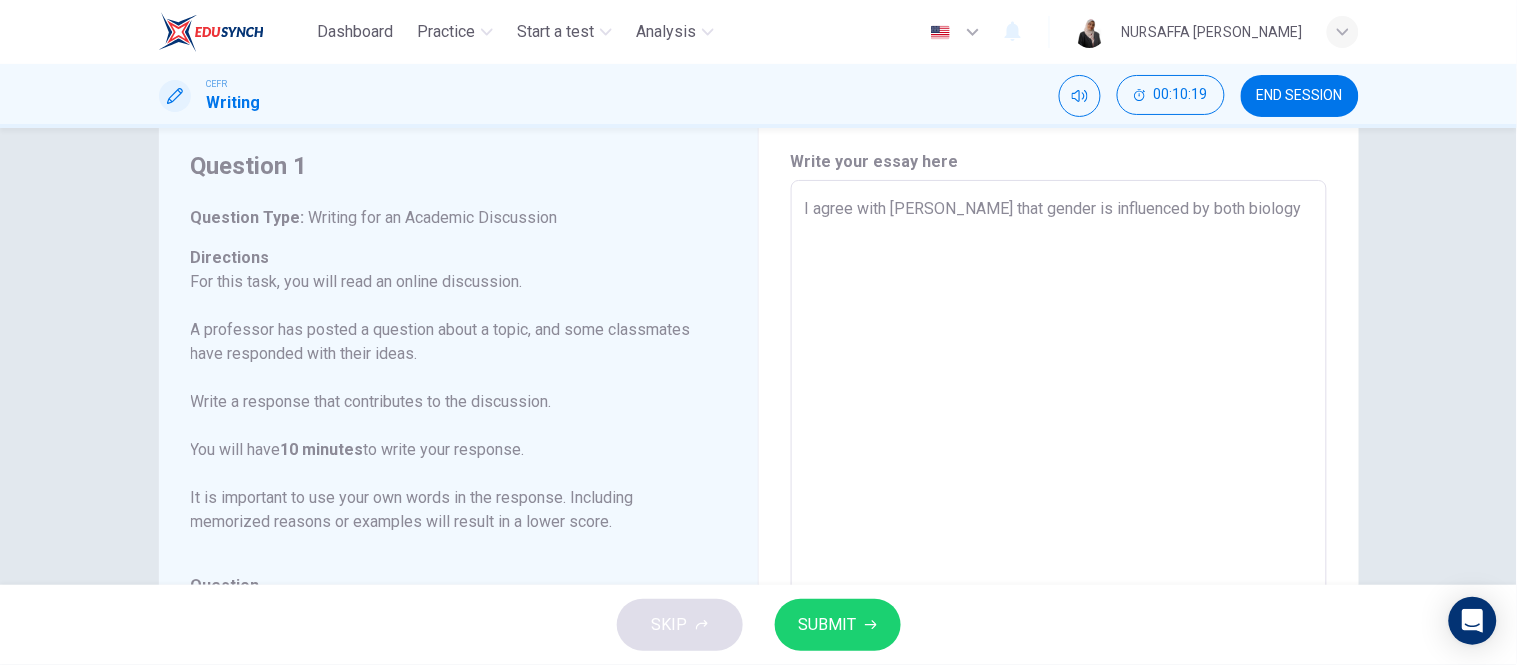 type on "I agree with [PERSON_NAME] that gender is influenced by both biology" 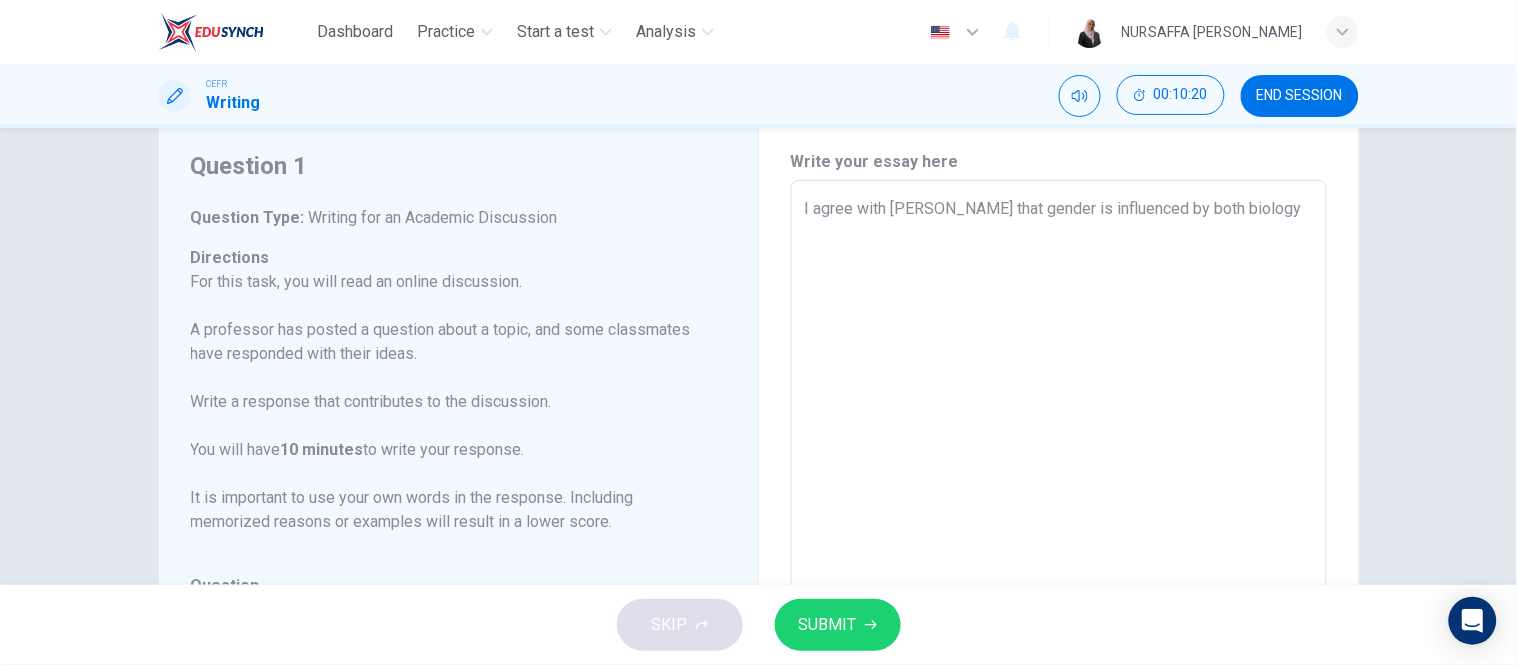 type on "I agree with [PERSON_NAME] that gender is influenced by both biology a" 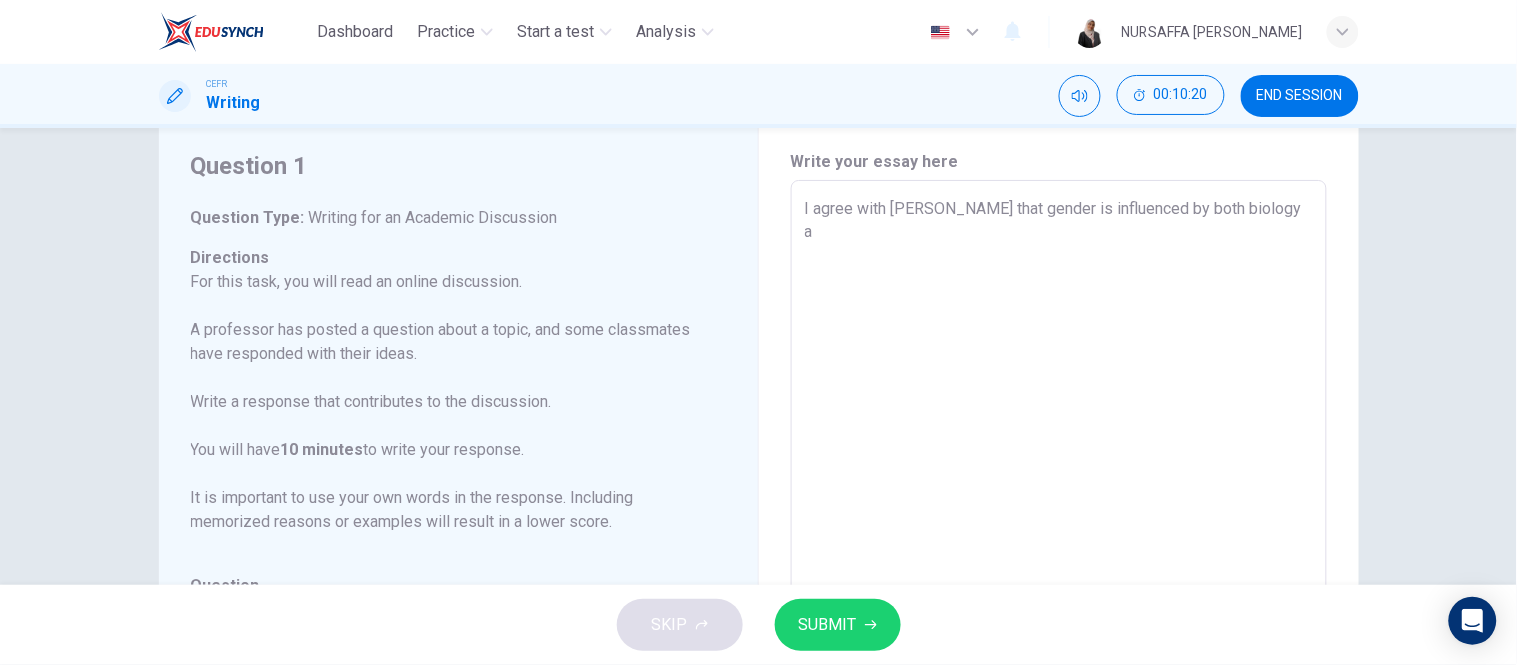type on "x" 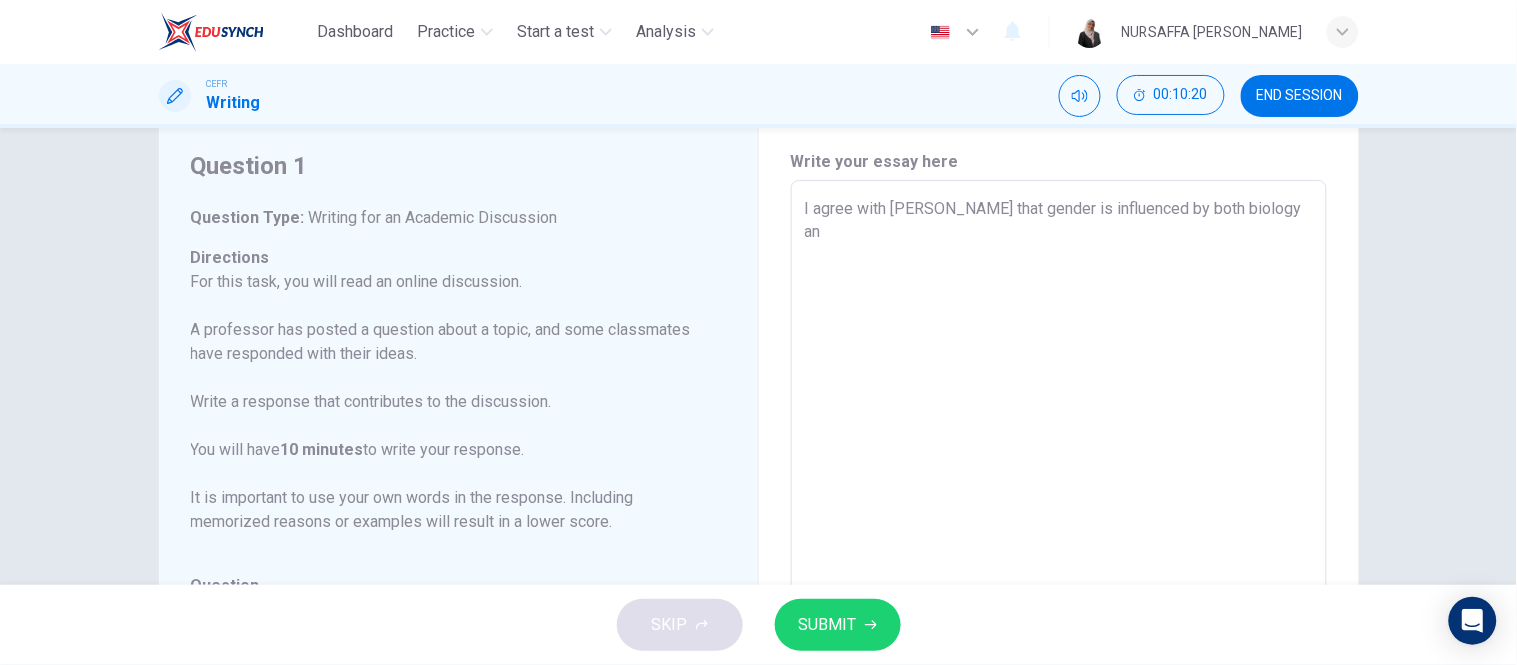 type on "I agree with [PERSON_NAME] that gender is influenced by both biology and" 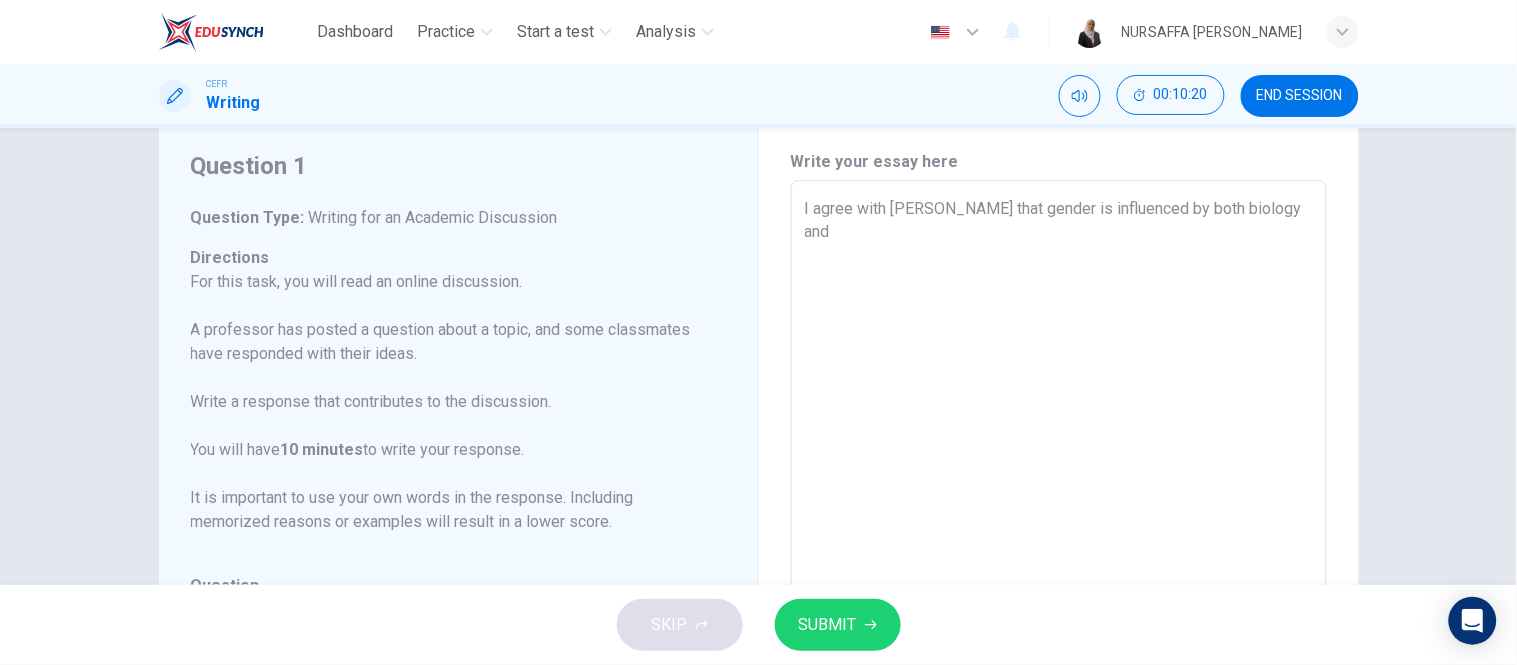 type on "x" 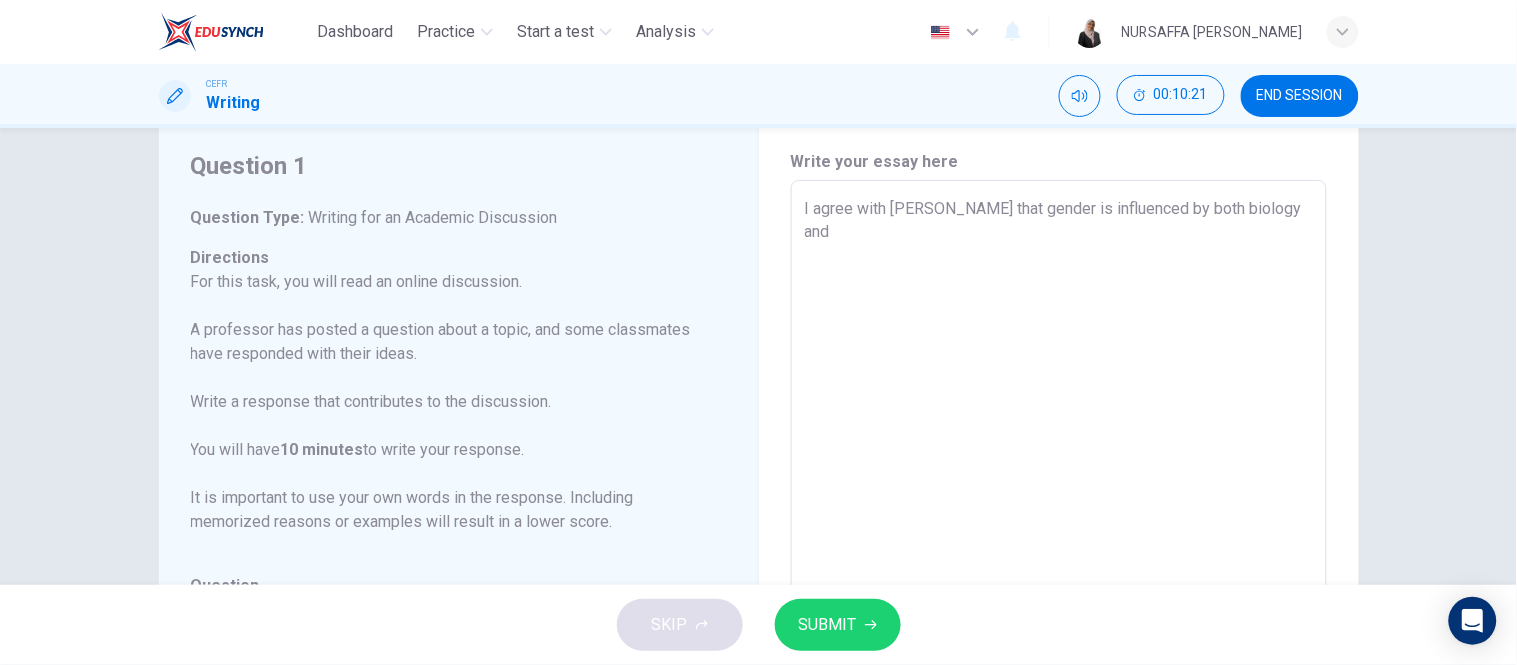 type on "I agree with [PERSON_NAME] that gender is influenced by both biology and" 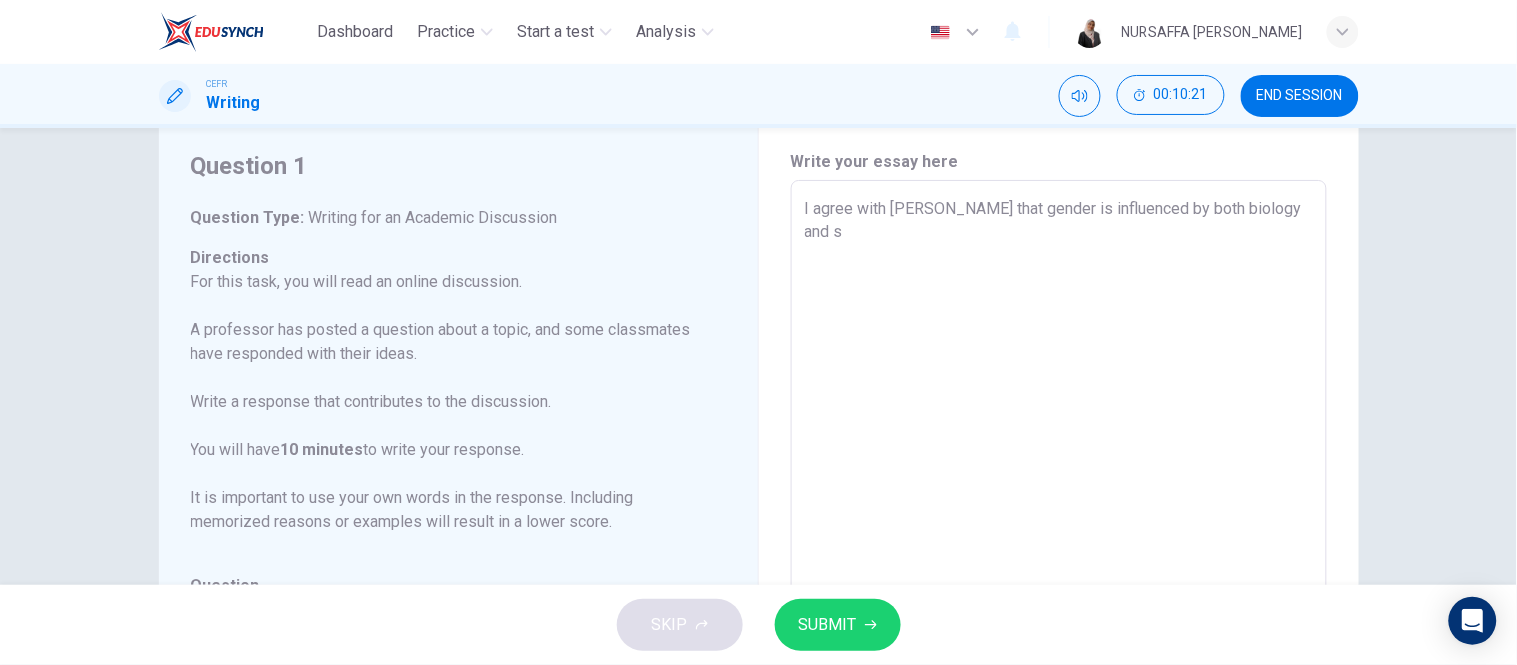 type on "I agree with [PERSON_NAME] that gender is influenced by both biology and so" 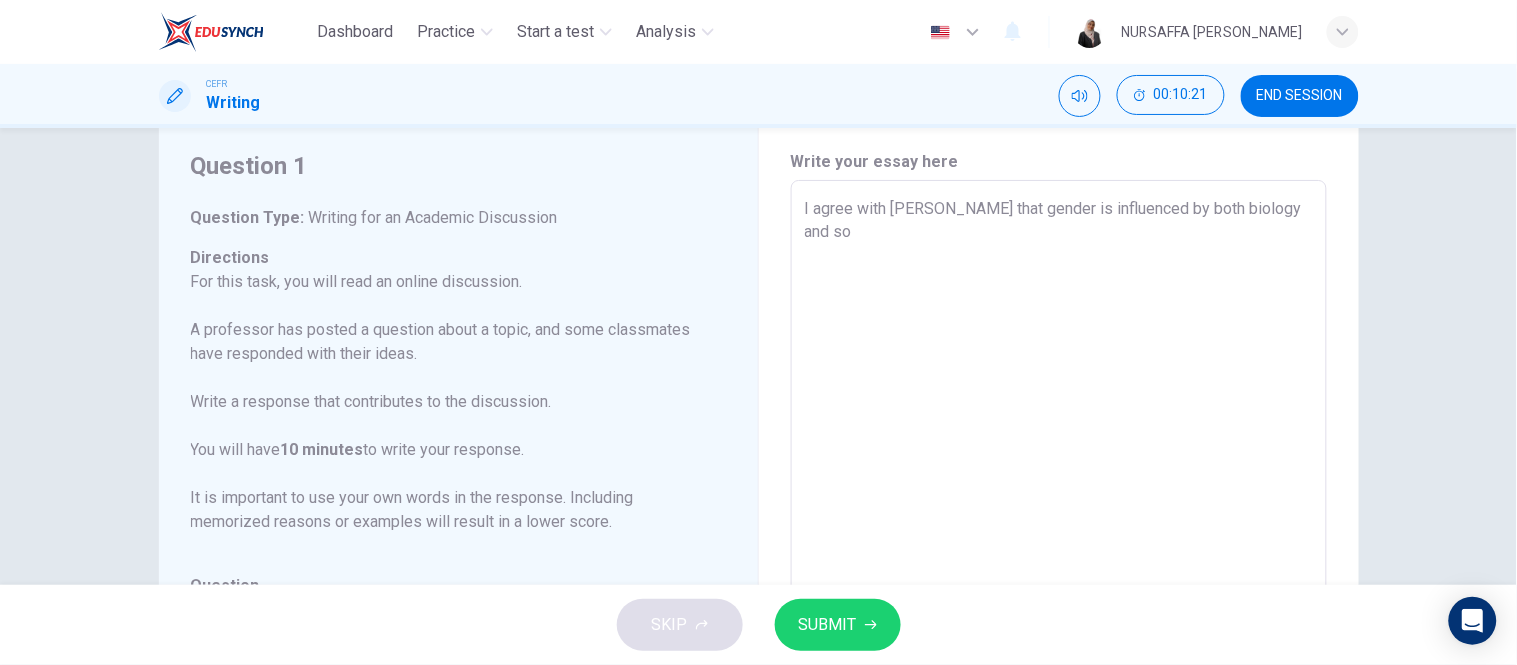 type on "x" 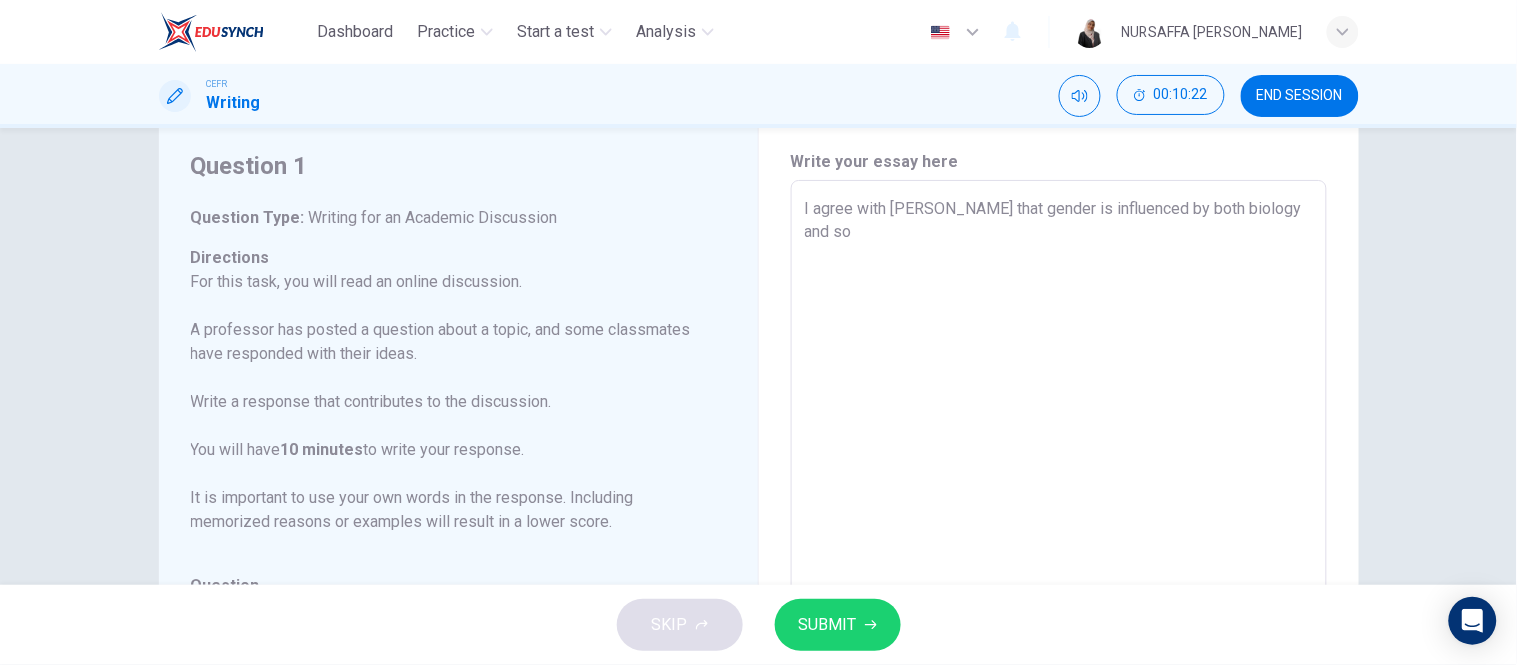 type on "I agree with [PERSON_NAME] that gender is influenced by both biology and soc" 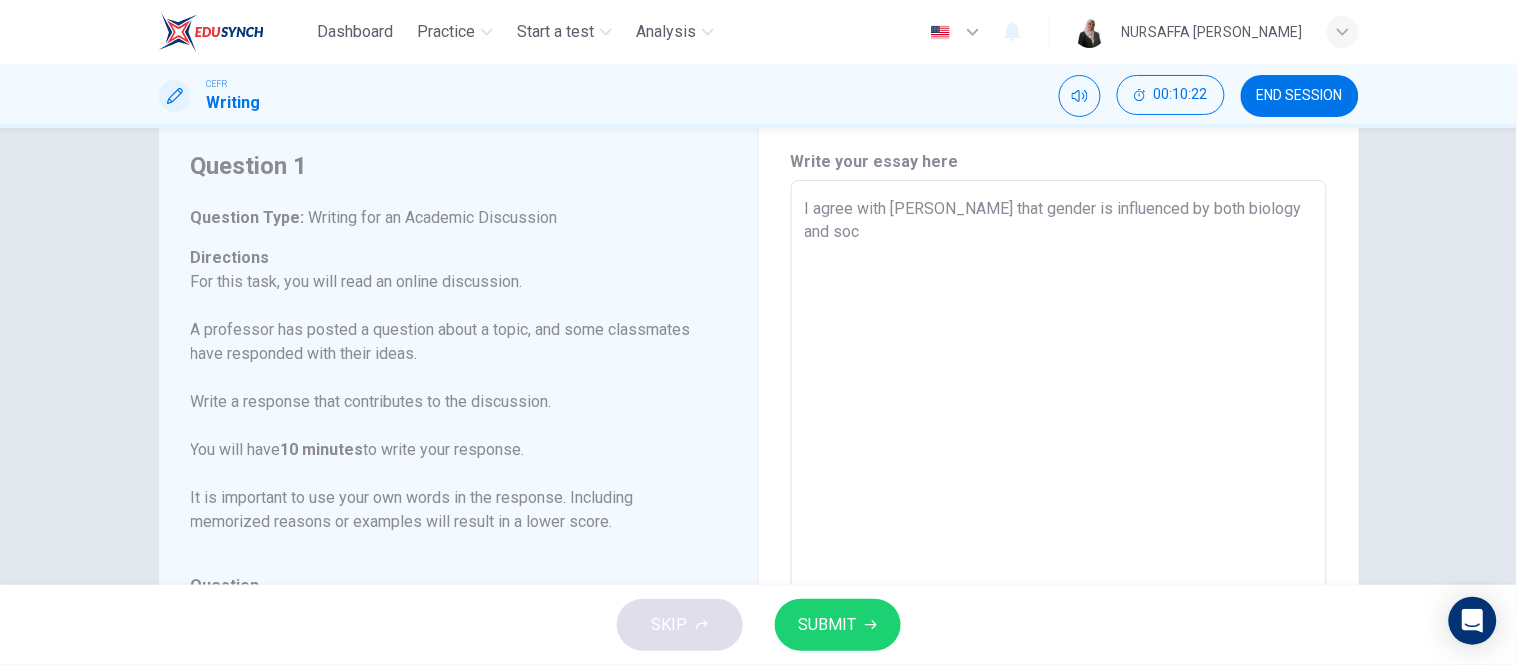 type on "x" 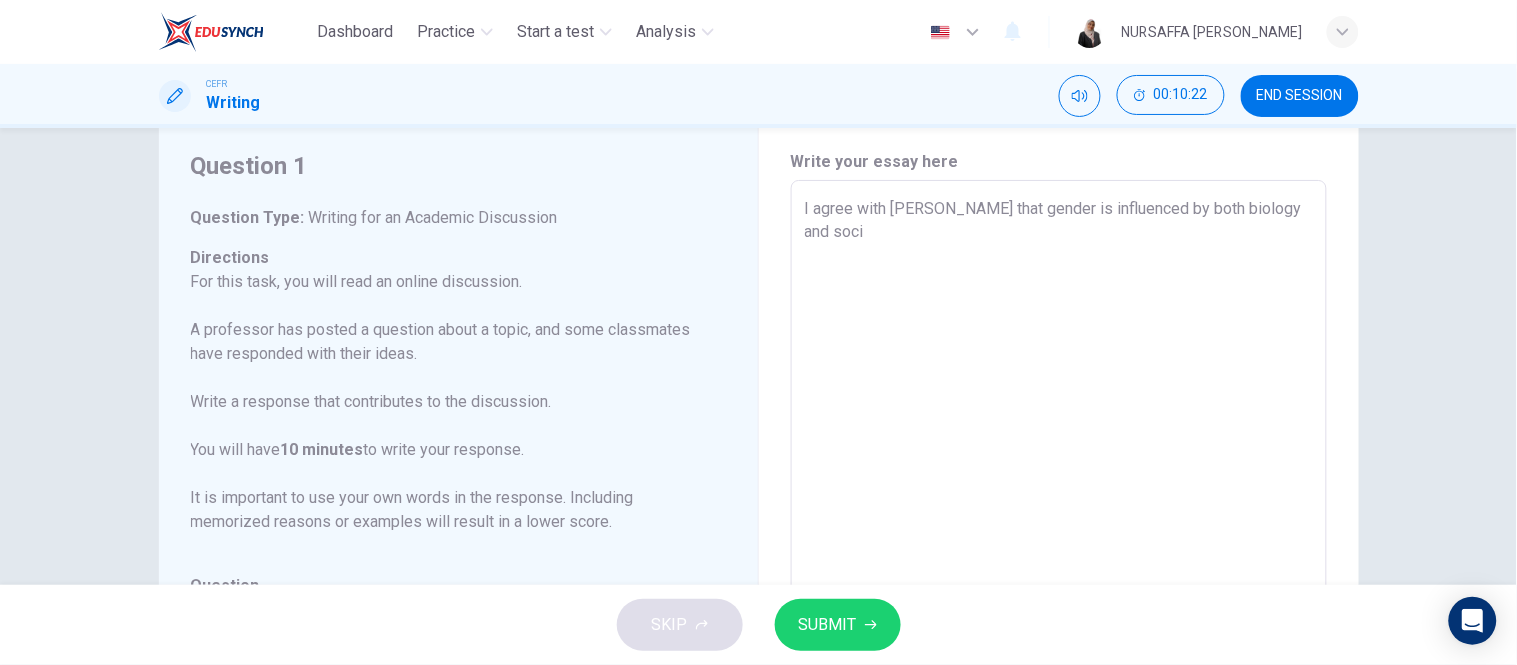 type on "x" 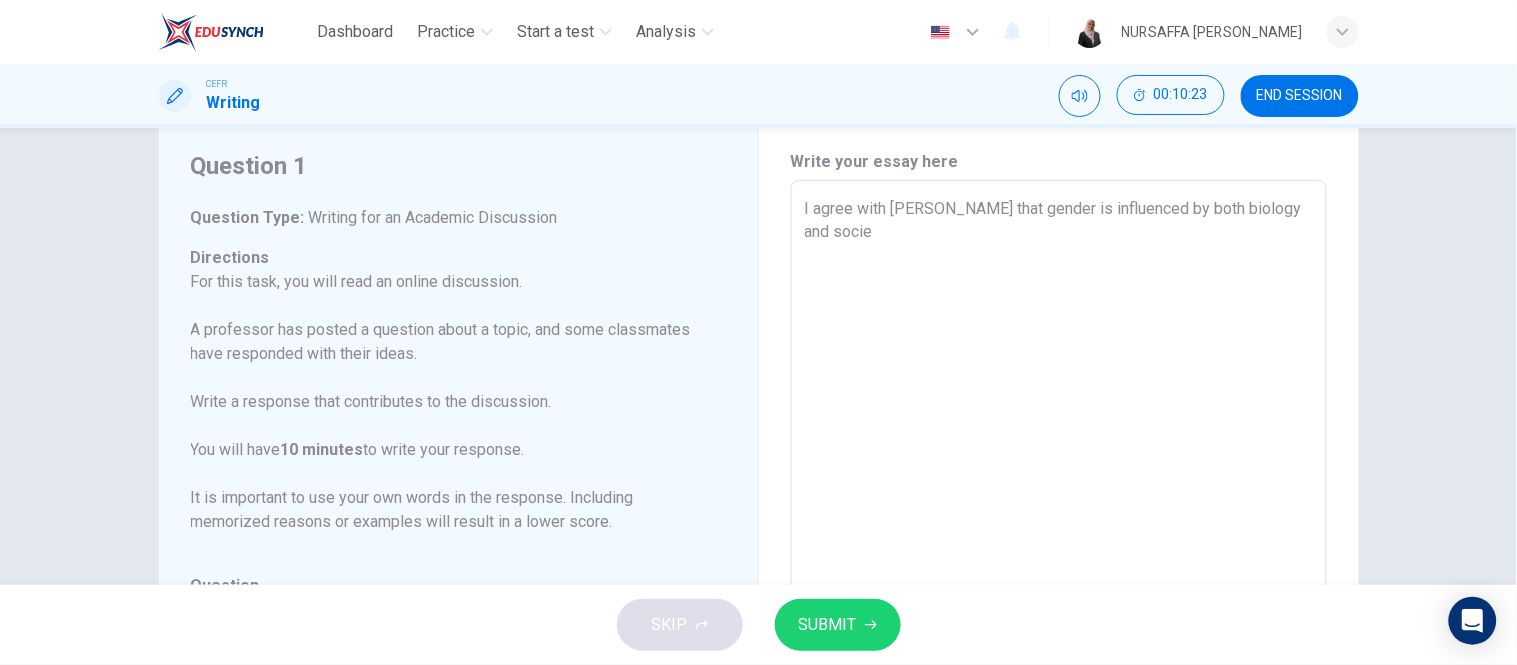 type on "I agree with [PERSON_NAME] that gender is influenced by both biology and societ" 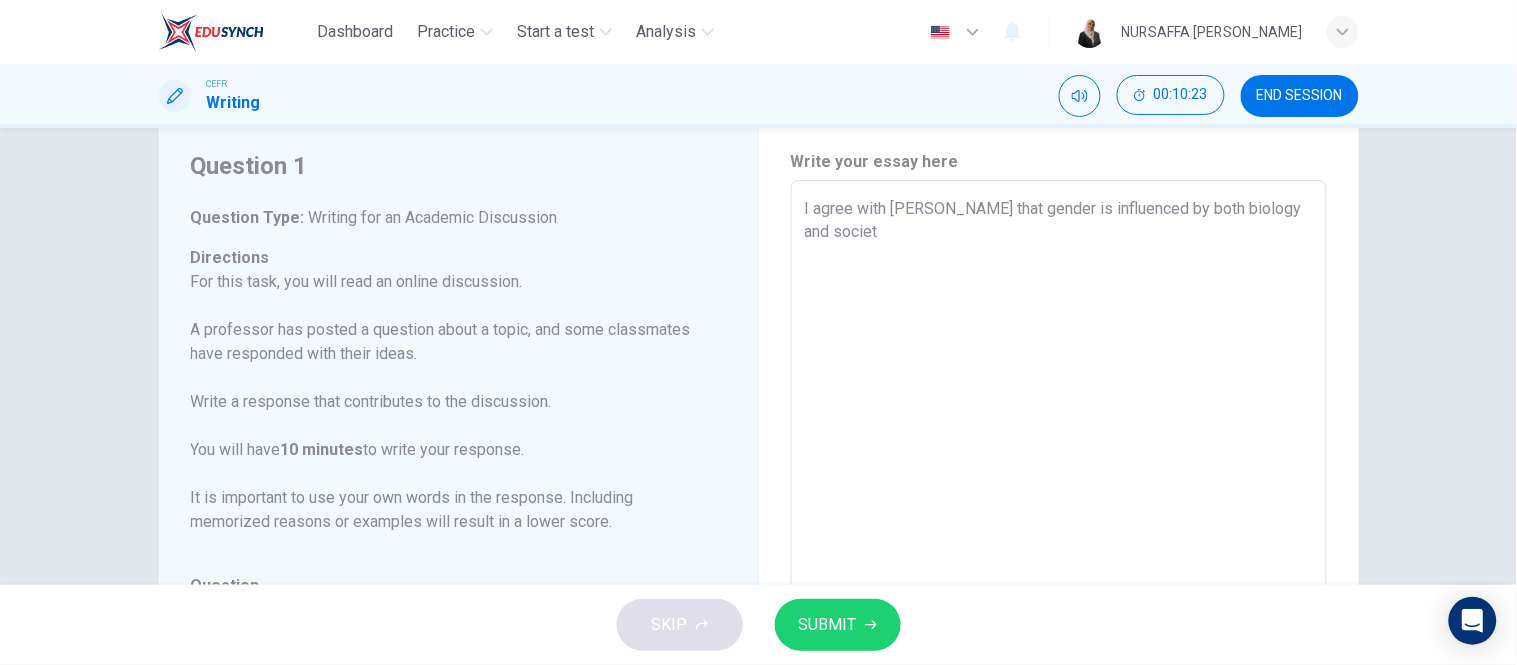 type on "x" 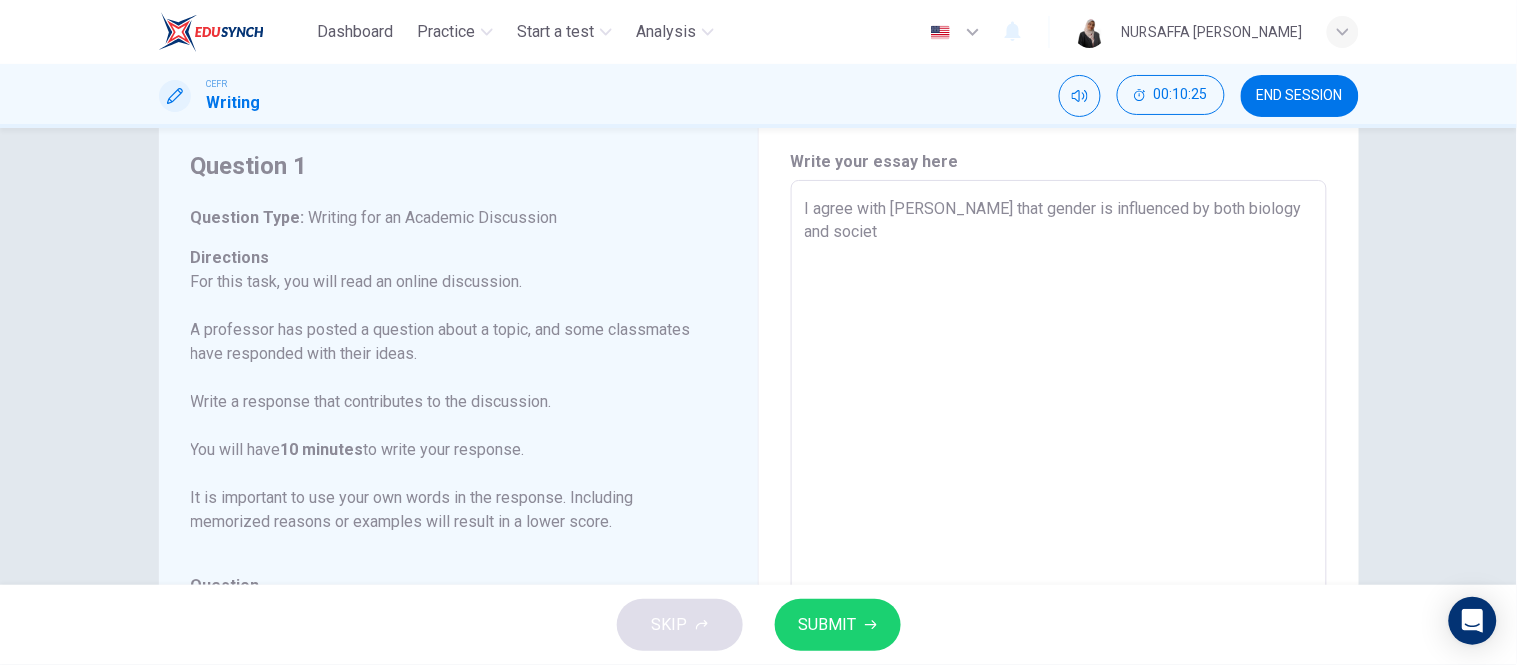 type on "I agree with [PERSON_NAME] that gender is influenced by both biology and society" 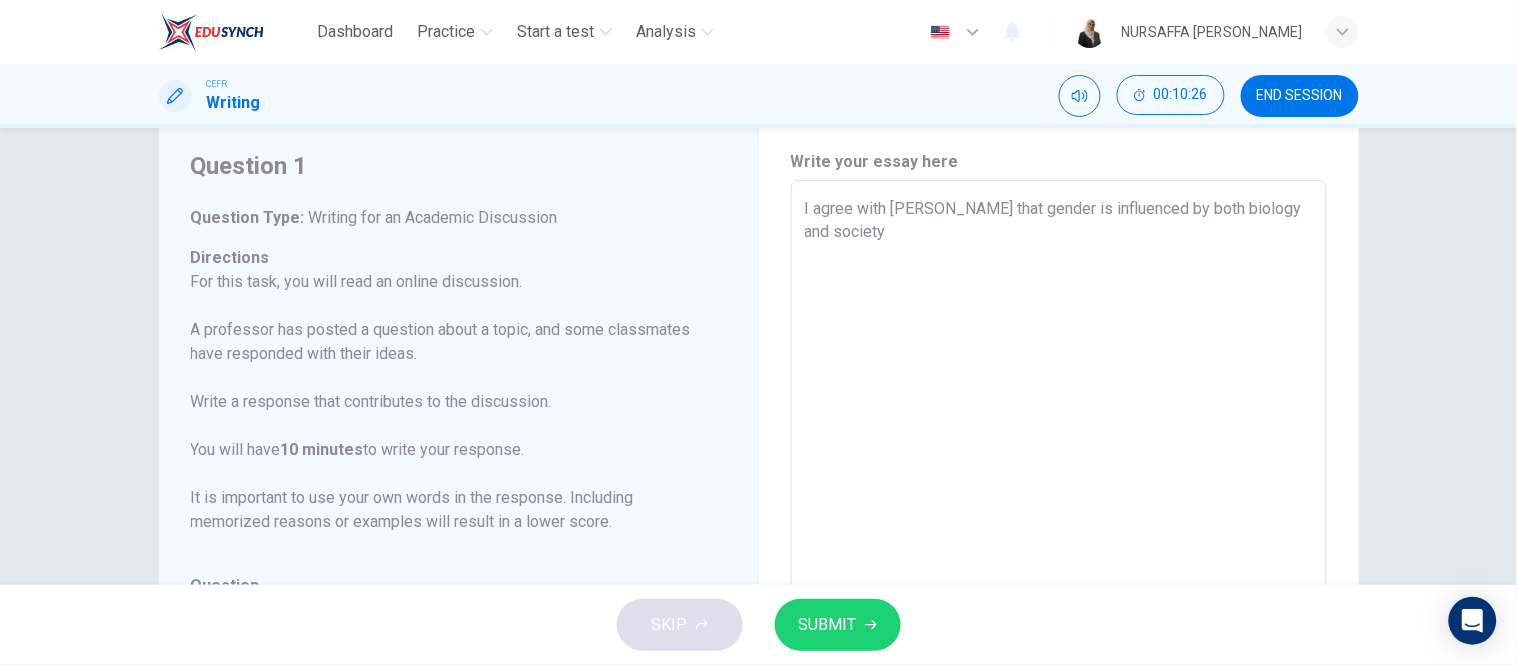 type on "I agree with [PERSON_NAME] that gender is influenced by both biology and society." 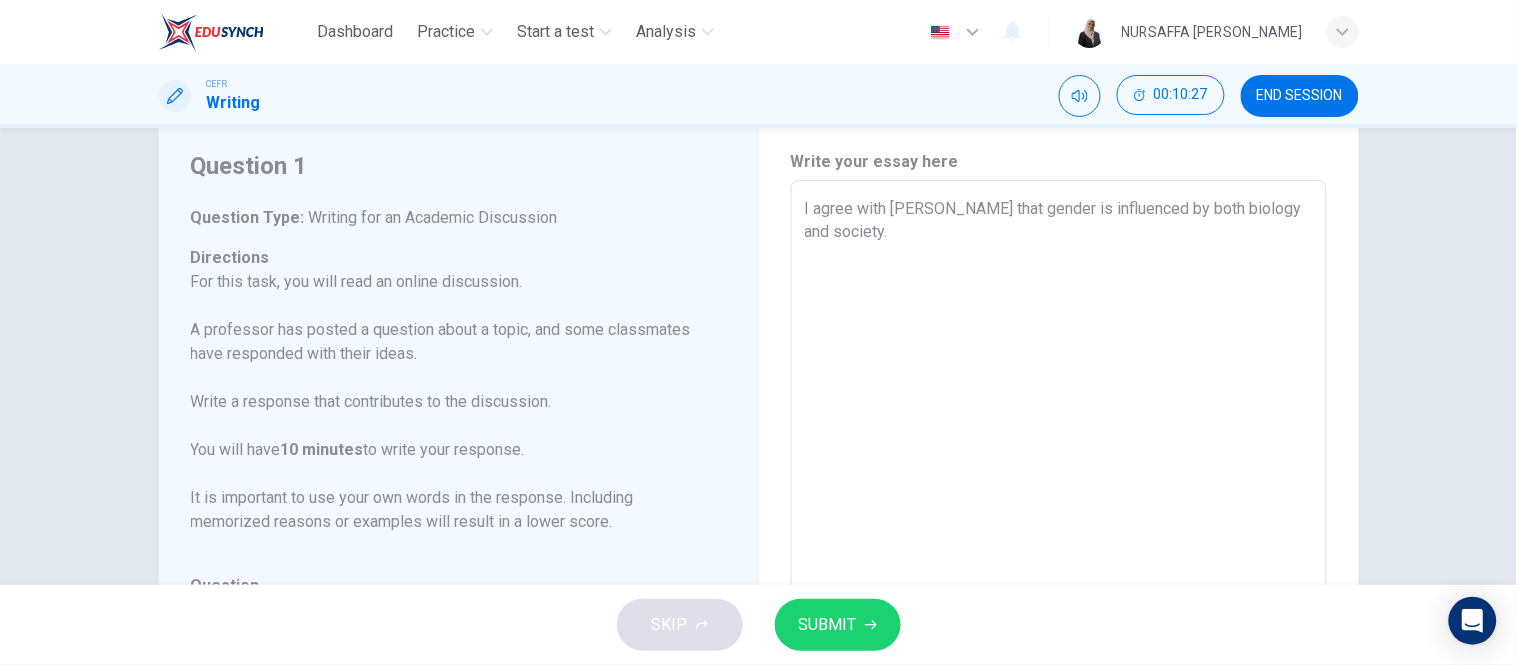 type on "I agree with [PERSON_NAME] that gender is influenced by both biology and society." 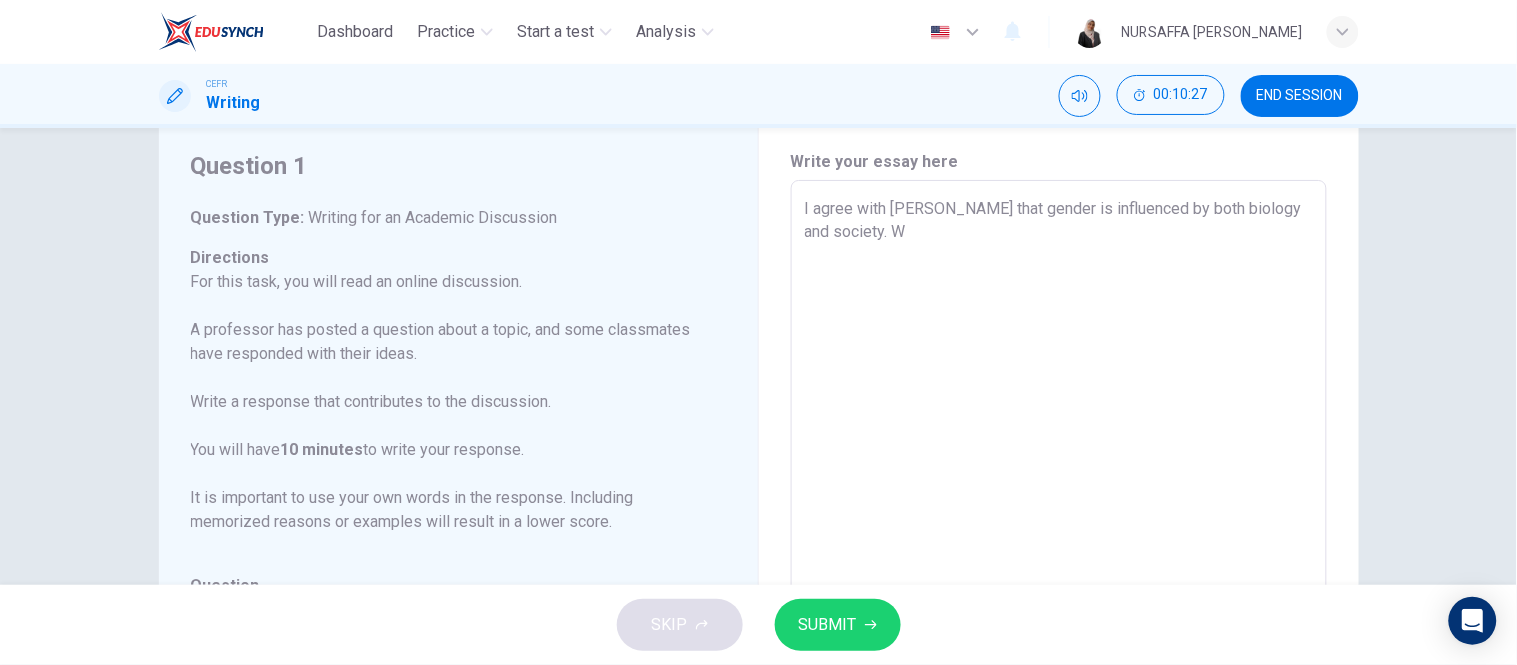 type on "x" 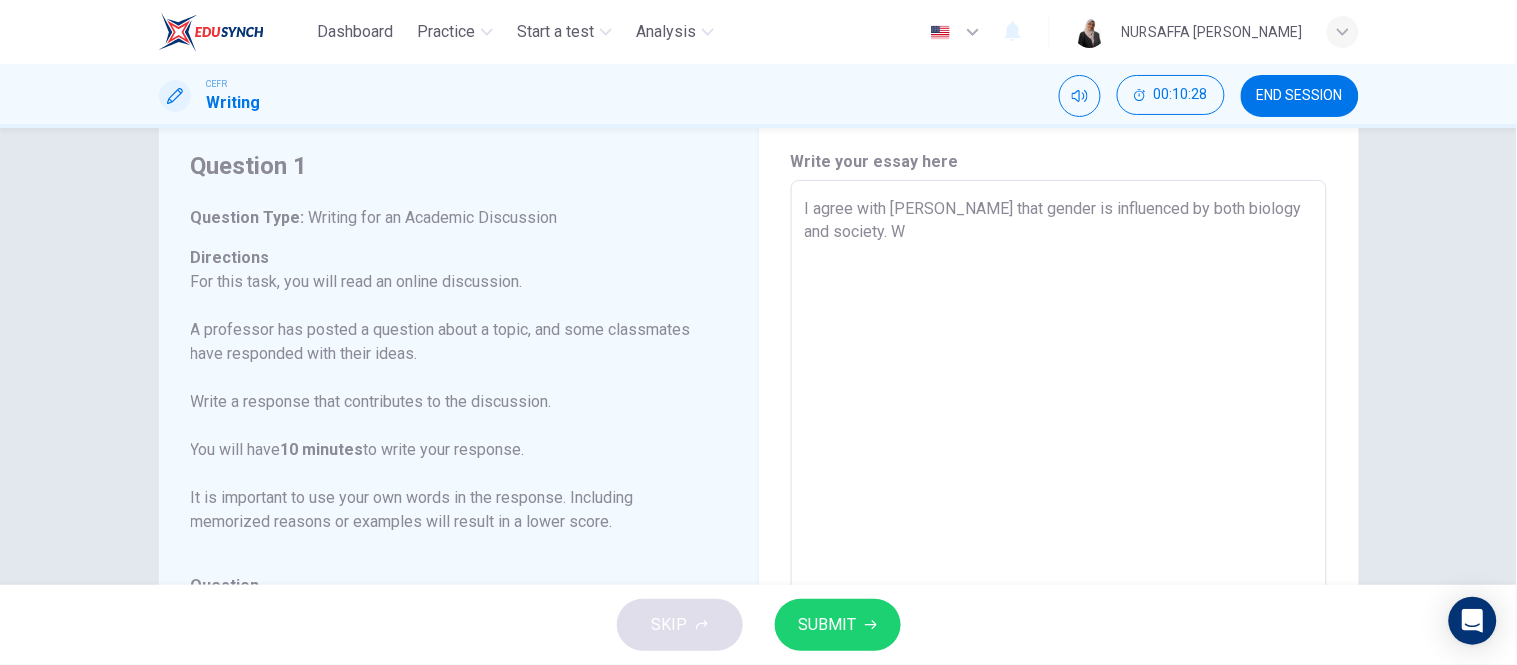 type on "I agree with [PERSON_NAME] that gender is influenced by both biology and society. Wh" 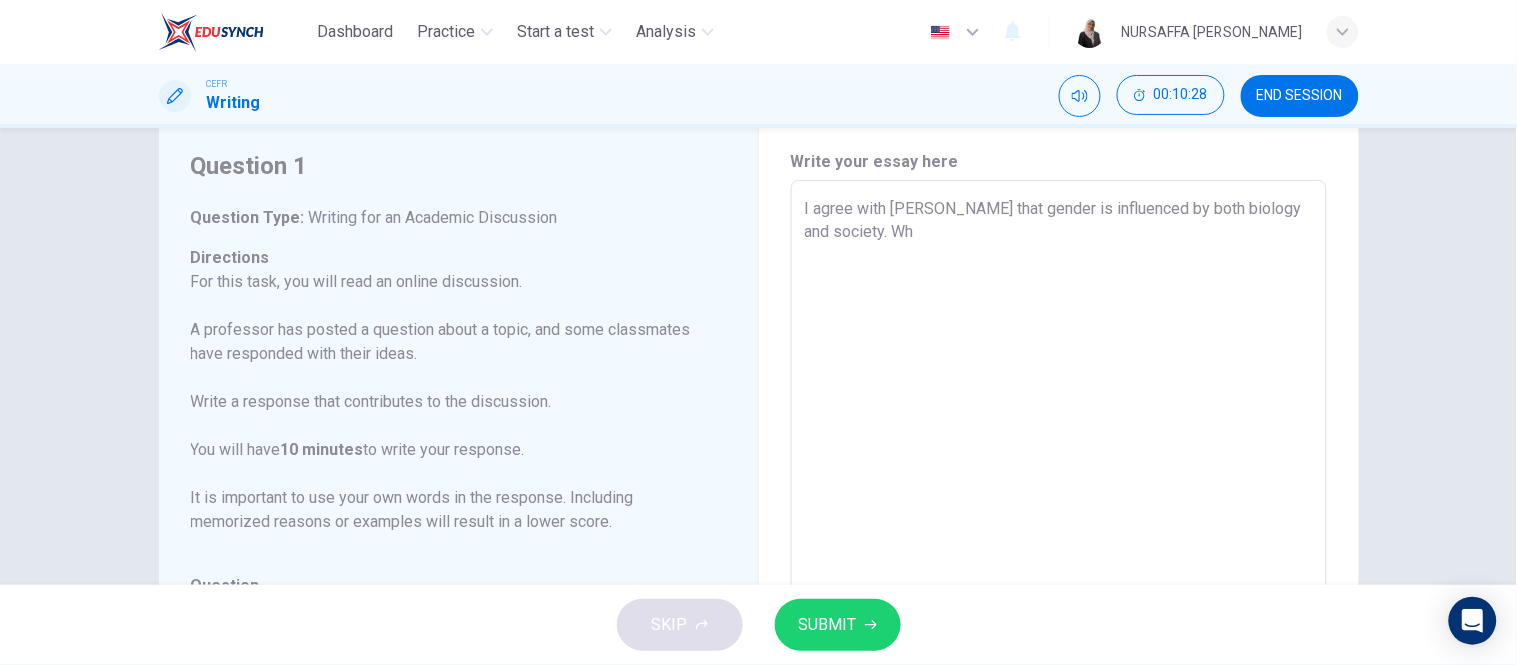 type on "x" 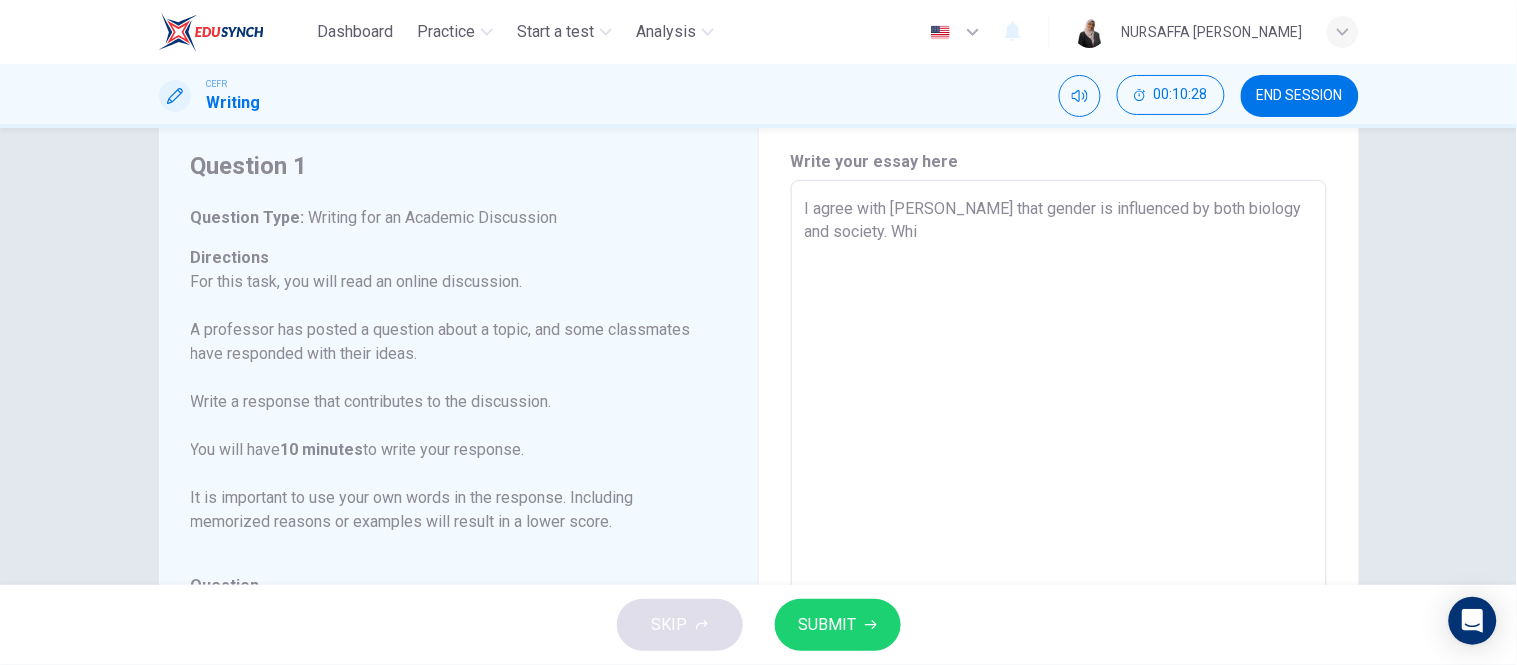 type on "x" 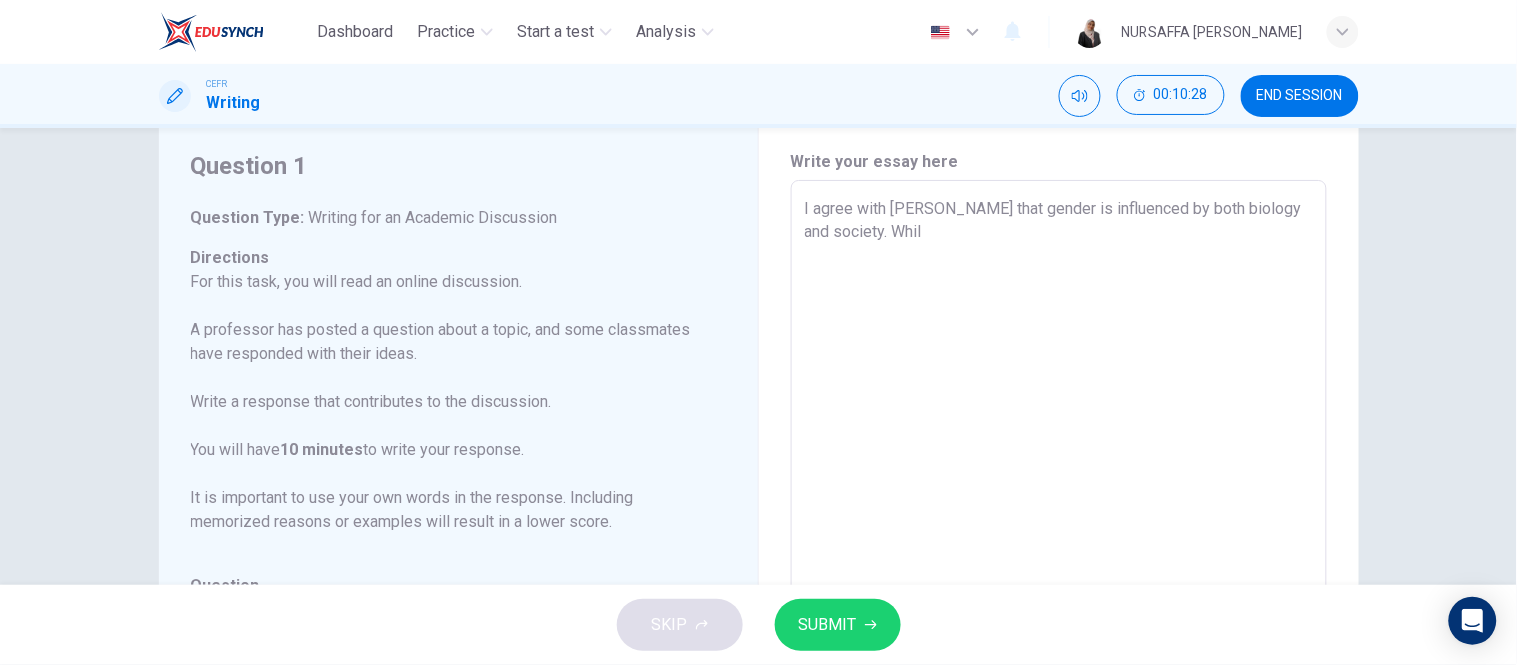 type on "I agree with [PERSON_NAME] that gender is influenced by both biology and society. While" 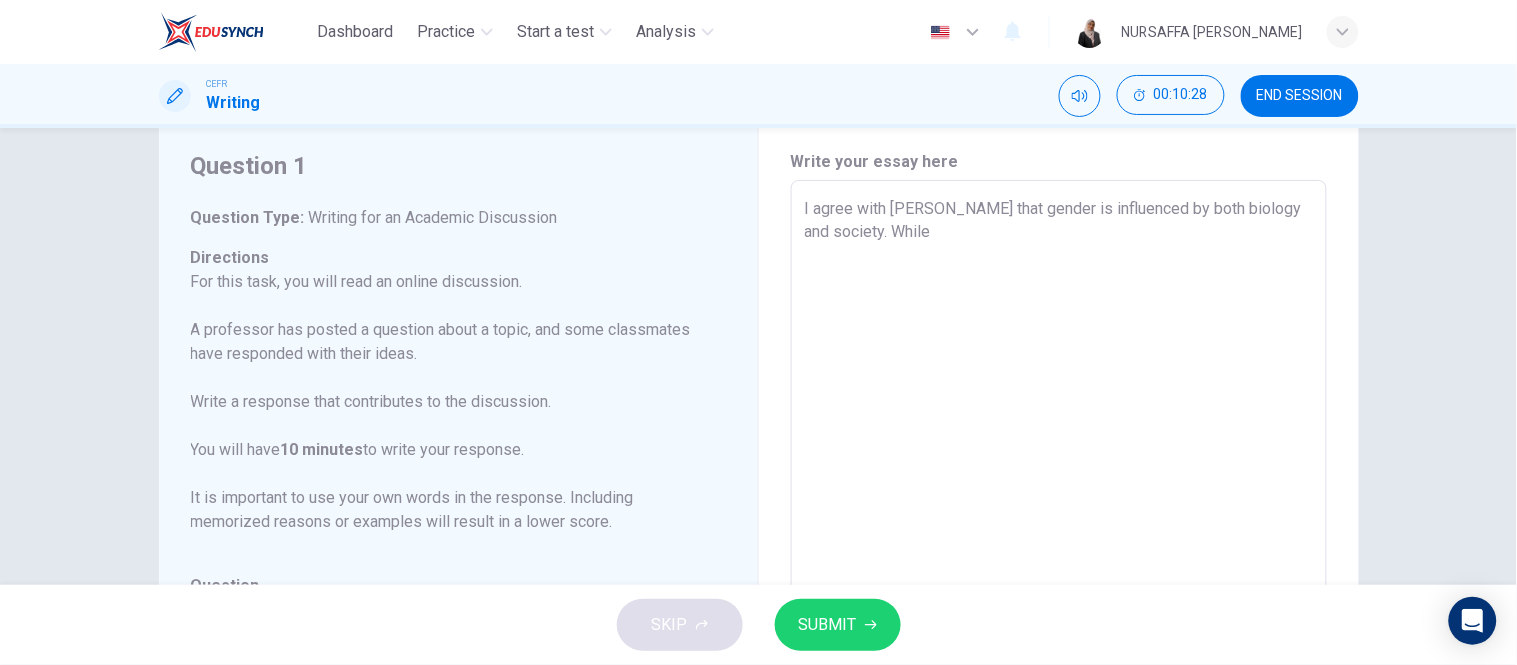 type on "x" 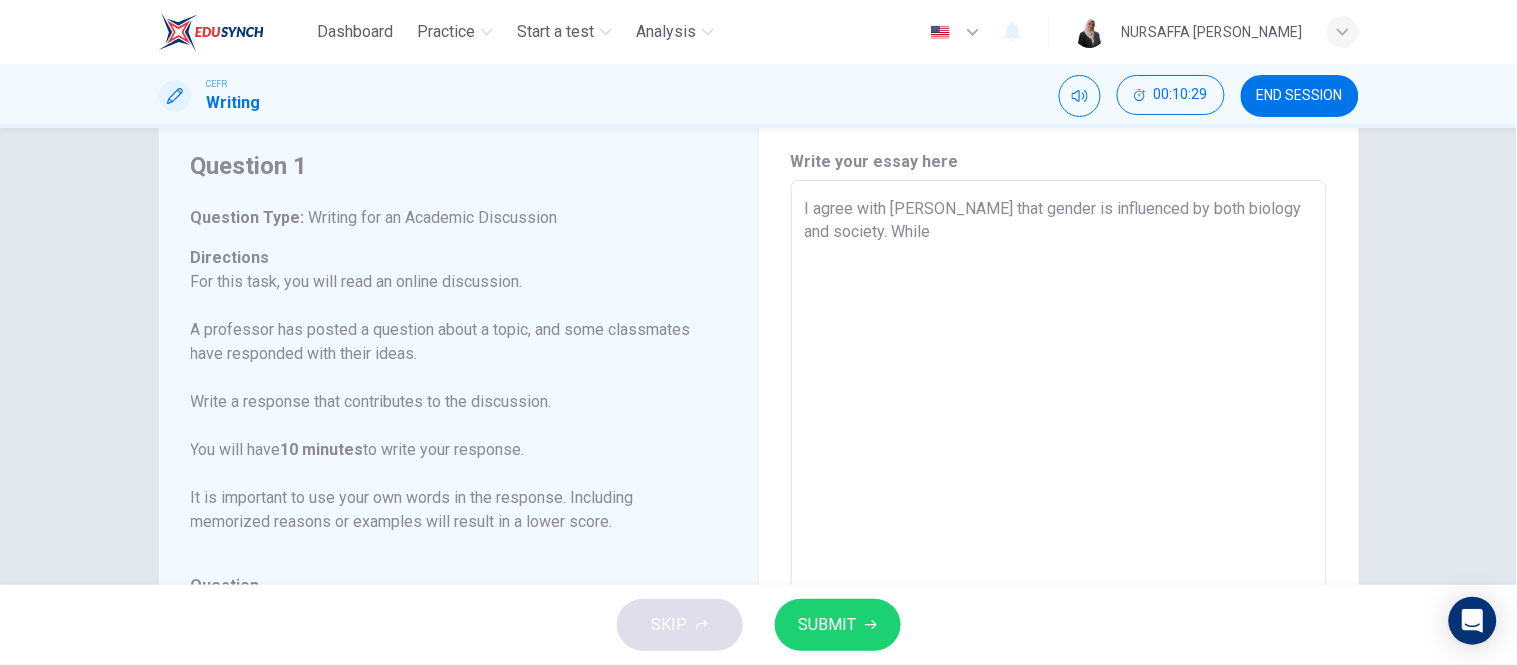 type on "I agree with [PERSON_NAME] that gender is influenced by both biology and society. While" 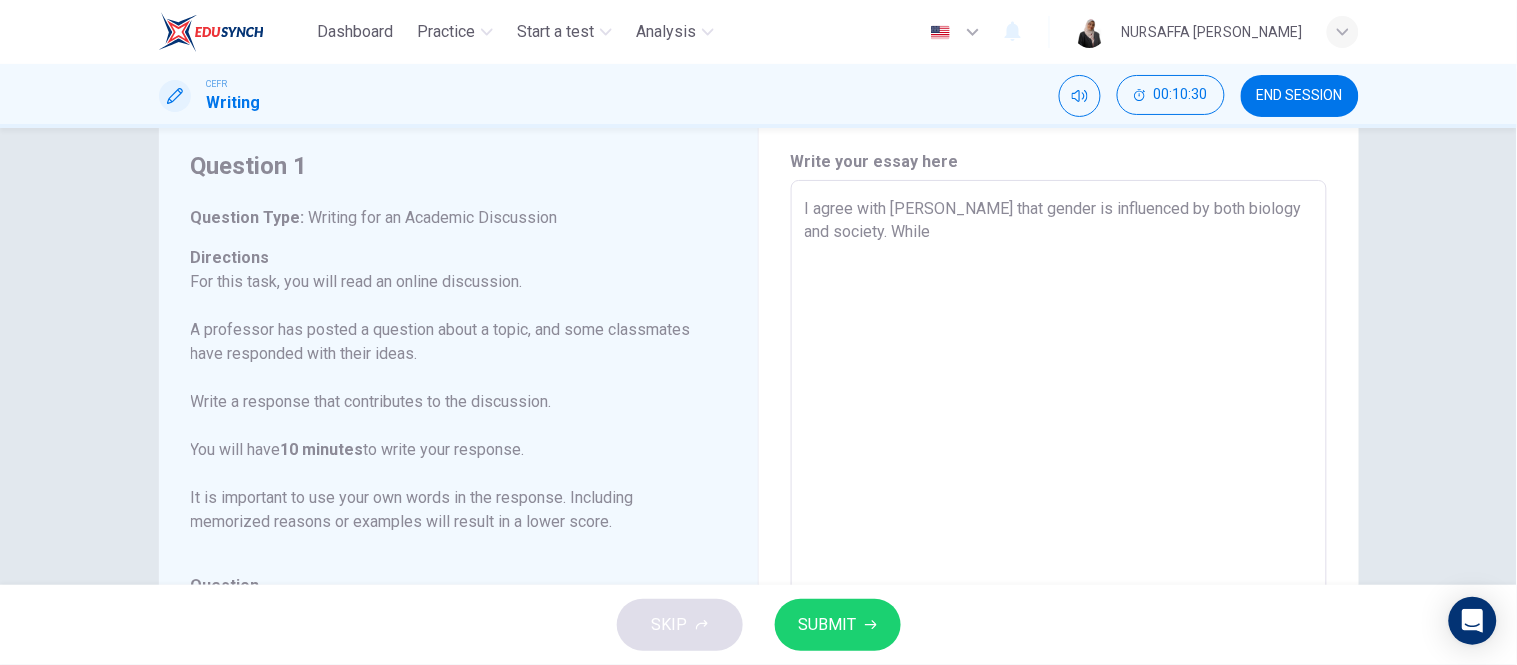 type on "I agree with [PERSON_NAME] that gender is influenced by both biology and society. While b" 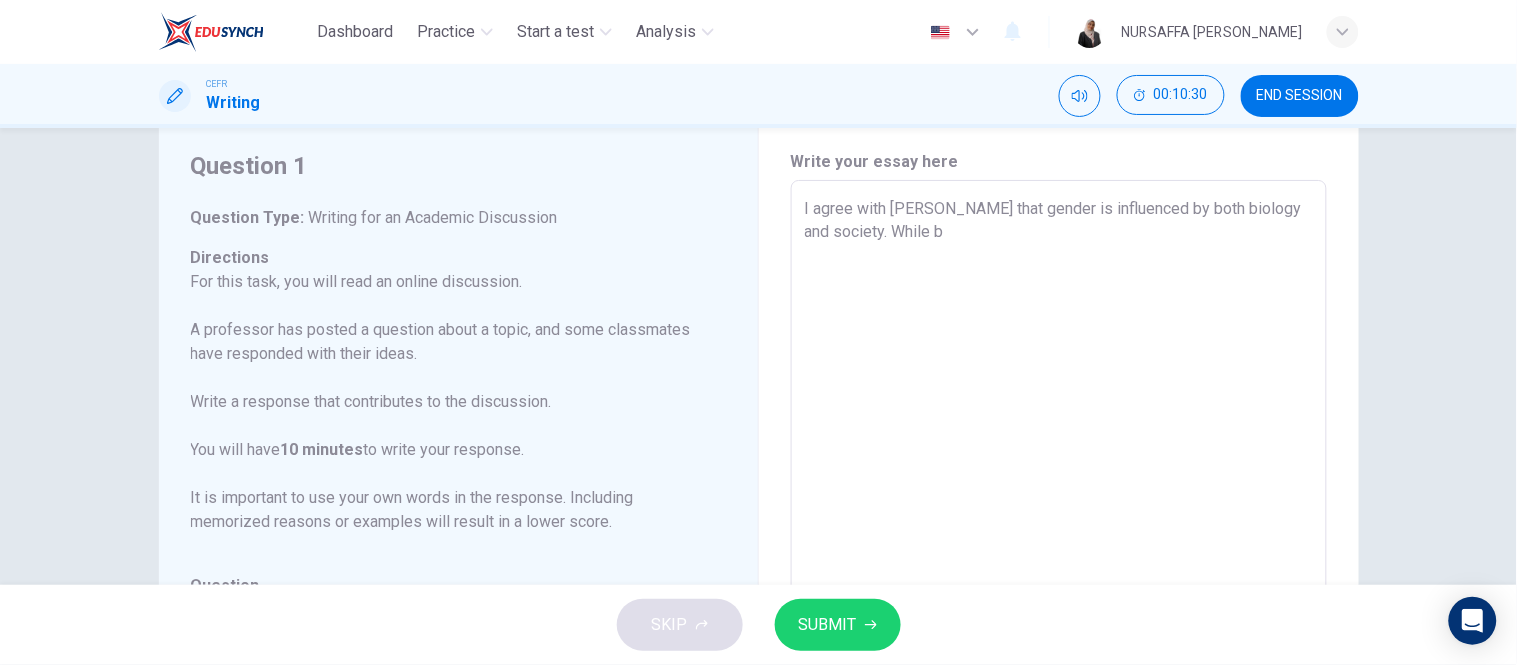 type on "I agree with [PERSON_NAME] that gender is influenced by both biology and society. While bi" 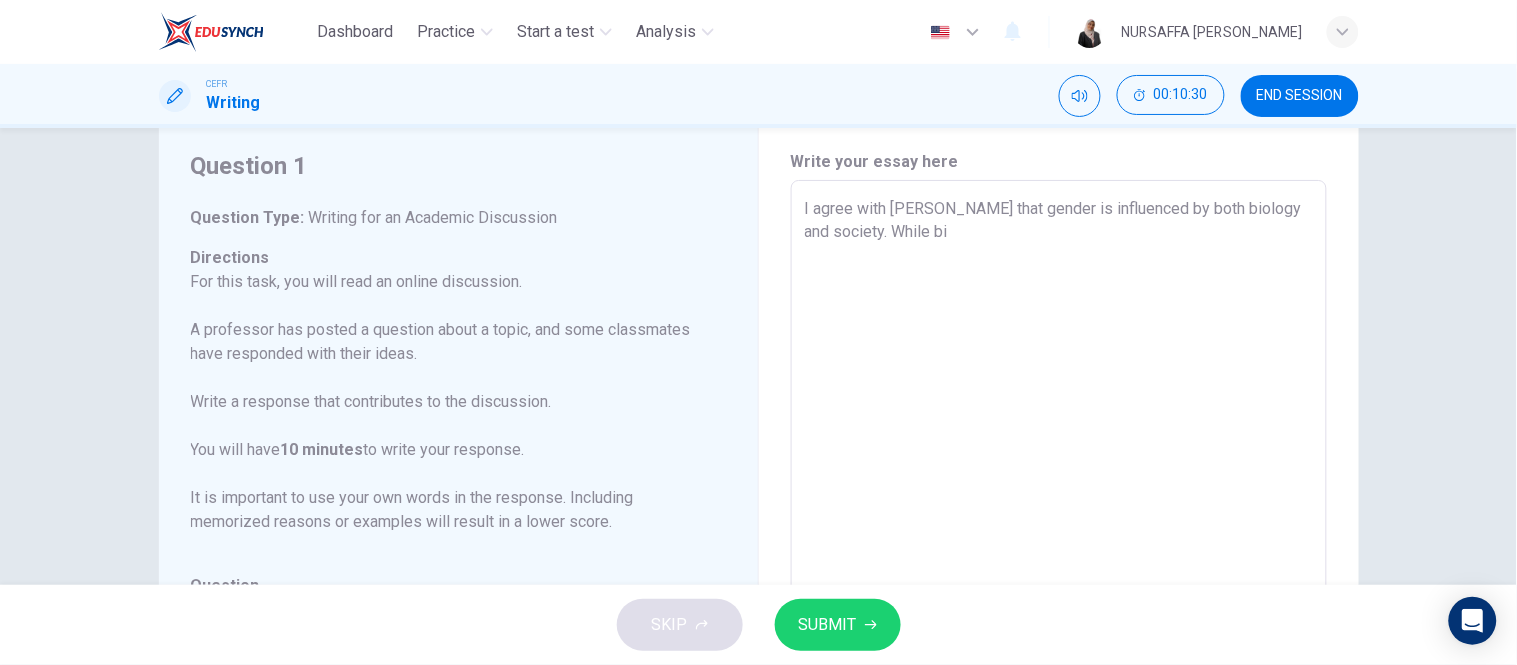 type on "x" 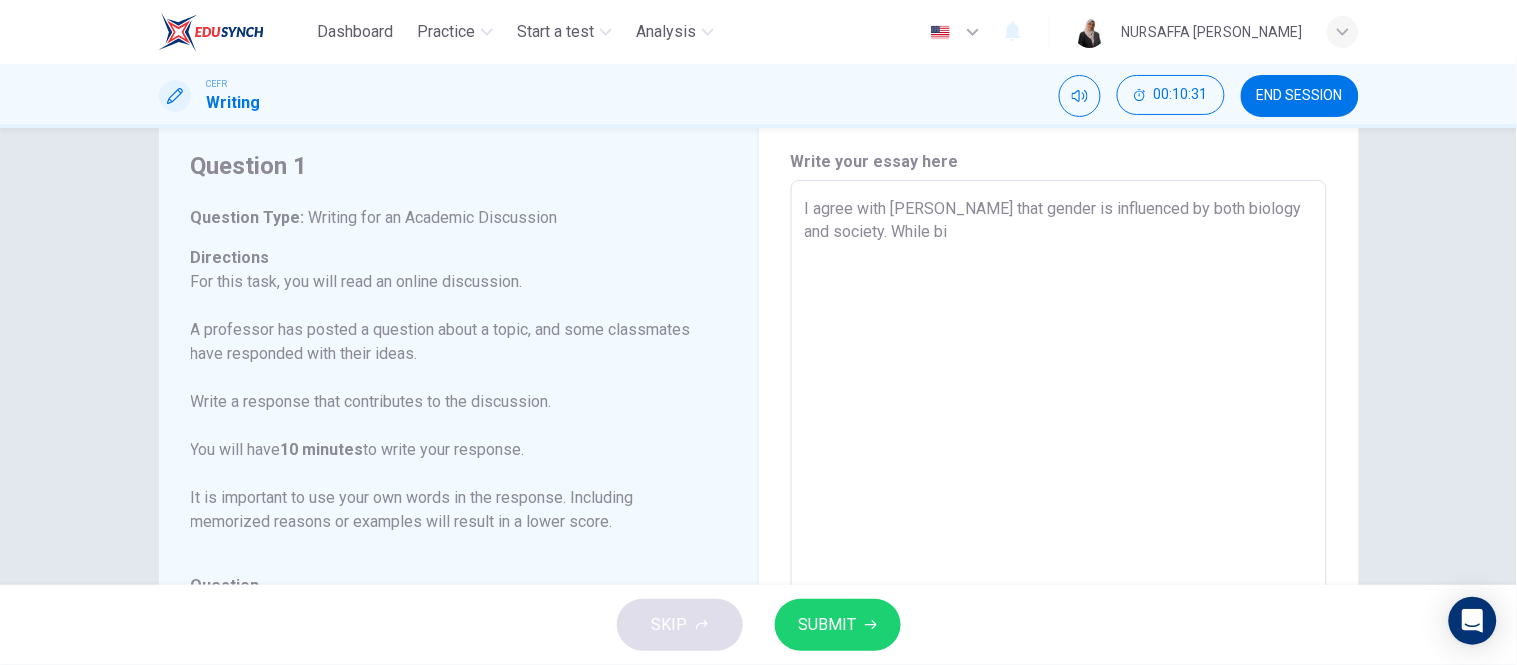 type on "I agree with [PERSON_NAME] that gender is influenced by both biology and society. While bio" 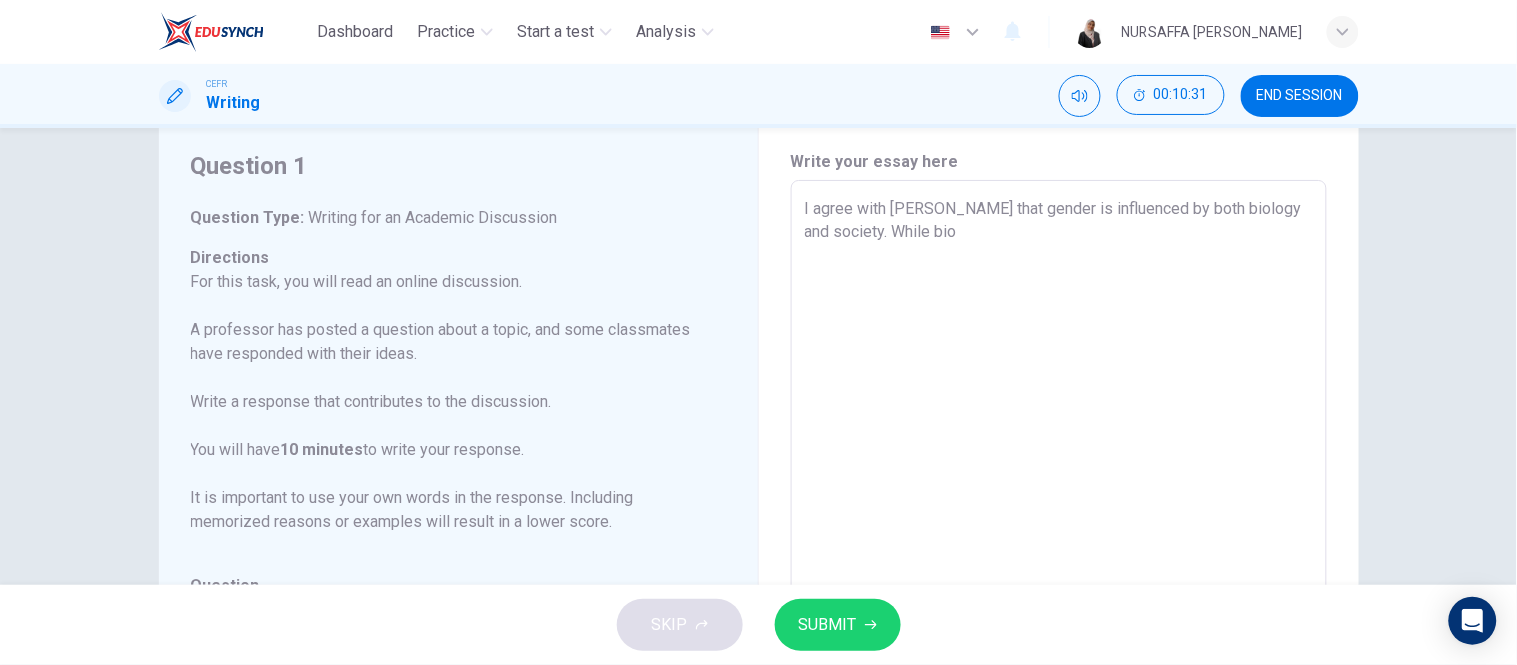 type on "x" 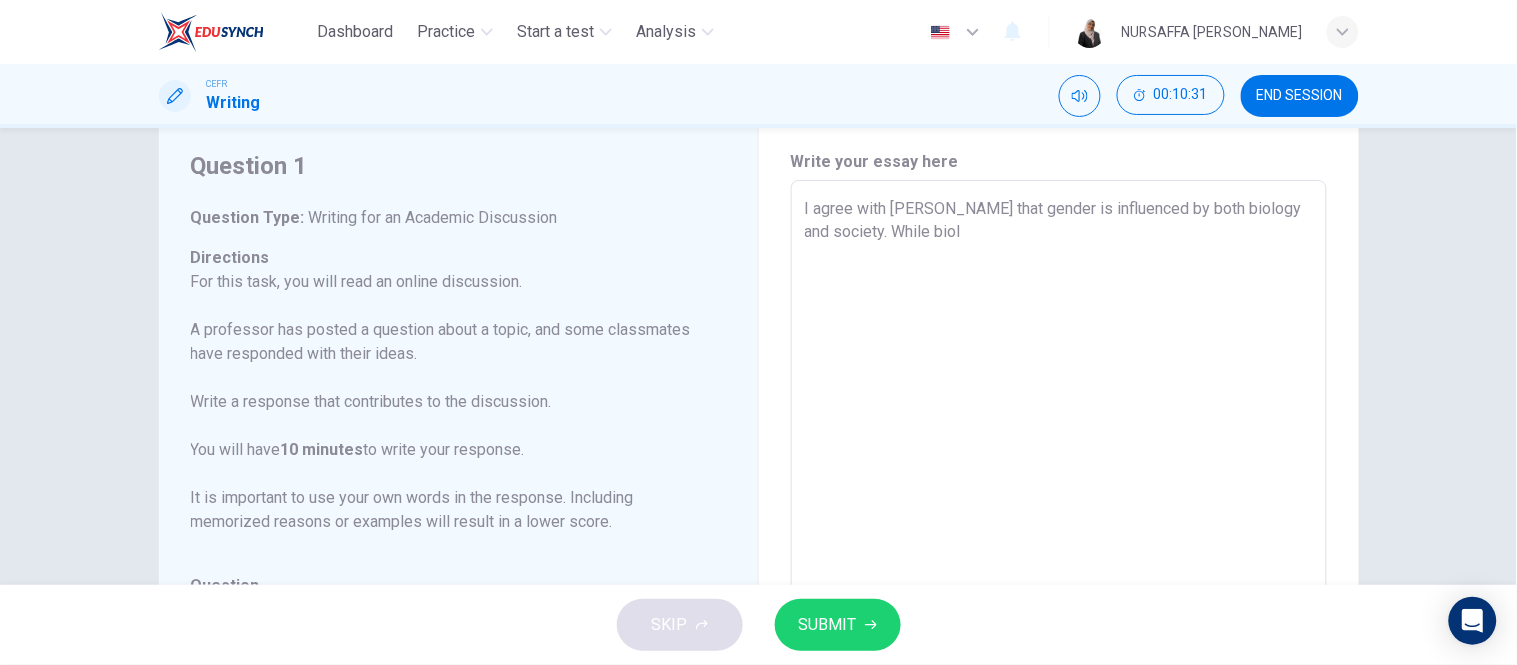 type on "I agree with [PERSON_NAME] that gender is influenced by both biology and society. While biolo" 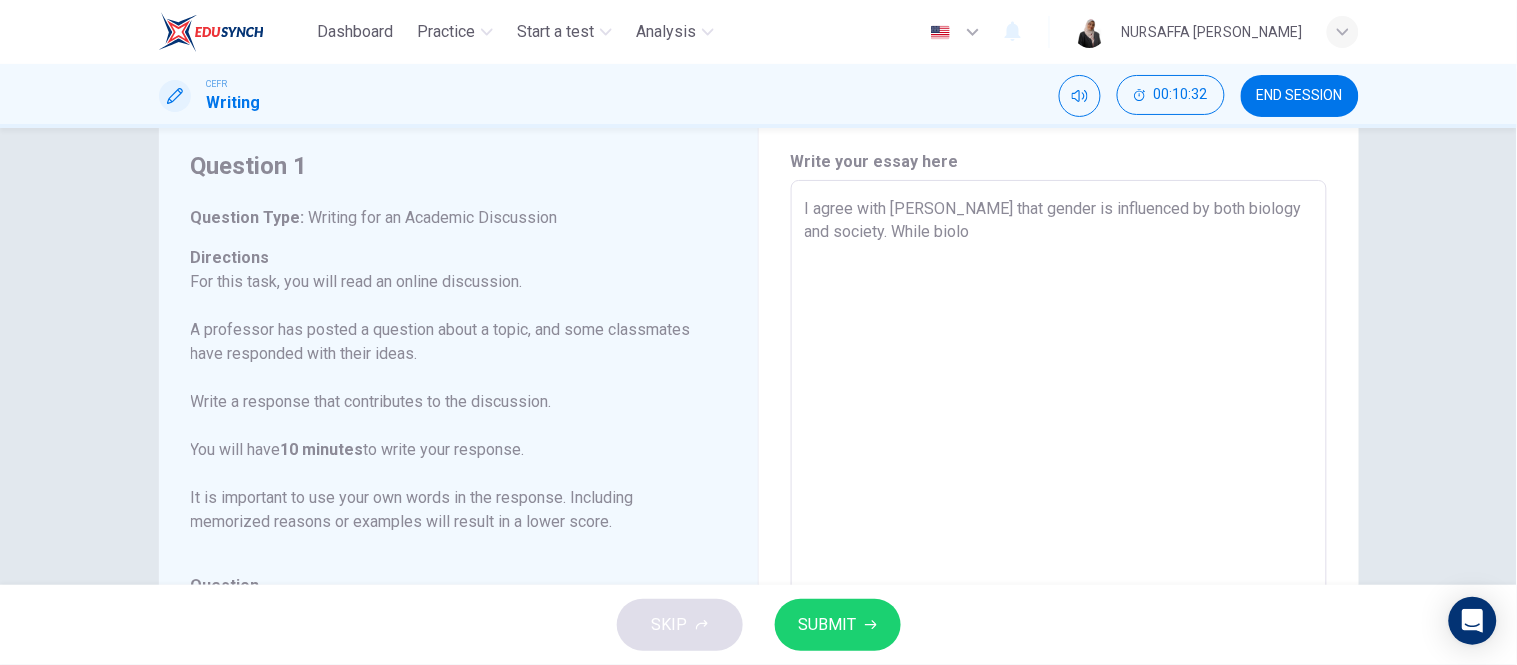 type on "x" 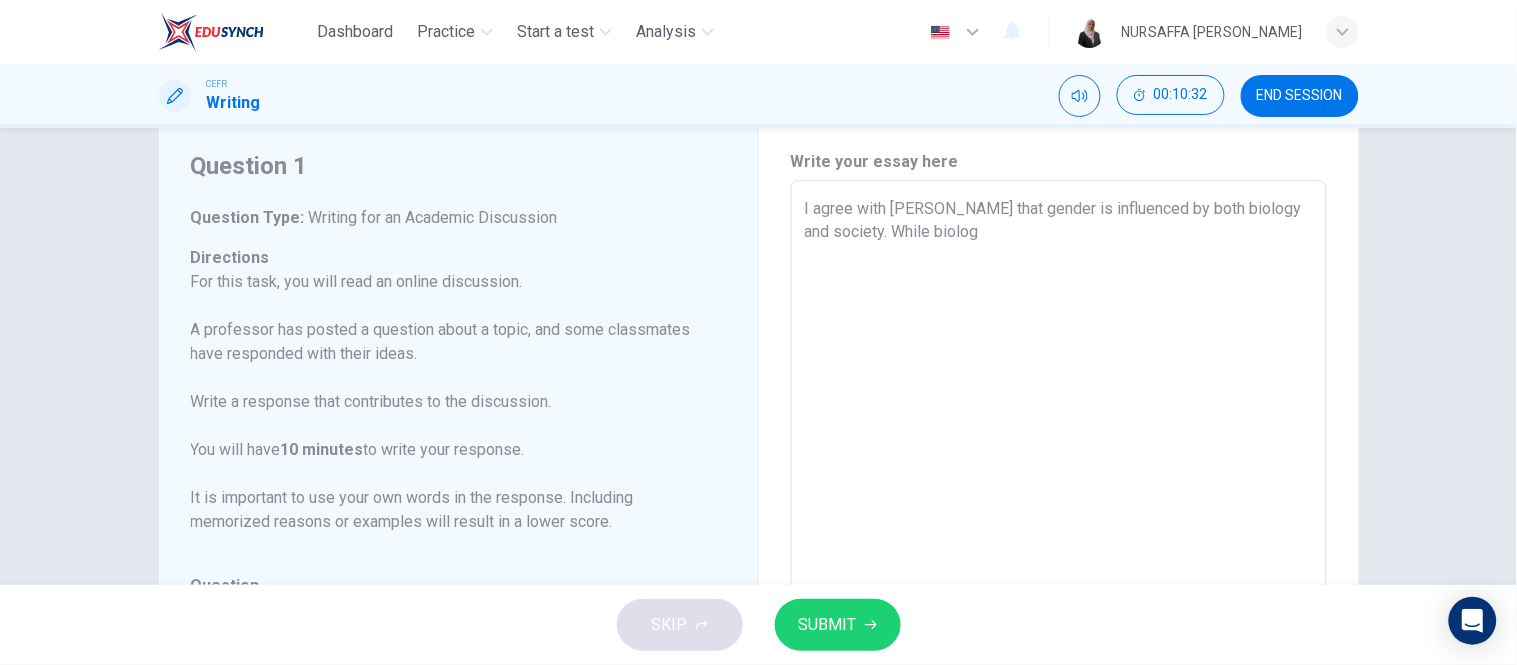 type on "I agree with [PERSON_NAME] that gender is influenced by both biology and society. While biologi" 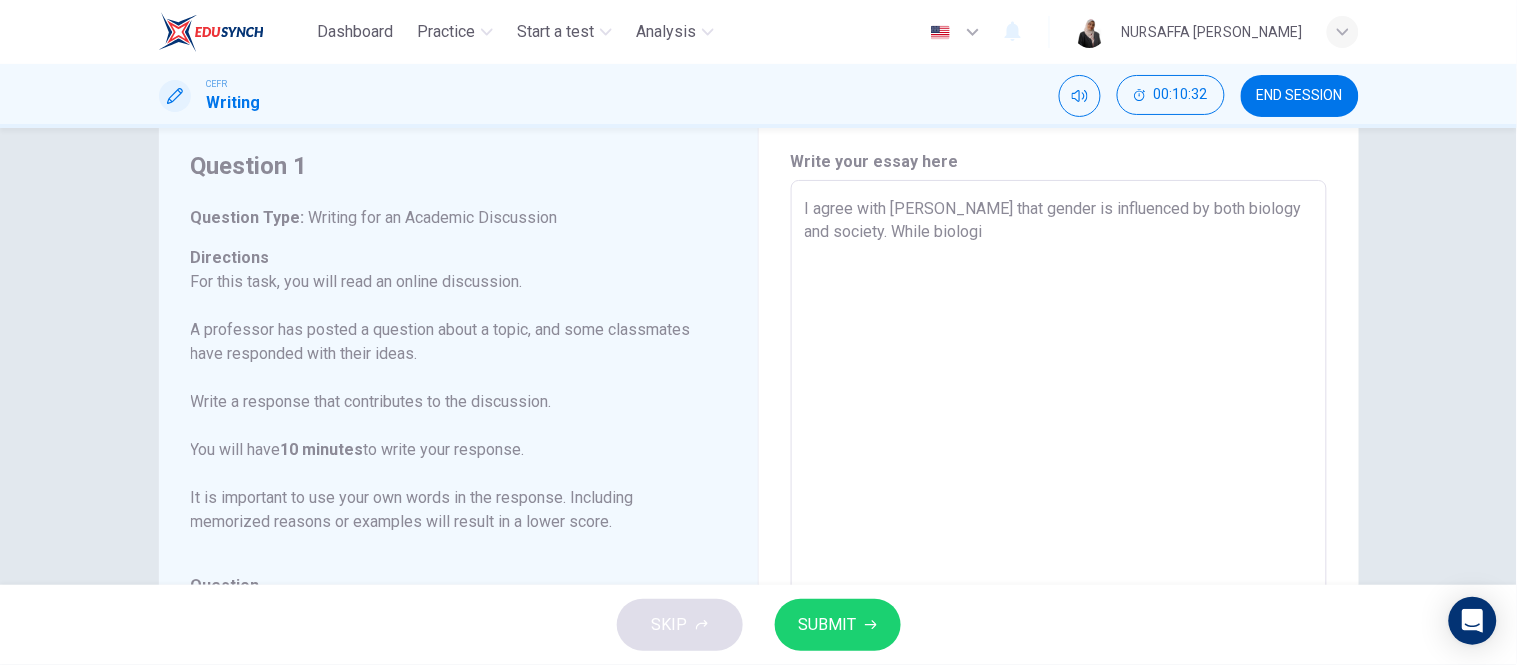 type on "x" 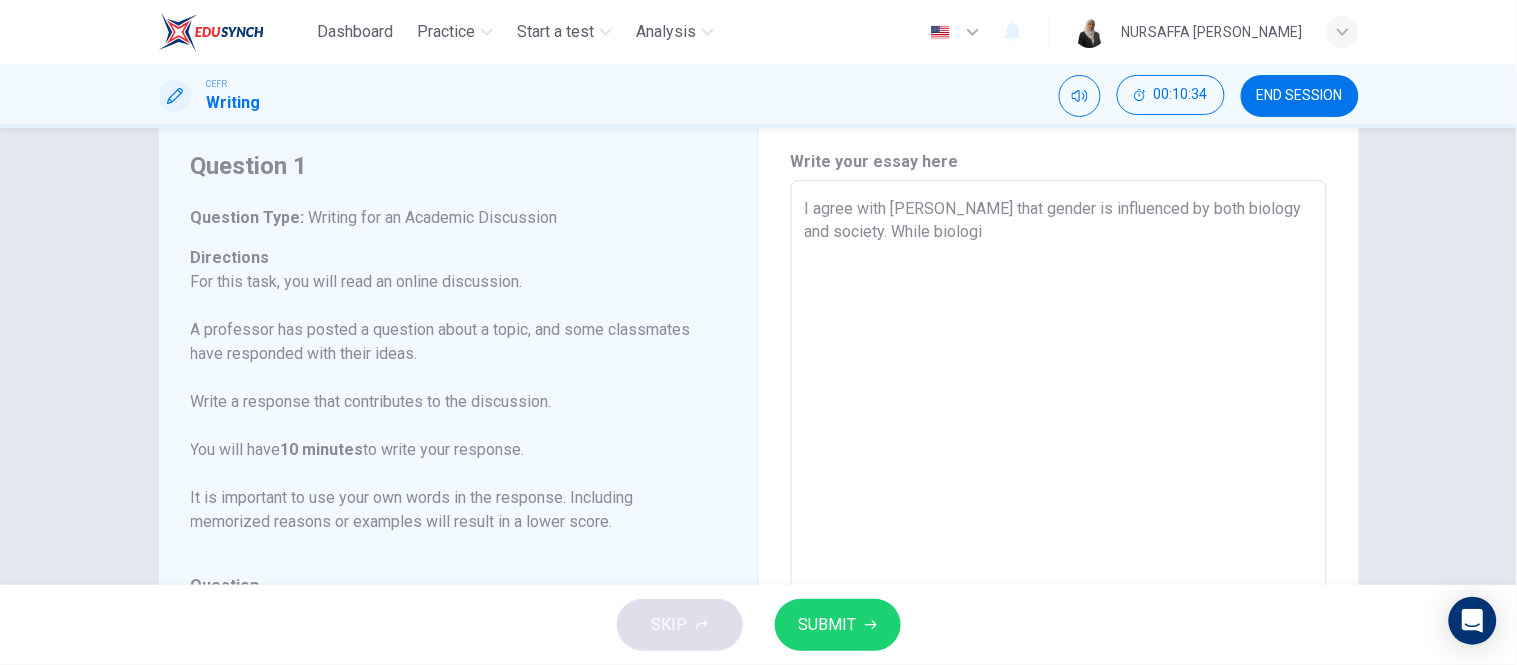 type on "I agree with [PERSON_NAME] that gender is influenced by both biology and society. While biologic" 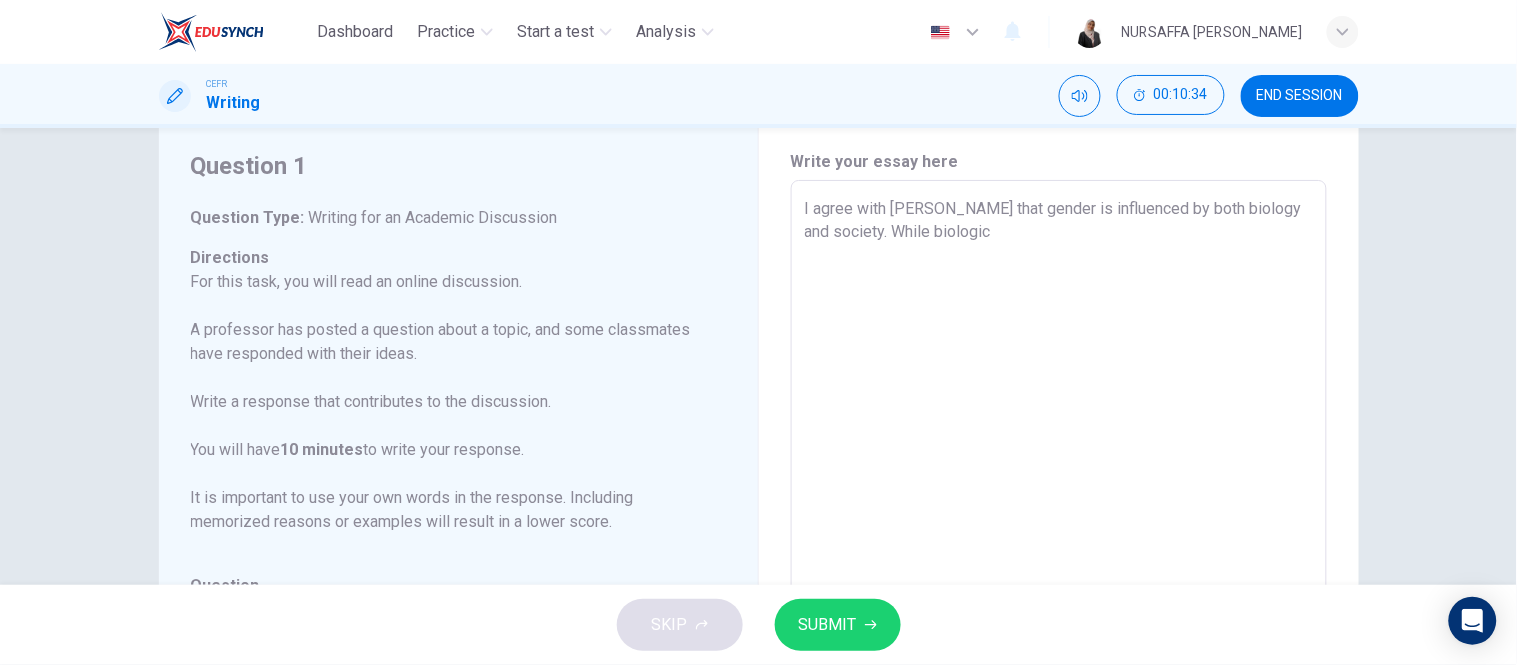 type on "I agree with [PERSON_NAME] that gender is influenced by both biology and society. While biologica" 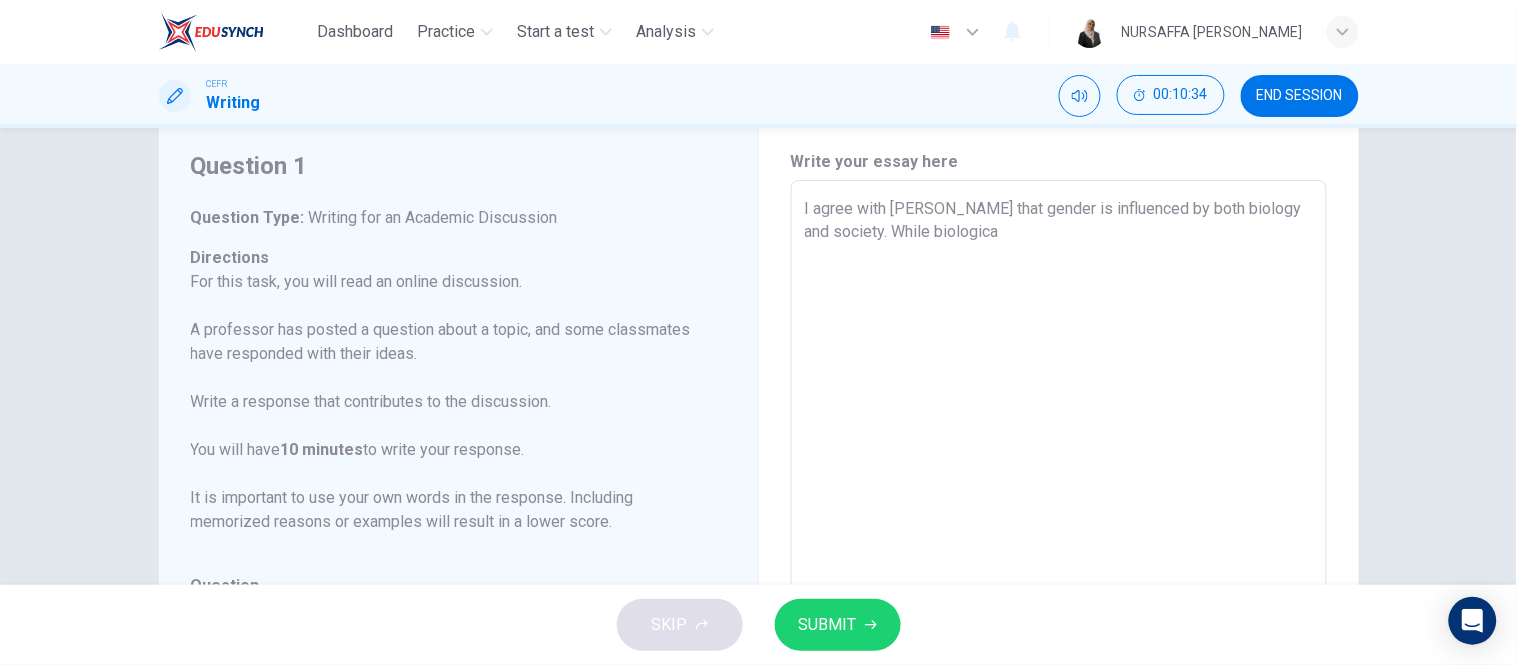 type on "I agree with [PERSON_NAME] that gender is influenced by both biology and society. While biological" 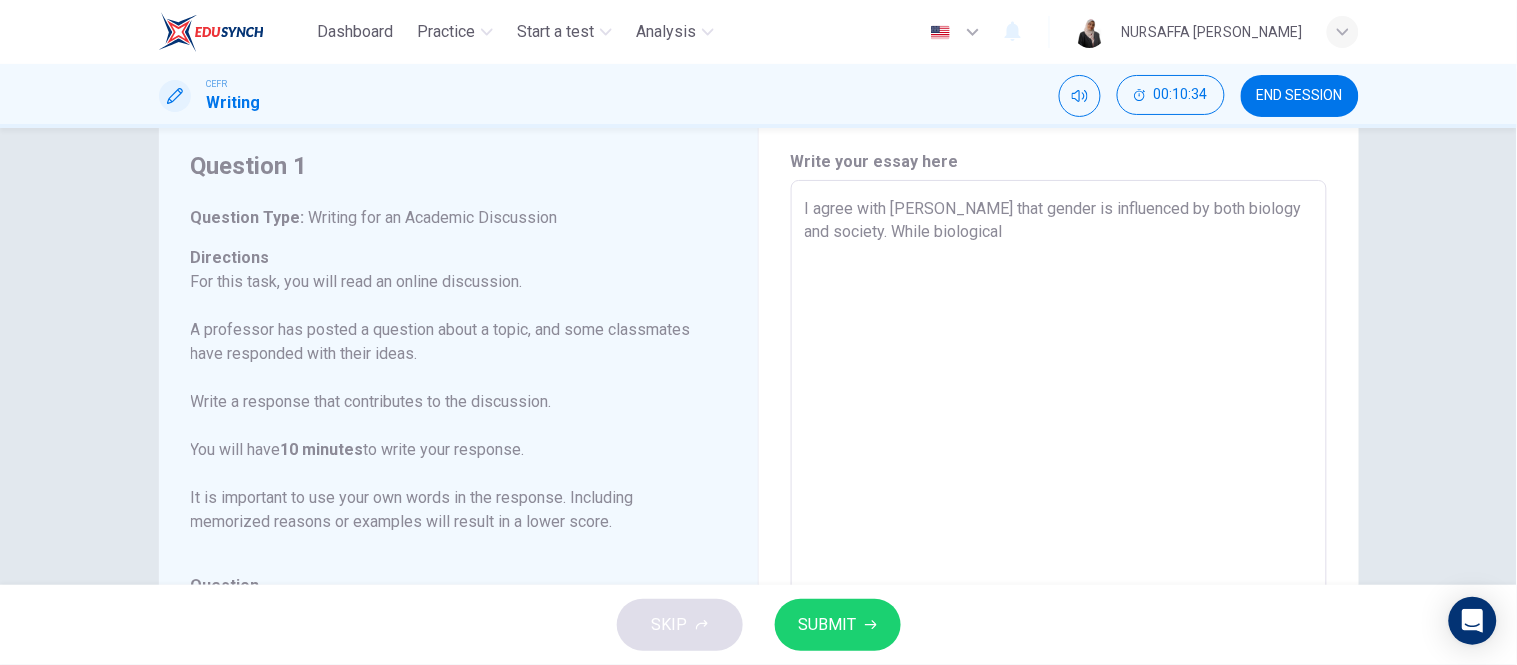 type on "x" 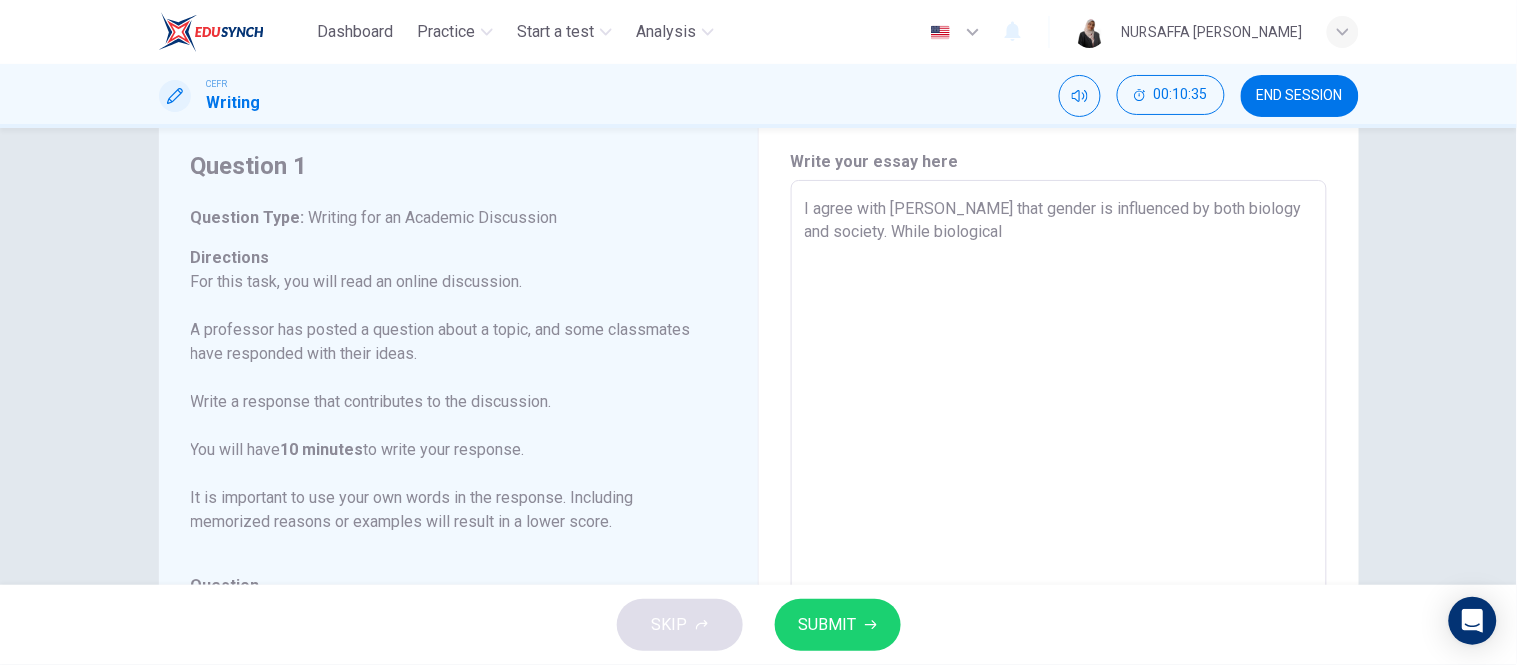 type on "I agree with [PERSON_NAME] that gender is influenced by both biology and society. While biological" 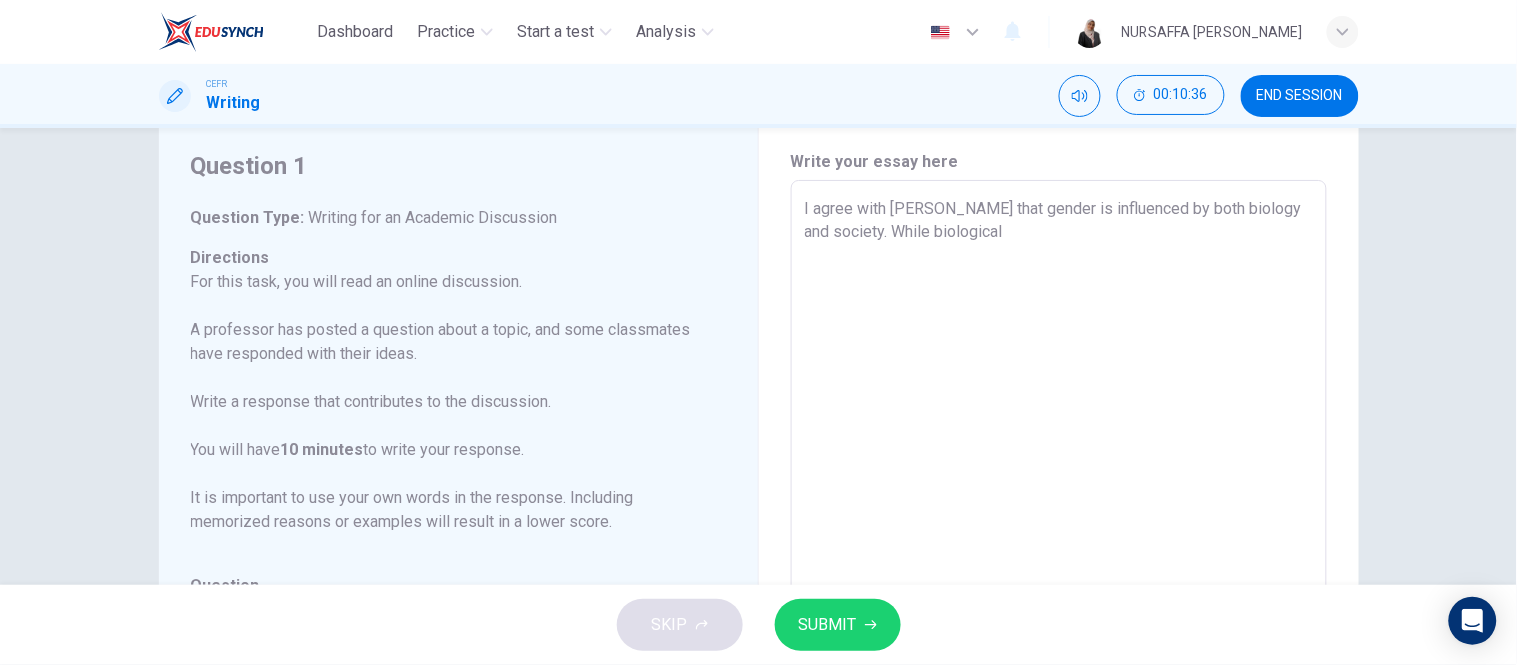 type on "I agree with [PERSON_NAME] that gender is influenced by both biology and society. While biological s" 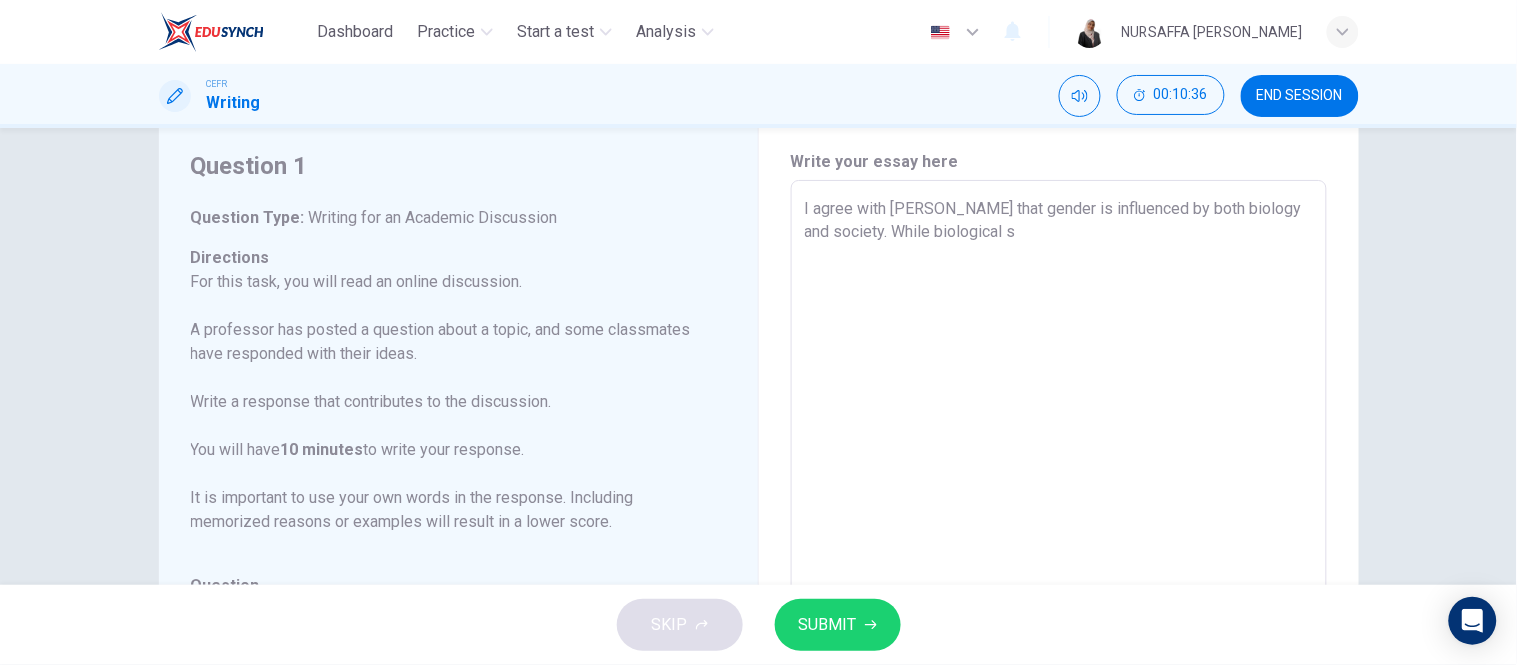 type on "I agree with [PERSON_NAME] that gender is influenced by both biology and society. While biological se" 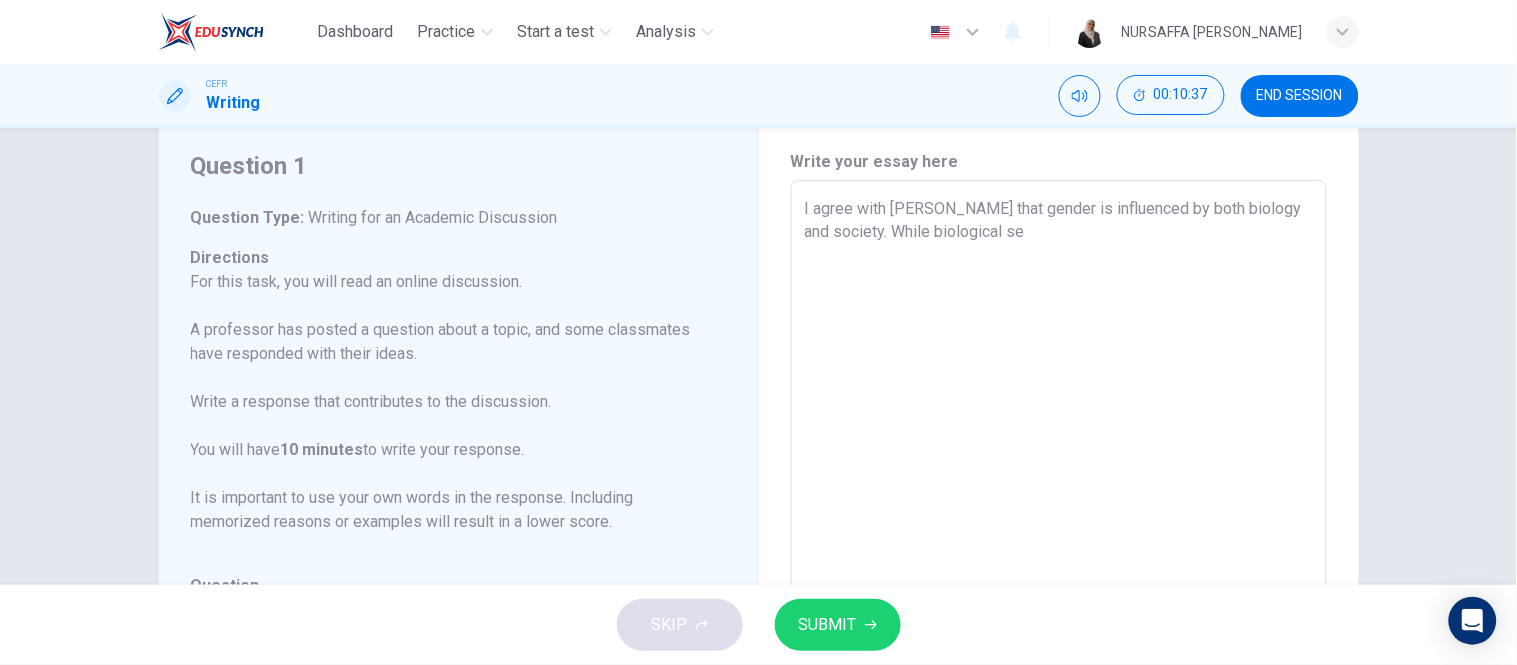 type 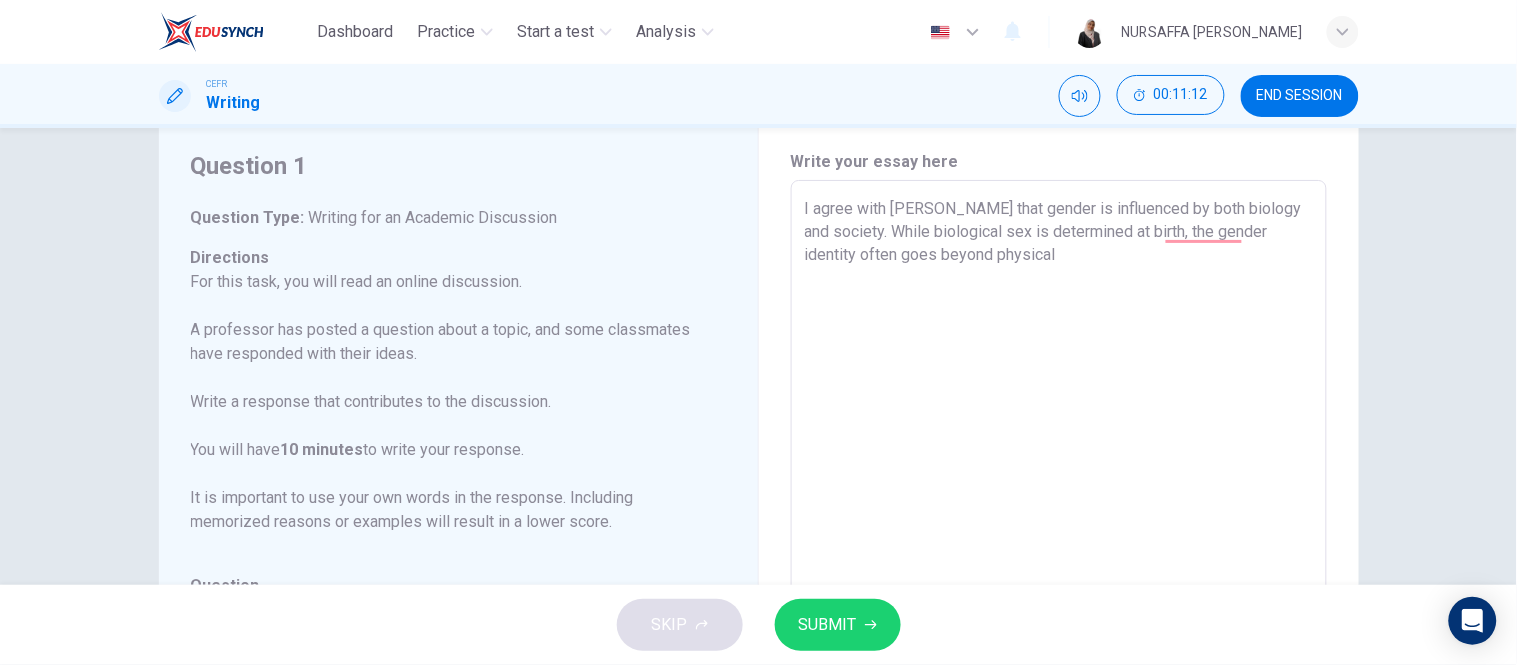click on "I agree with [PERSON_NAME] that gender is influenced by both biology and society. While biological sex is determined at birth, the gender identity often goes beyond physical" at bounding box center (1059, 514) 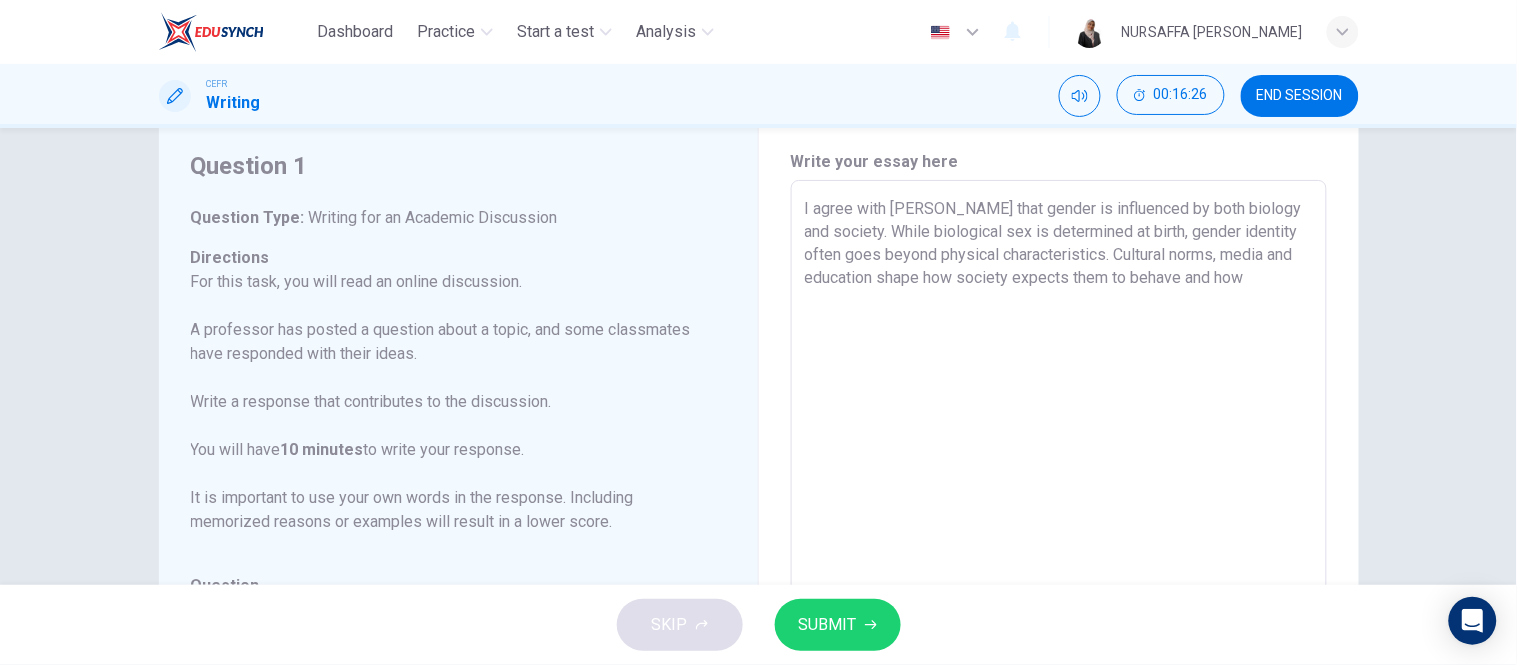 click on "I agree with [PERSON_NAME] that gender is influenced by both biology and society. While biological sex is determined at birth, gender identity often goes beyond physical characteristics. Cultural norms, media and education shape how society expects them to behave and how" at bounding box center [1059, 514] 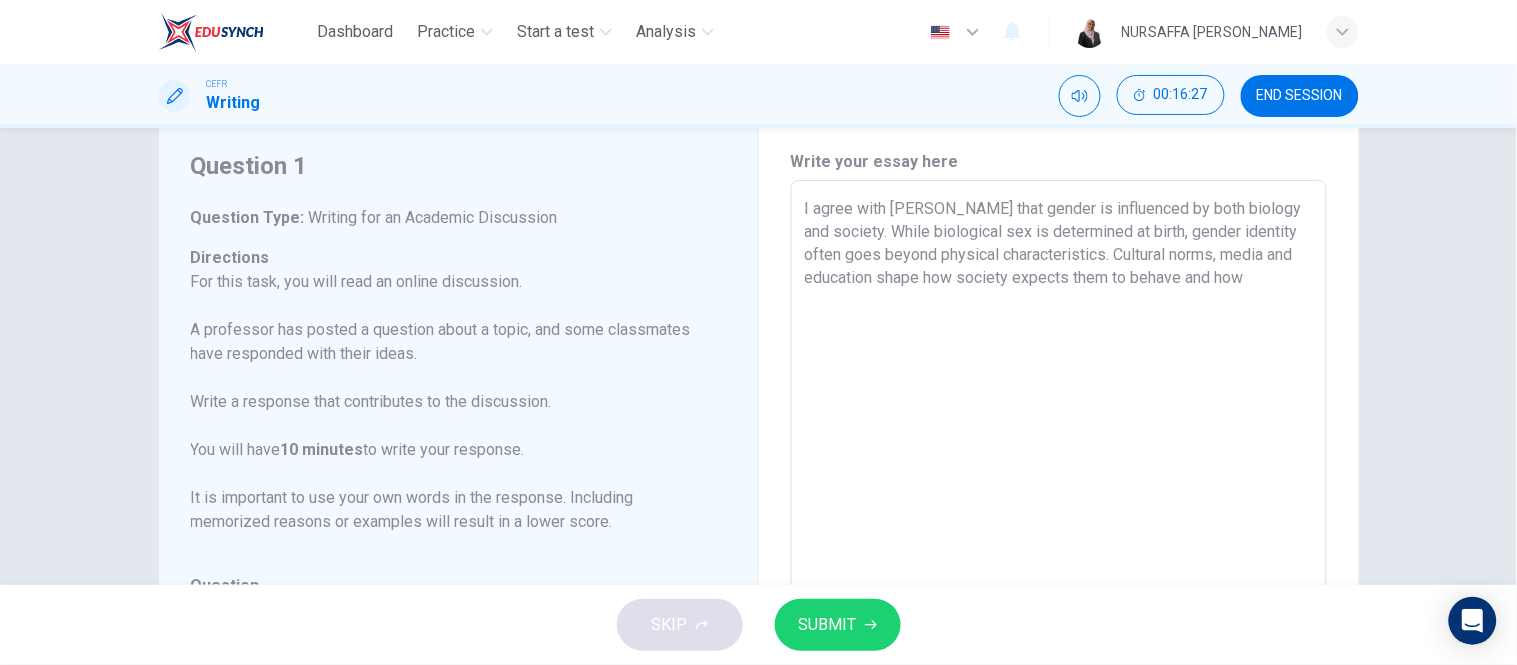 click on "I agree with [PERSON_NAME] that gender is influenced by both biology and society. While biological sex is determined at birth, gender identity often goes beyond physical characteristics. Cultural norms, media and education shape how society expects them to behave and how" at bounding box center [1059, 514] 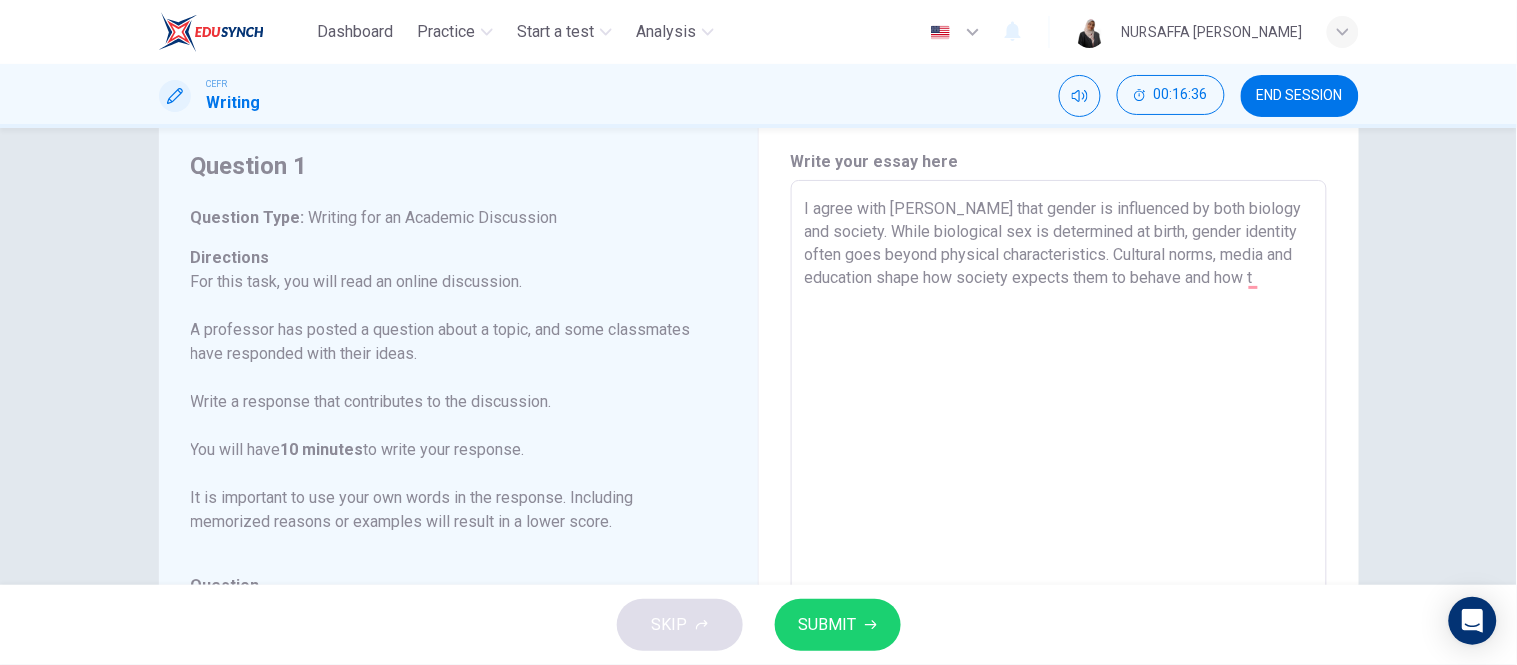 click on "I agree with [PERSON_NAME] that gender is influenced by both biology and society. While biological sex is determined at birth, gender identity often goes beyond physical characteristics. Cultural norms, media and education shape how society expects them to behave and how t" at bounding box center [1059, 514] 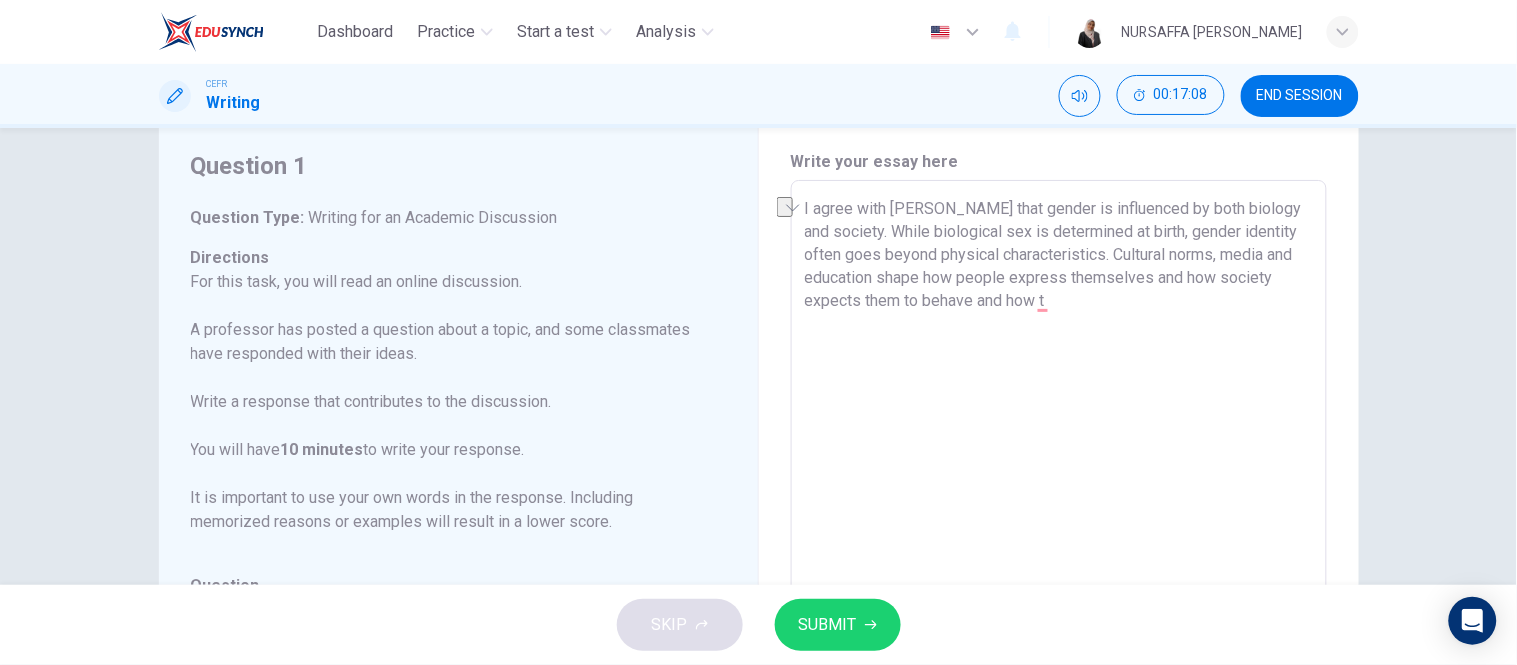 drag, startPoint x: 1076, startPoint y: 302, endPoint x: 978, endPoint y: 304, distance: 98.02041 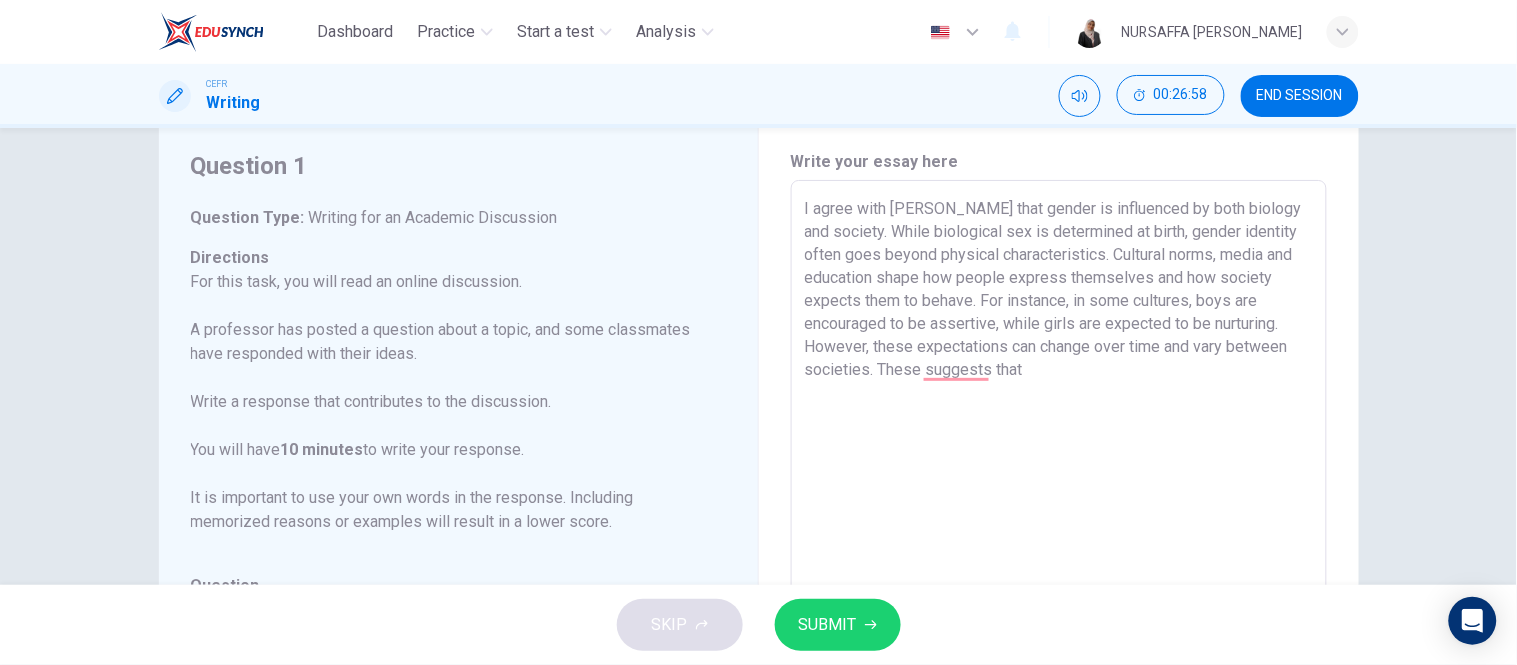 click on "I agree with [PERSON_NAME] that gender is influenced by both biology and society. While biological sex is determined at birth, gender identity often goes beyond physical characteristics. Cultural norms, media and education shape how people express themselves and how society expects them to behave. For instance, in some cultures, boys are encouraged to be assertive, while girls are expected to be nurturing. However, these expectations can change over time and vary between societies. These suggests that" at bounding box center [1059, 514] 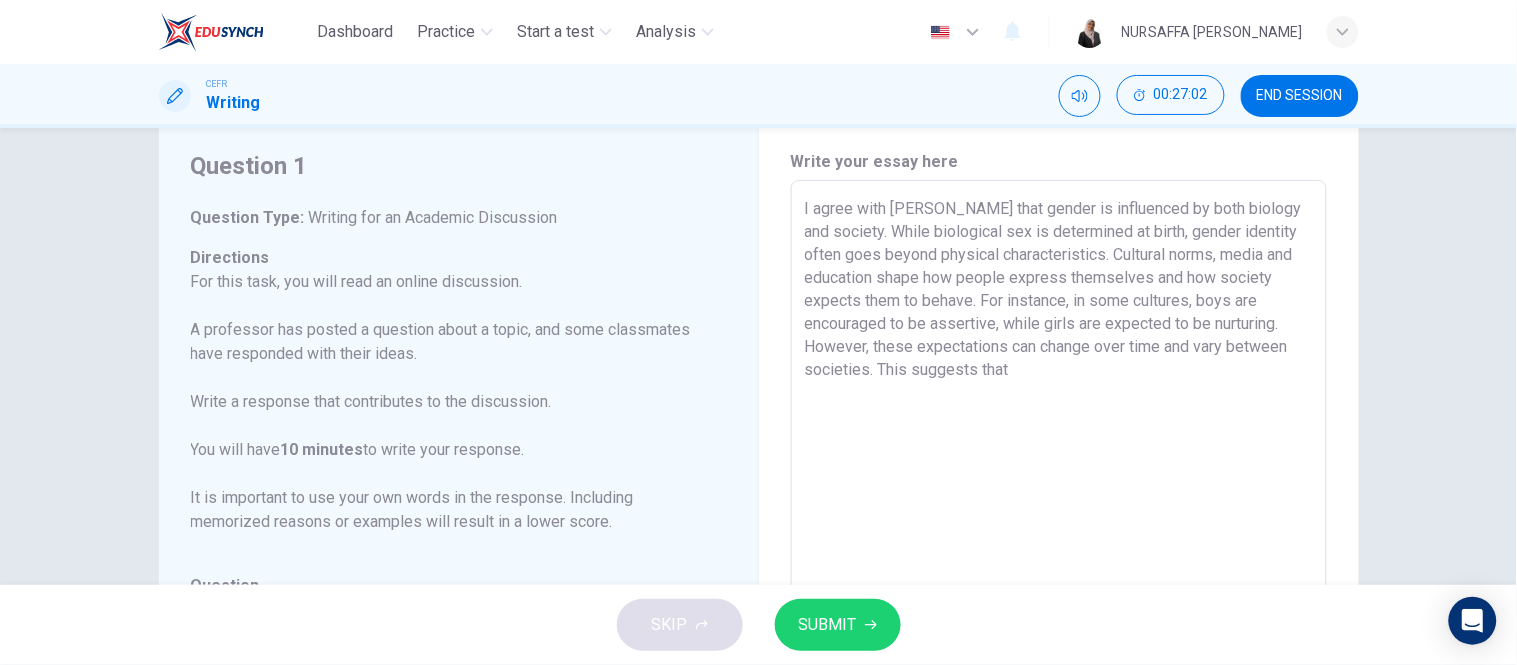 click on "I agree with [PERSON_NAME] that gender is influenced by both biology and society. While biological sex is determined at birth, gender identity often goes beyond physical characteristics. Cultural norms, media and education shape how people express themselves and how society expects them to behave. For instance, in some cultures, boys are encouraged to be assertive, while girls are expected to be nurturing. However, these expectations can change over time and vary between societies. This suggests that" at bounding box center (1059, 514) 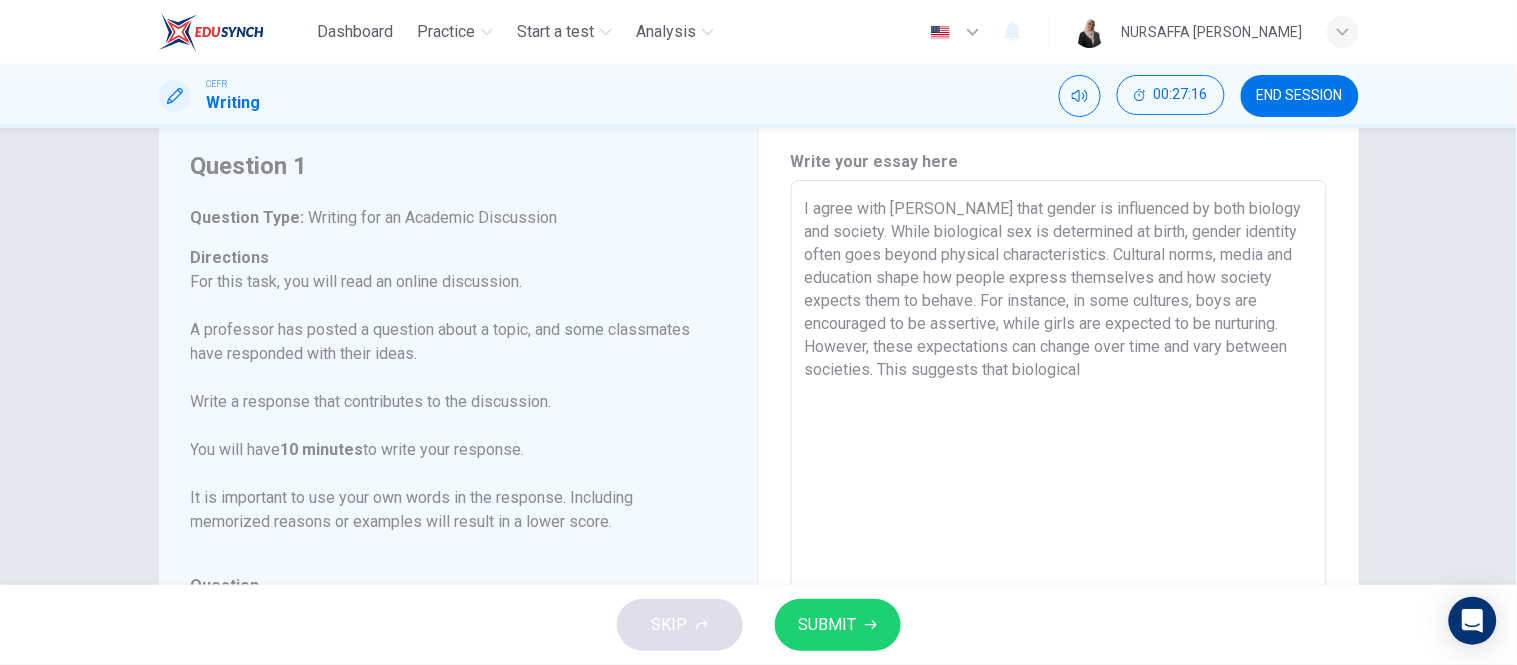 click on "I agree with [PERSON_NAME] that gender is influenced by both biology and society. While biological sex is determined at birth, gender identity often goes beyond physical characteristics. Cultural norms, media and education shape how people express themselves and how society expects them to behave. For instance, in some cultures, boys are encouraged to be assertive, while girls are expected to be nurturing. However, these expectations can change over time and vary between societies. This suggests that biological" at bounding box center [1059, 514] 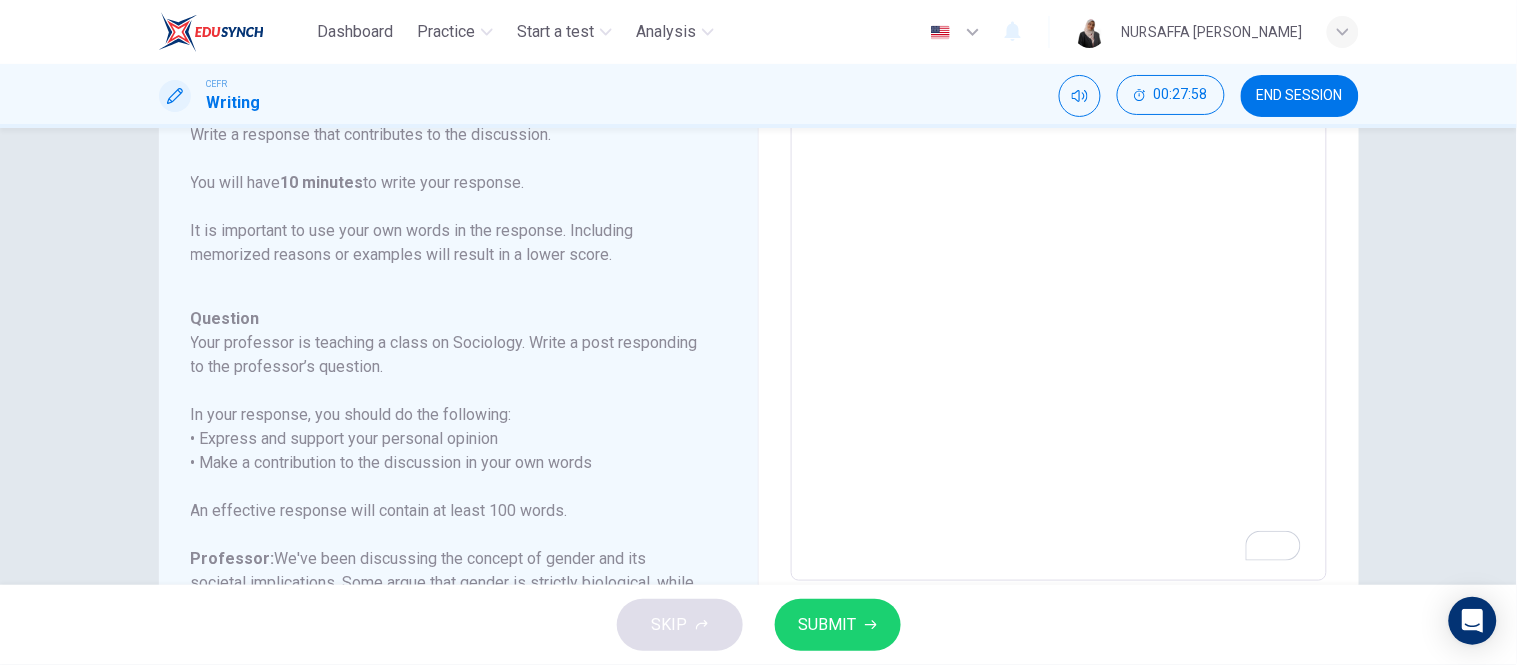 scroll, scrollTop: 330, scrollLeft: 0, axis: vertical 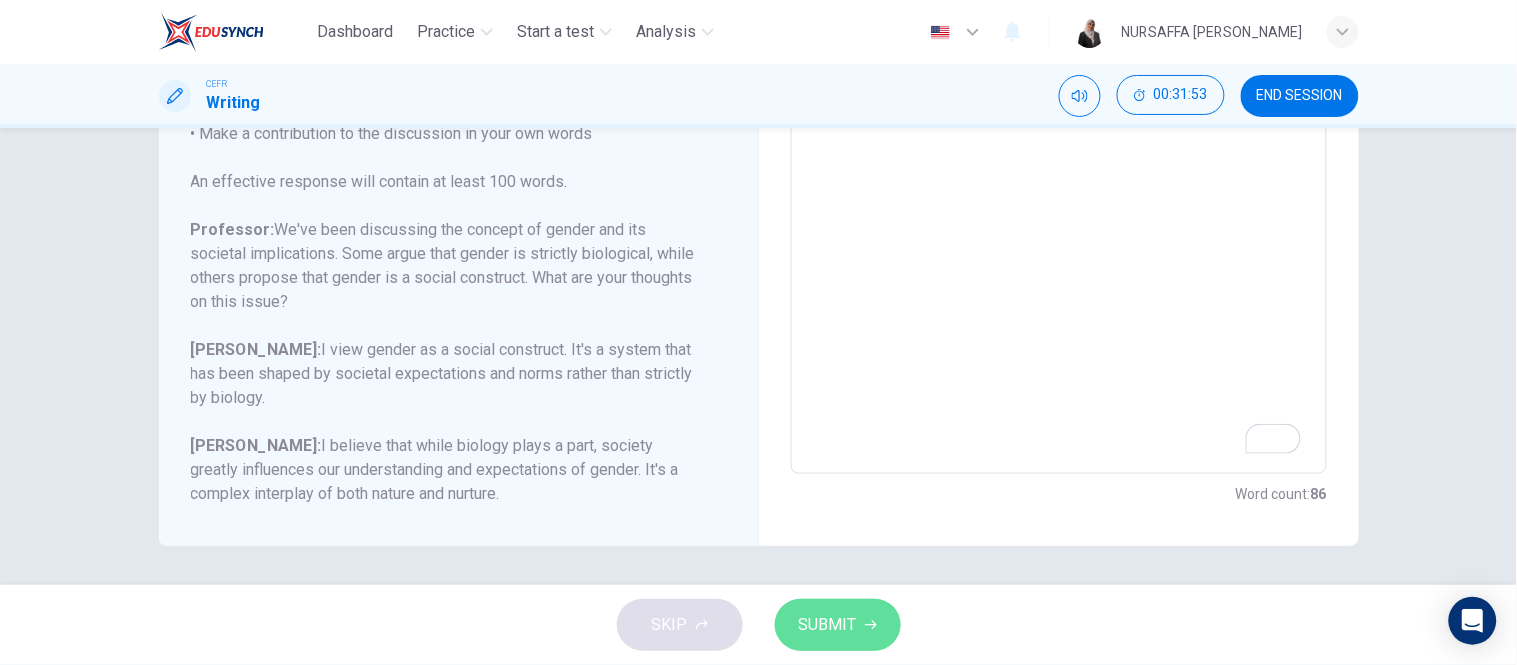 click on "SUBMIT" at bounding box center [828, 625] 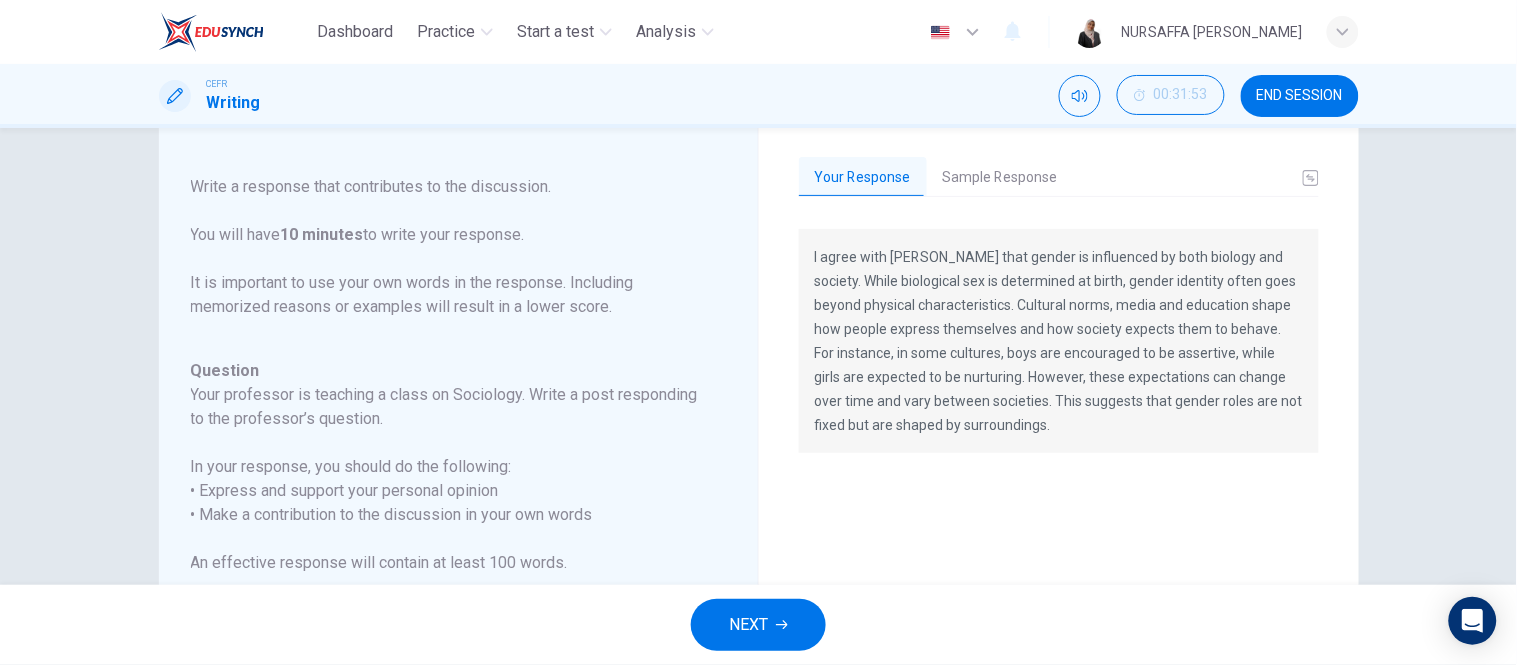 scroll, scrollTop: 50, scrollLeft: 0, axis: vertical 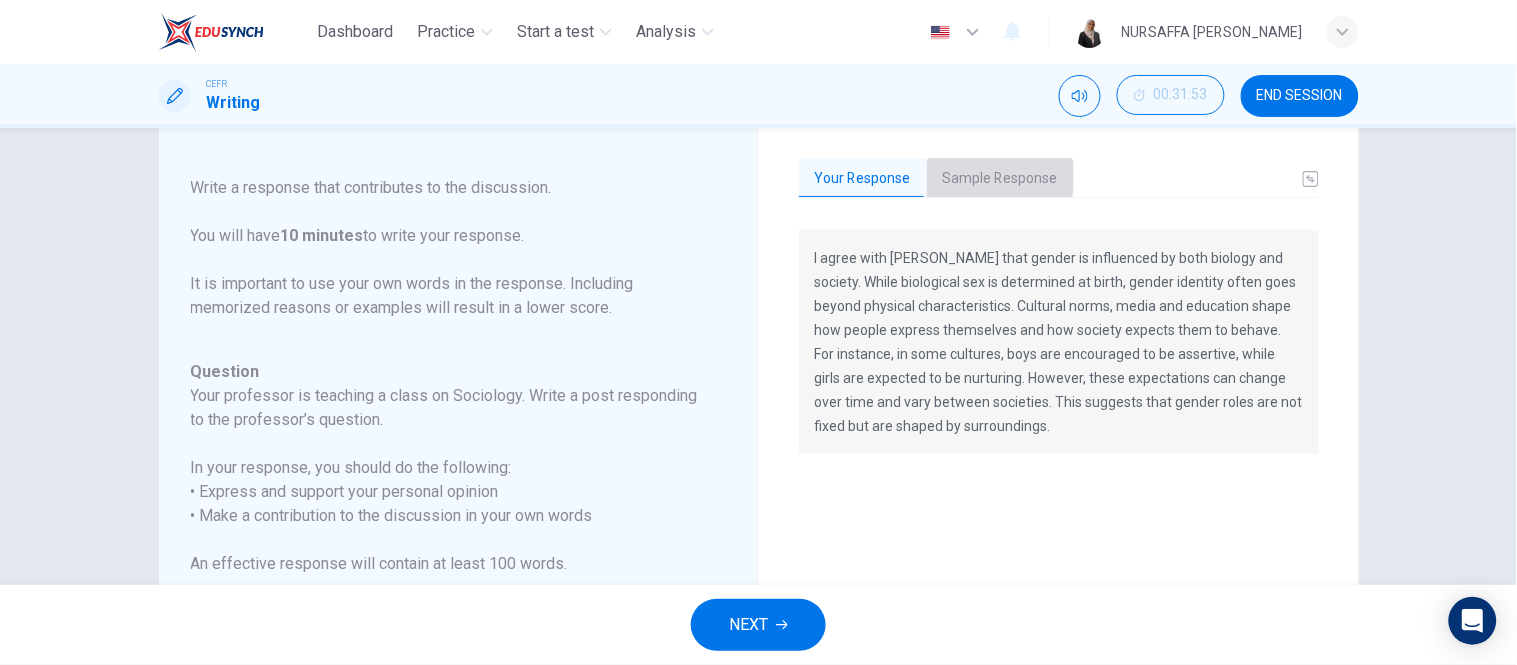 click on "Sample Response" at bounding box center [1000, 179] 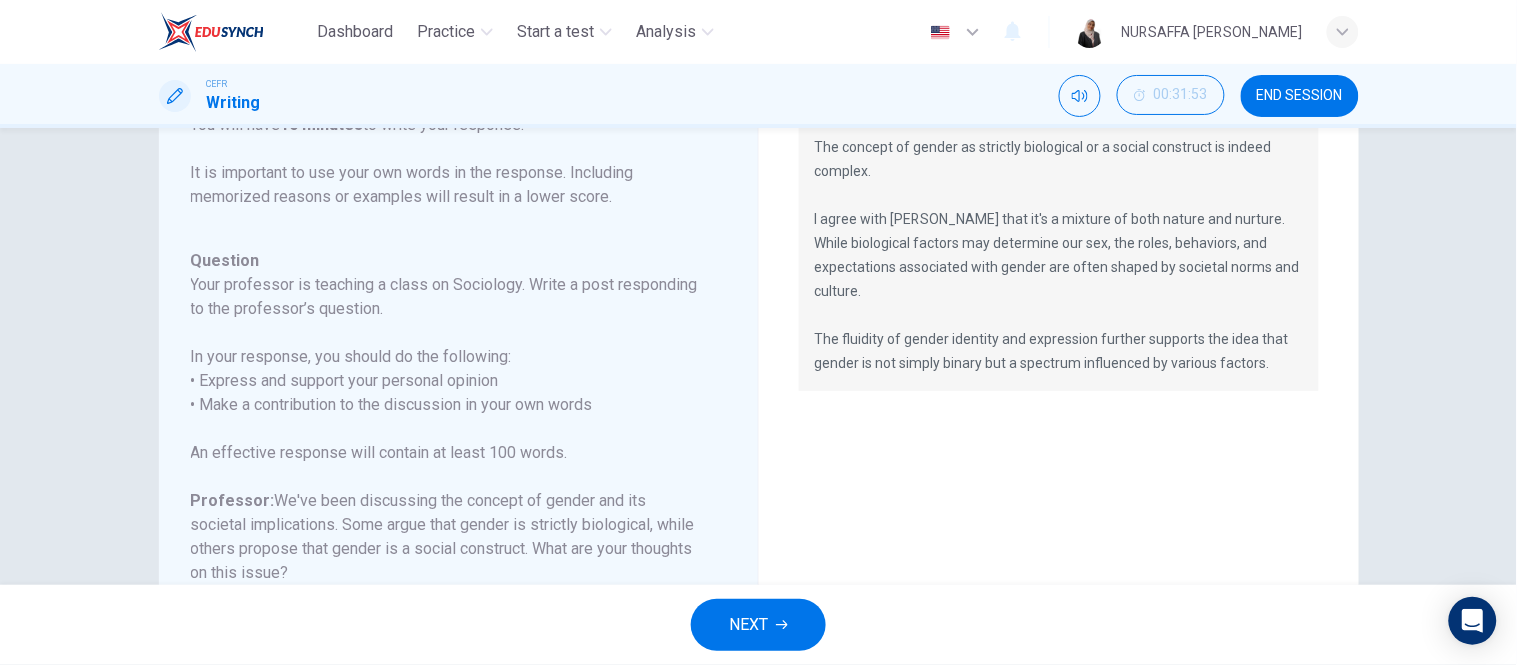 scroll, scrollTop: 158, scrollLeft: 0, axis: vertical 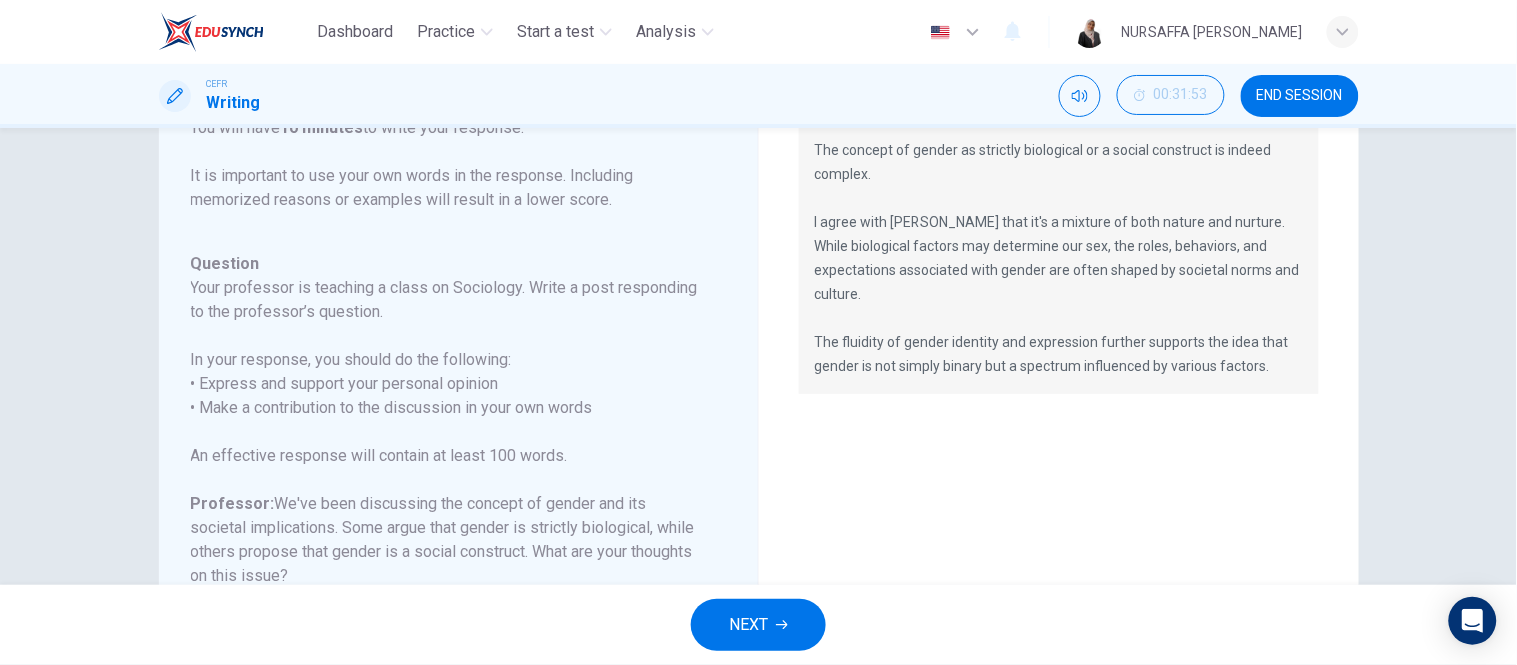 drag, startPoint x: 811, startPoint y: 148, endPoint x: 1257, endPoint y: 366, distance: 496.42725 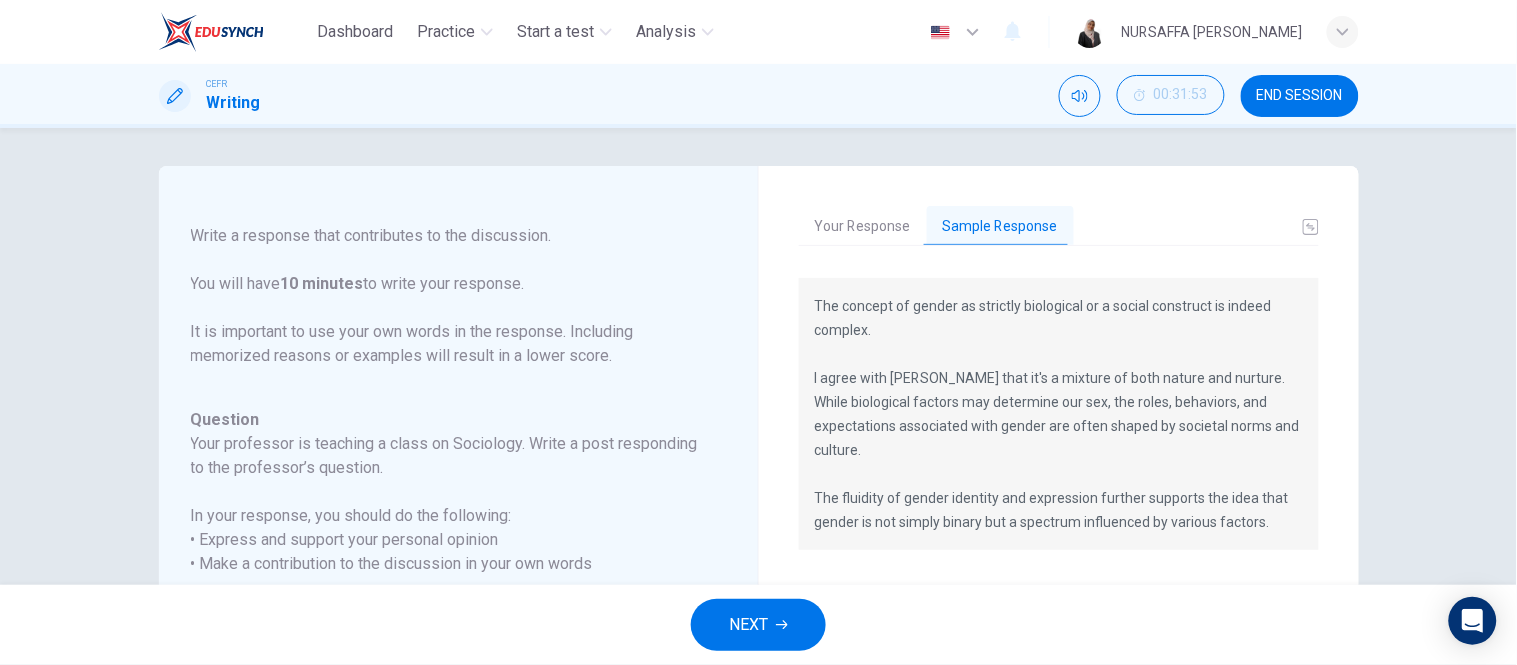 scroll, scrollTop: 0, scrollLeft: 0, axis: both 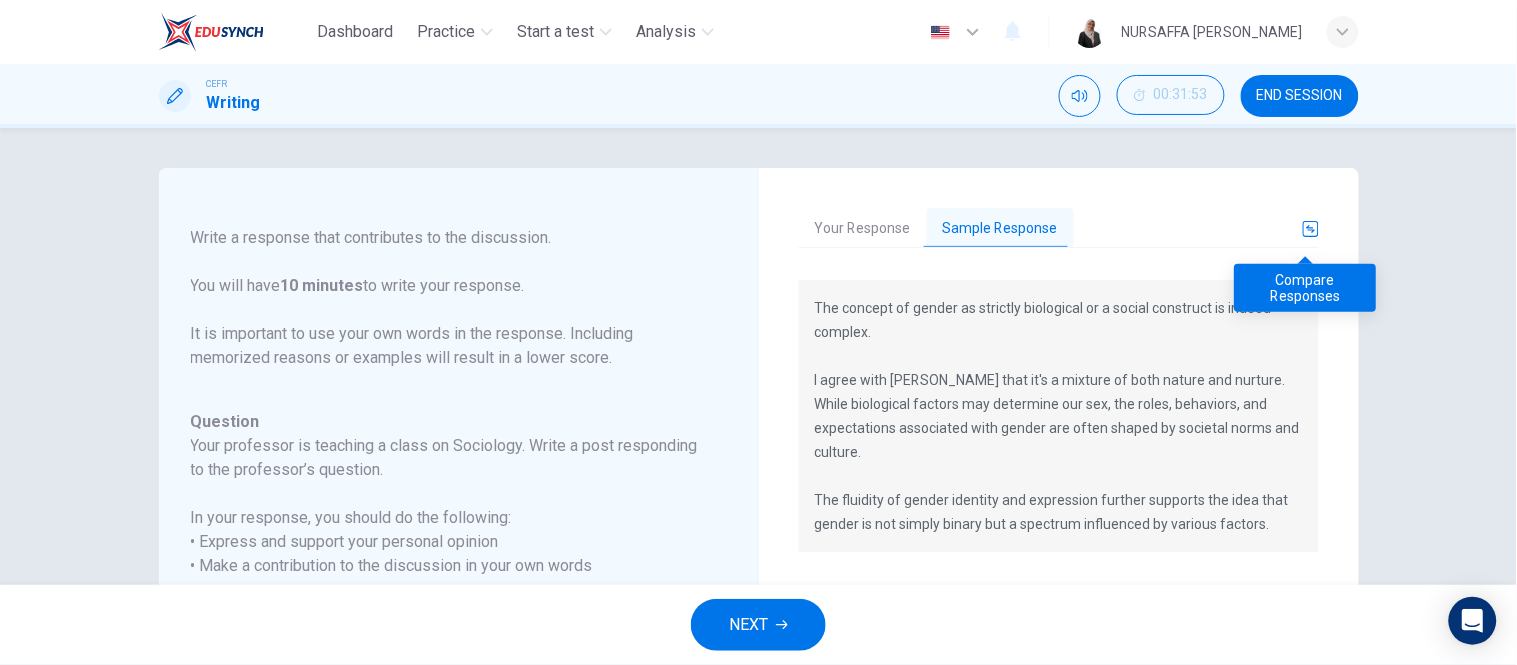 click 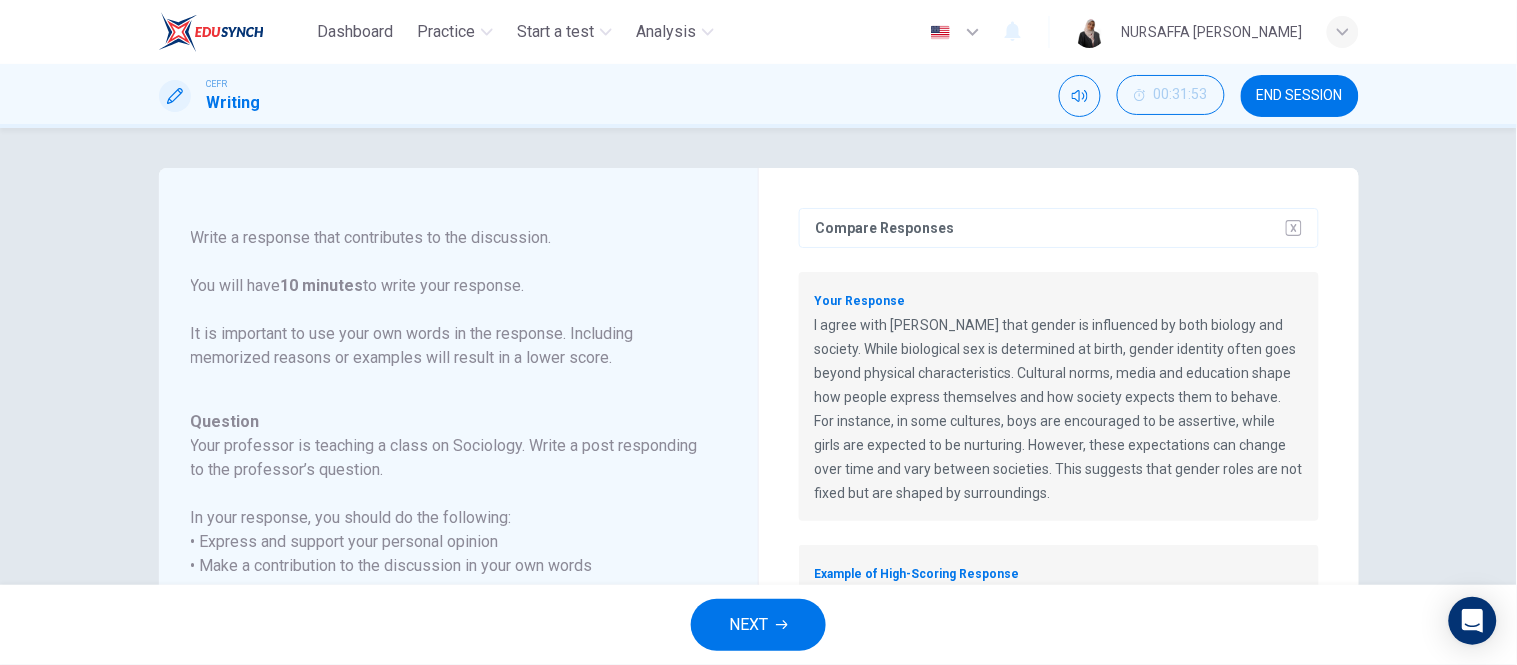 click on "Compare Responses" at bounding box center (1059, 228) 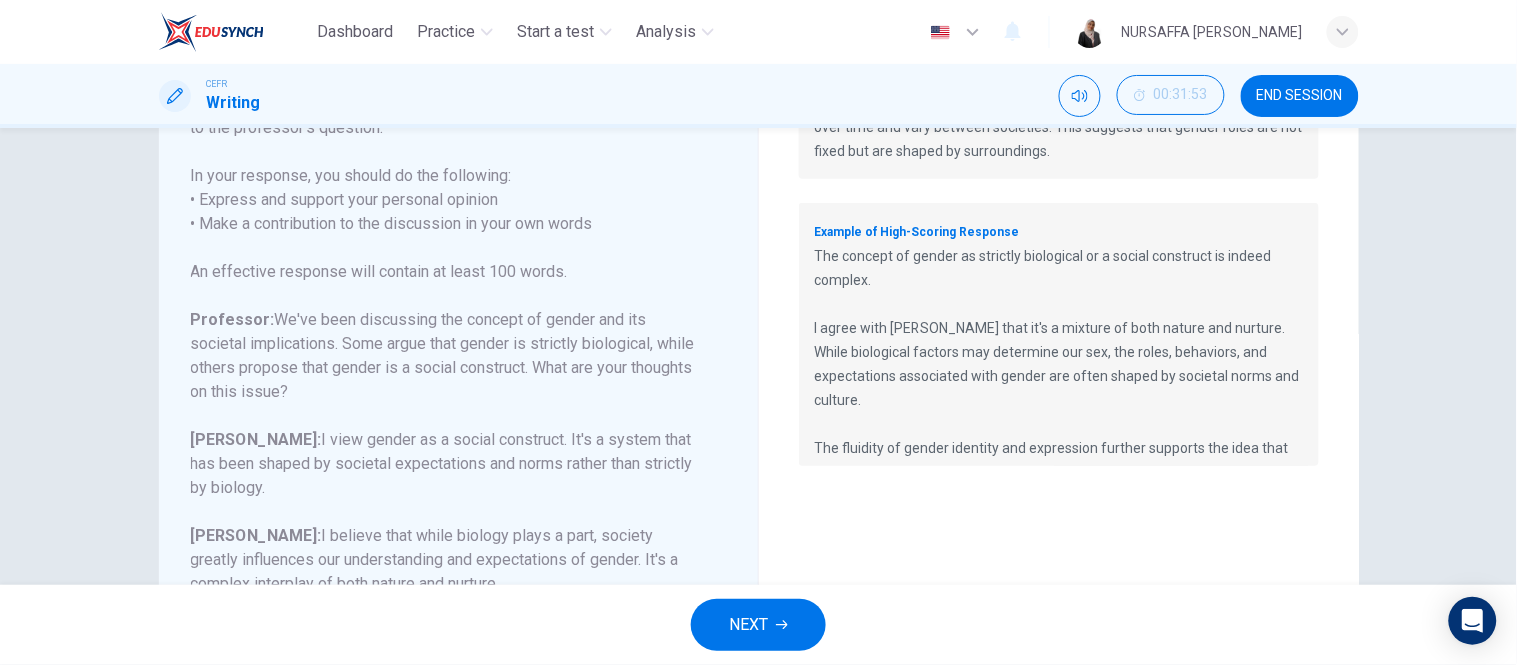 scroll, scrollTop: 341, scrollLeft: 0, axis: vertical 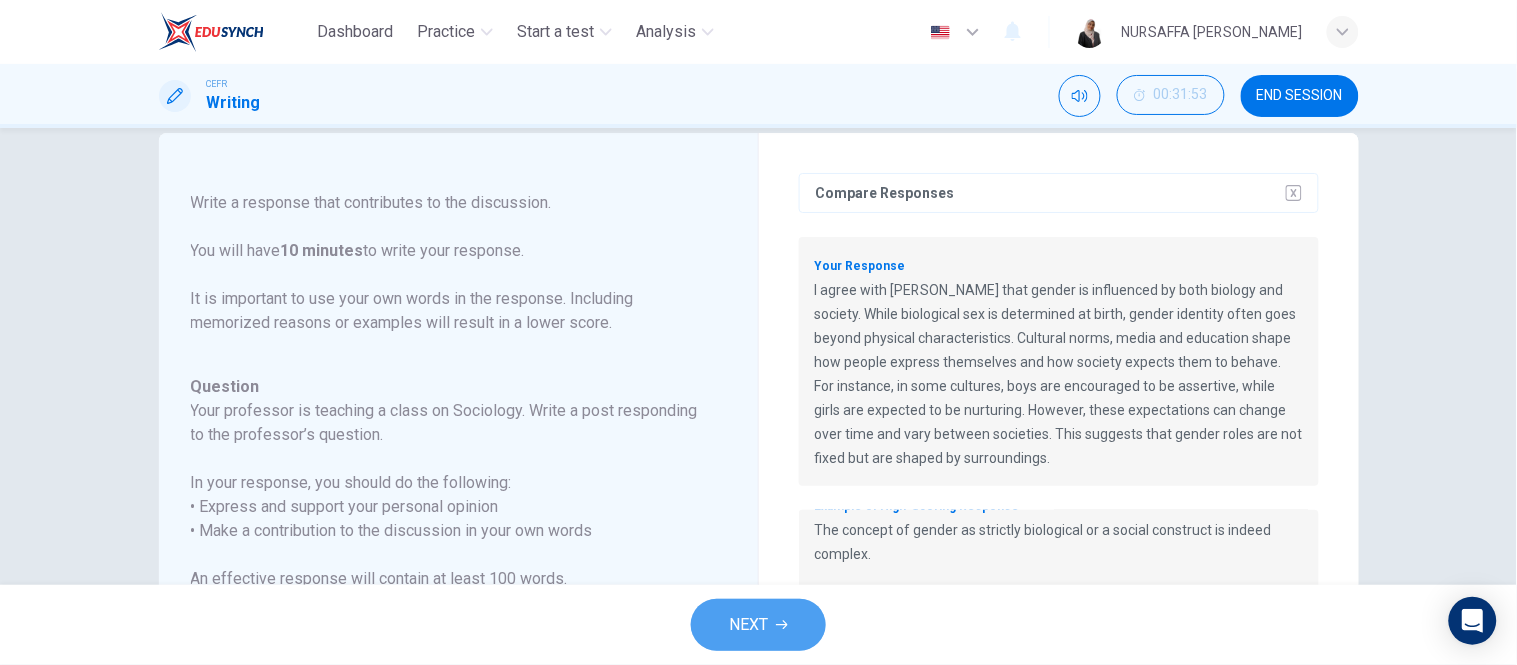 click on "NEXT" at bounding box center [748, 625] 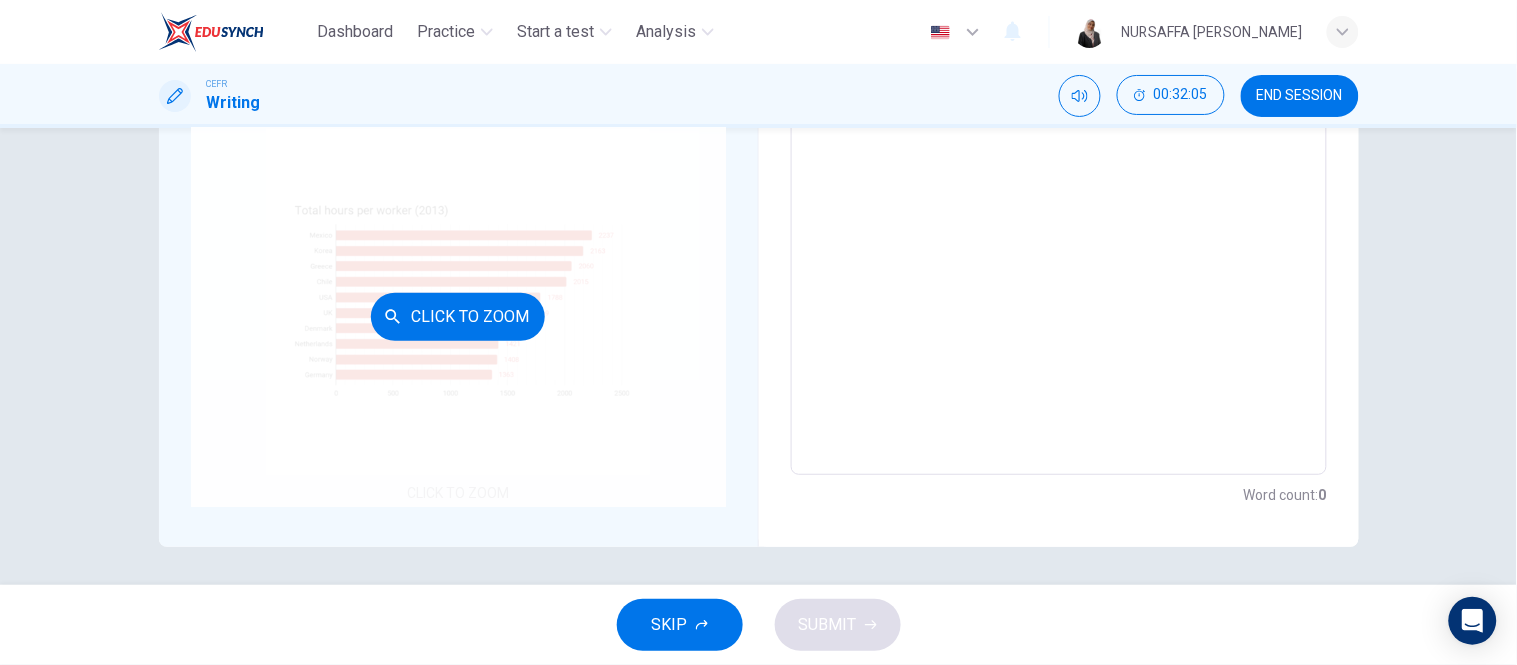 scroll, scrollTop: 0, scrollLeft: 0, axis: both 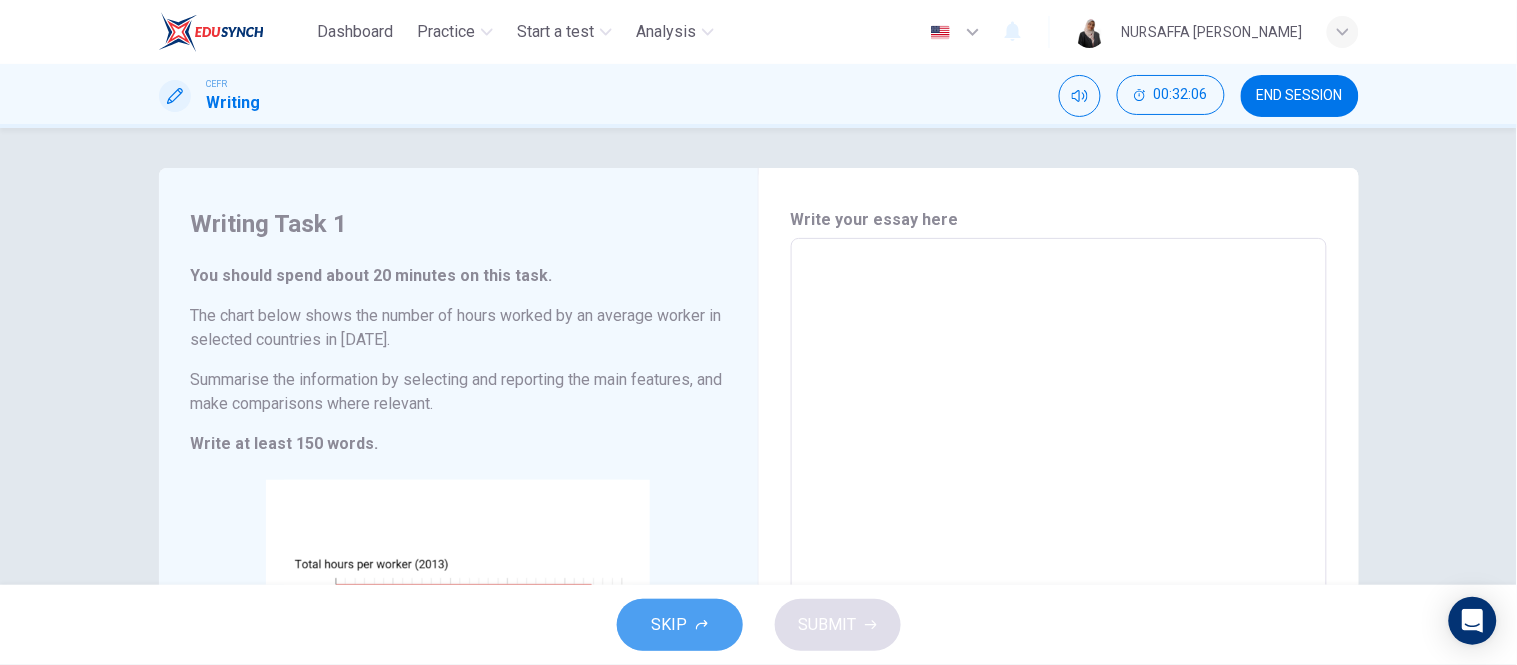 click on "SKIP" at bounding box center (680, 625) 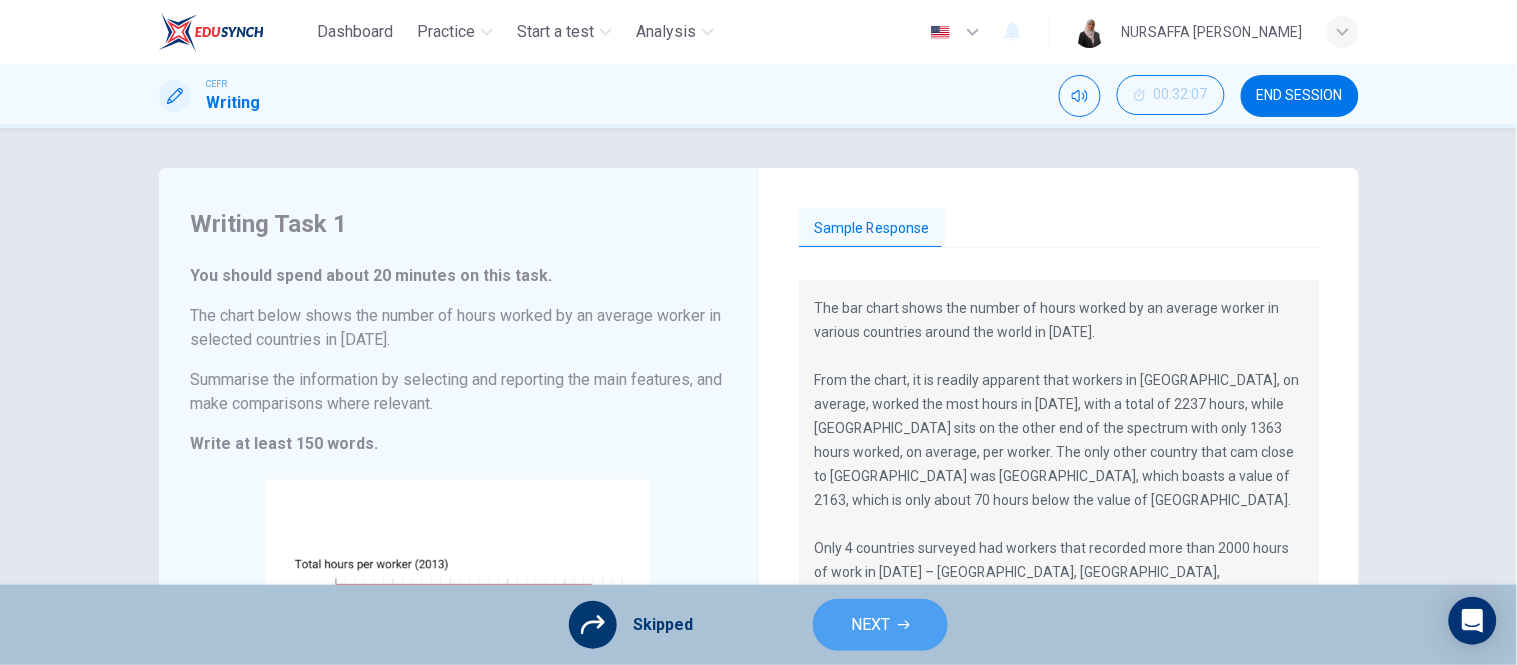 click on "NEXT" at bounding box center (880, 625) 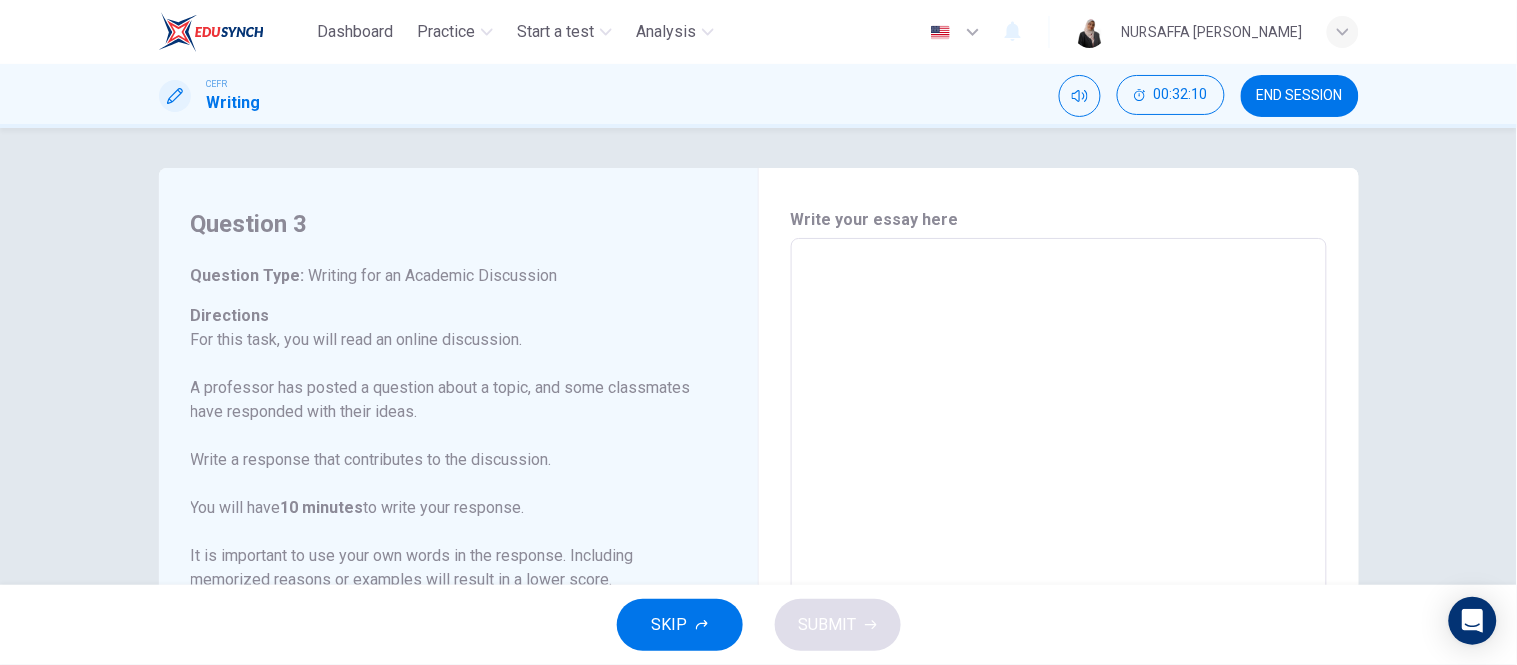 scroll, scrollTop: 222, scrollLeft: 0, axis: vertical 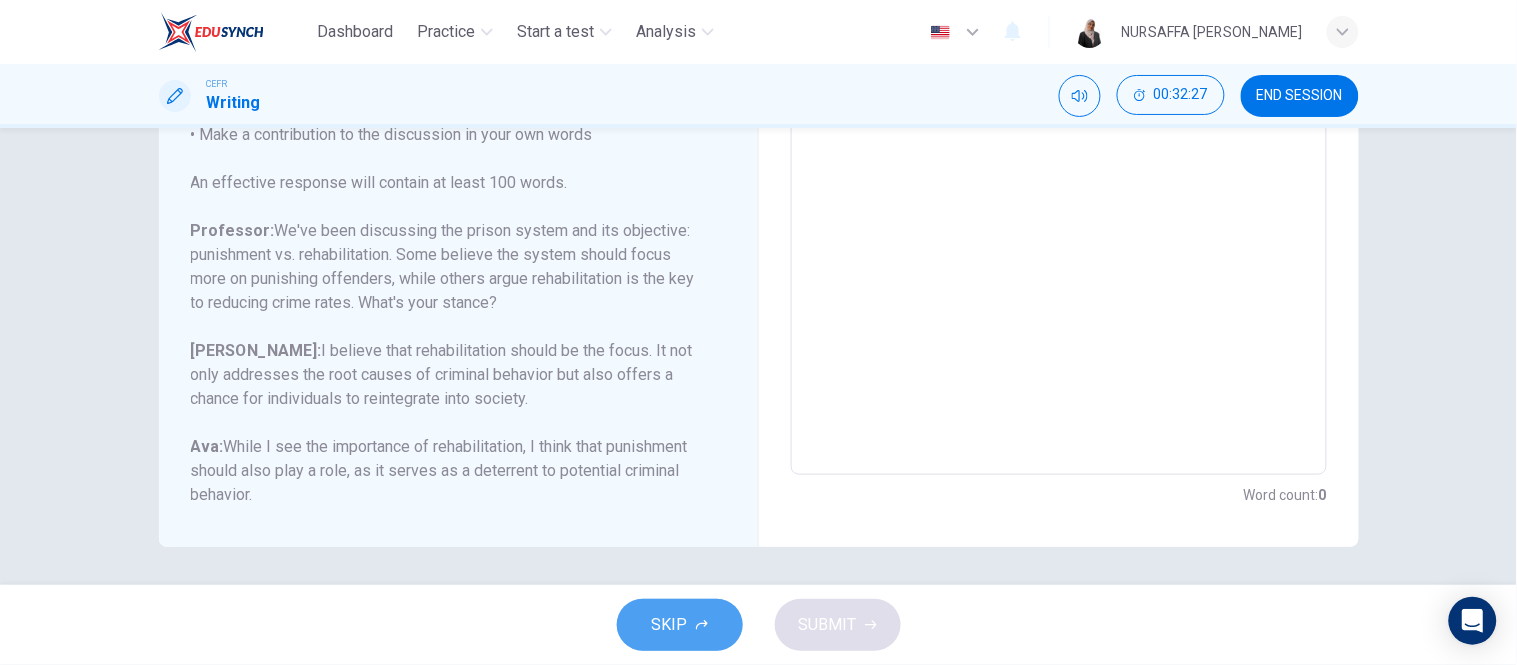 click on "SKIP" at bounding box center [680, 625] 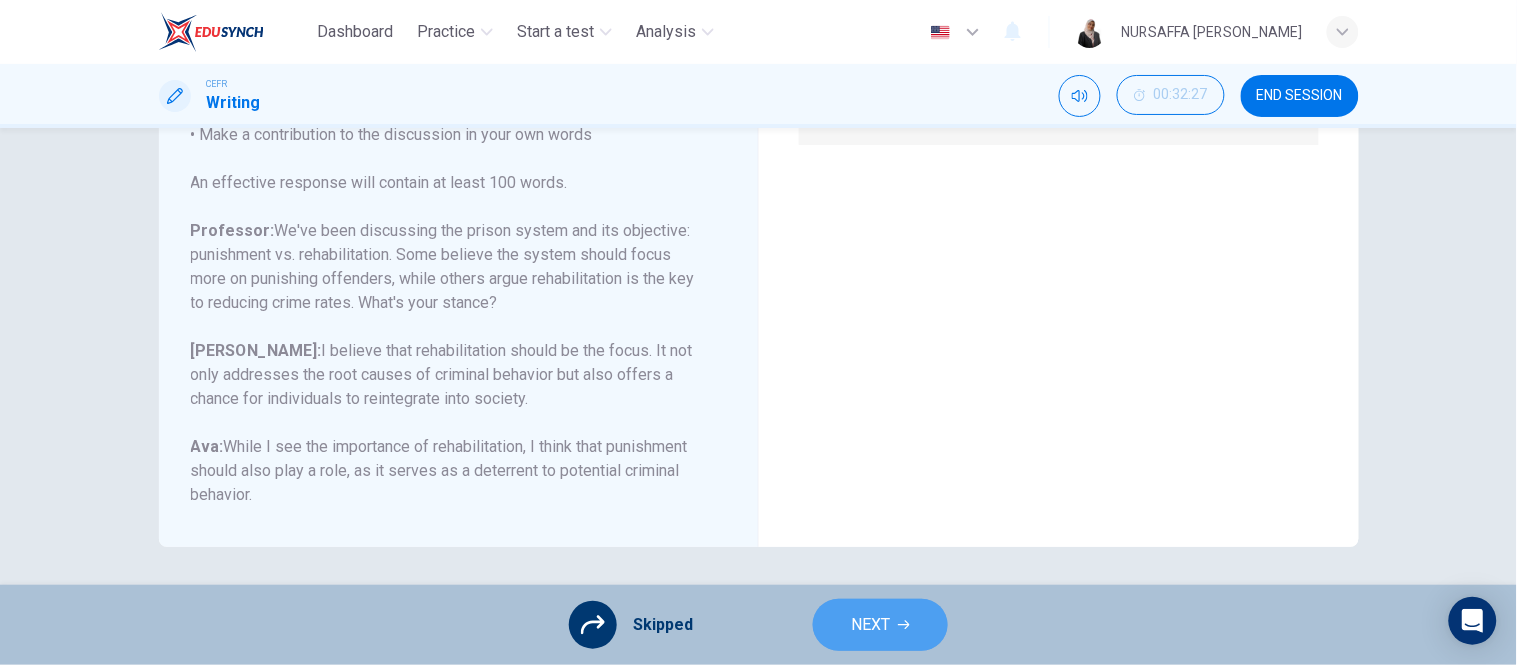 click on "NEXT" at bounding box center (880, 625) 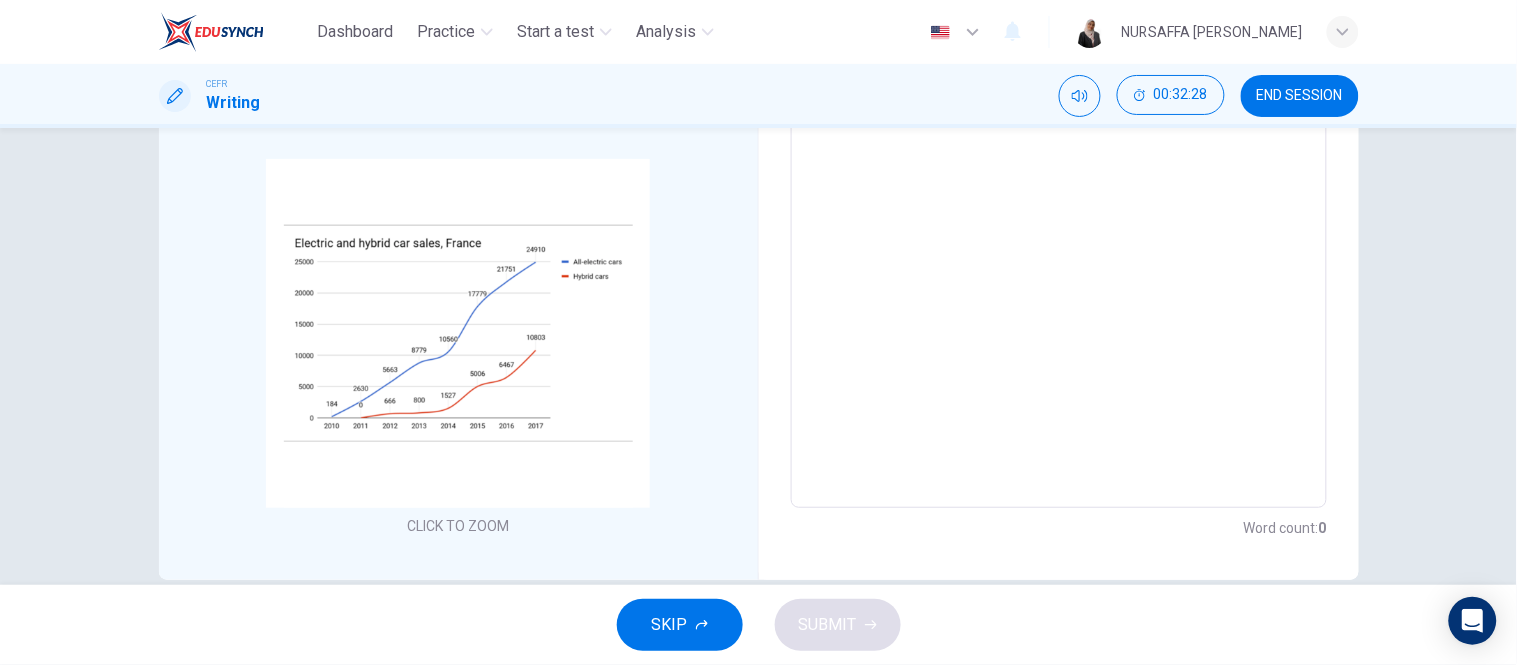 scroll, scrollTop: 320, scrollLeft: 0, axis: vertical 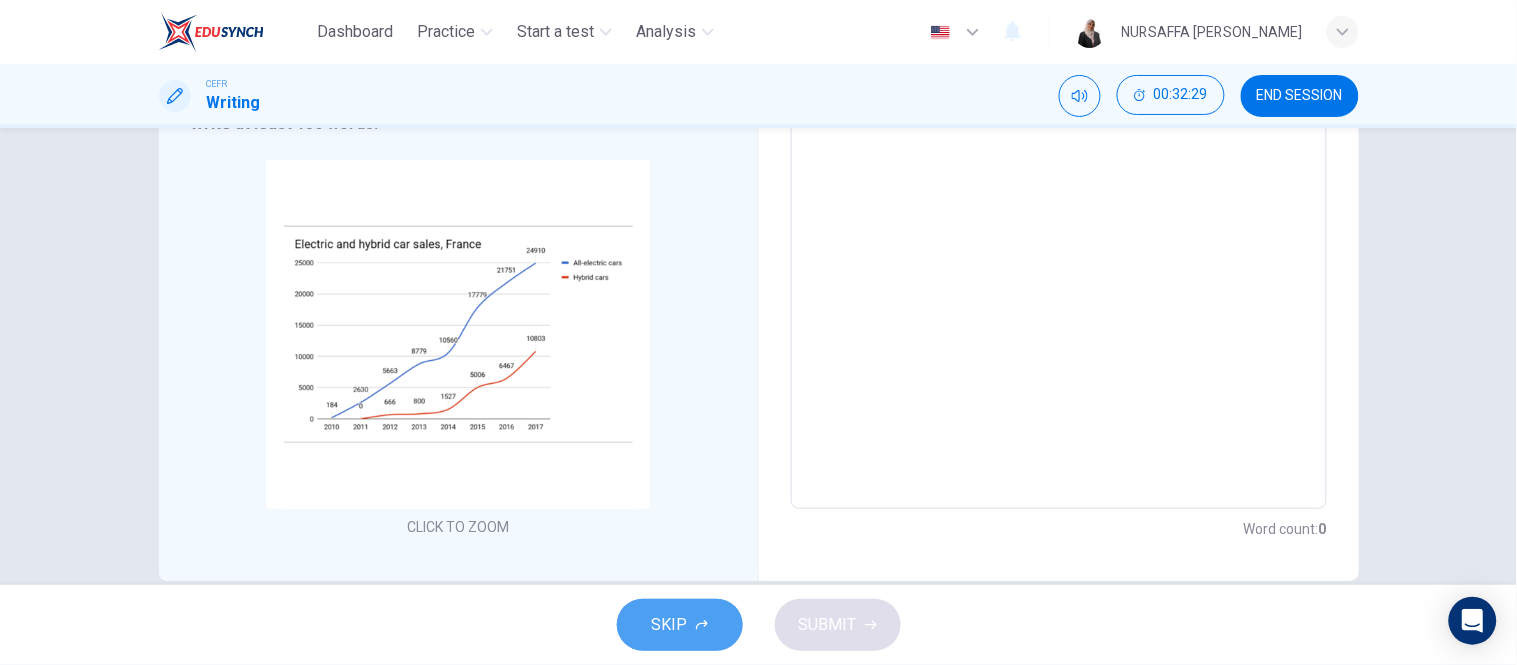 click on "SKIP" at bounding box center [680, 625] 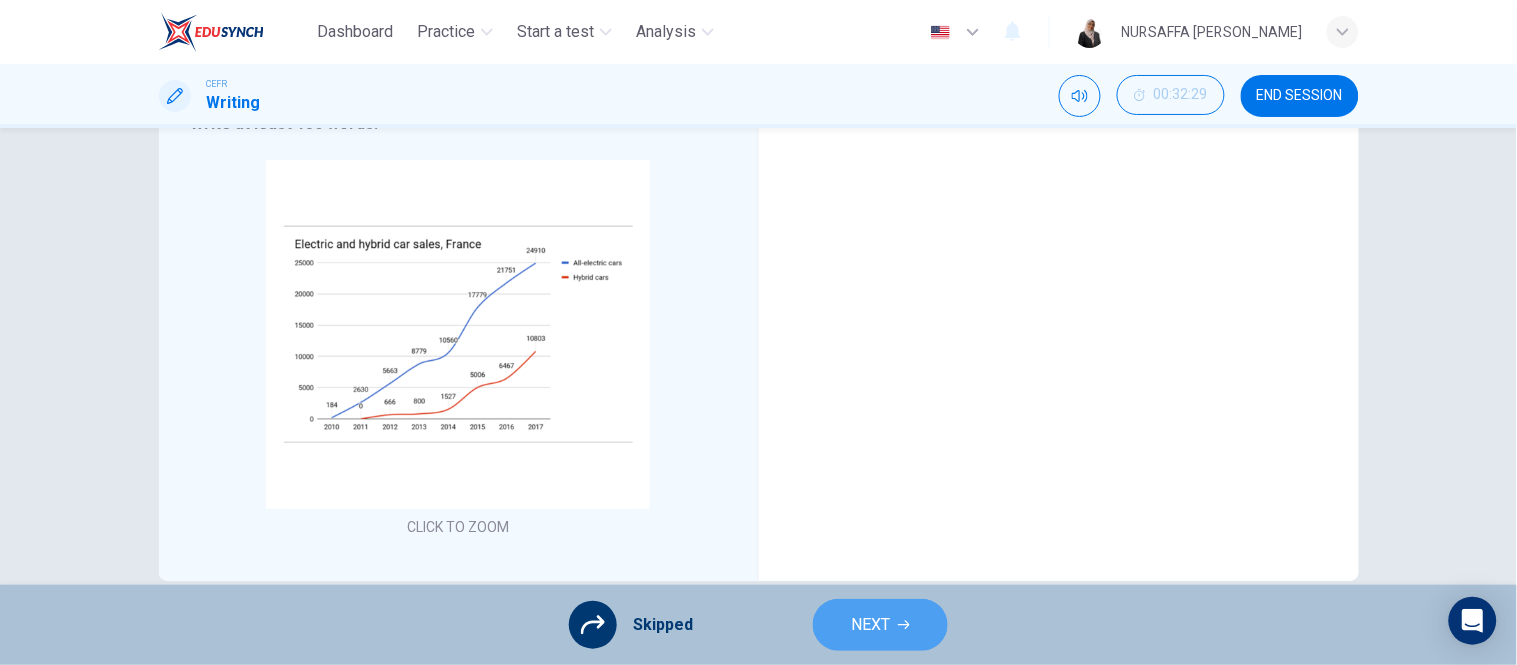 click on "NEXT" at bounding box center [870, 625] 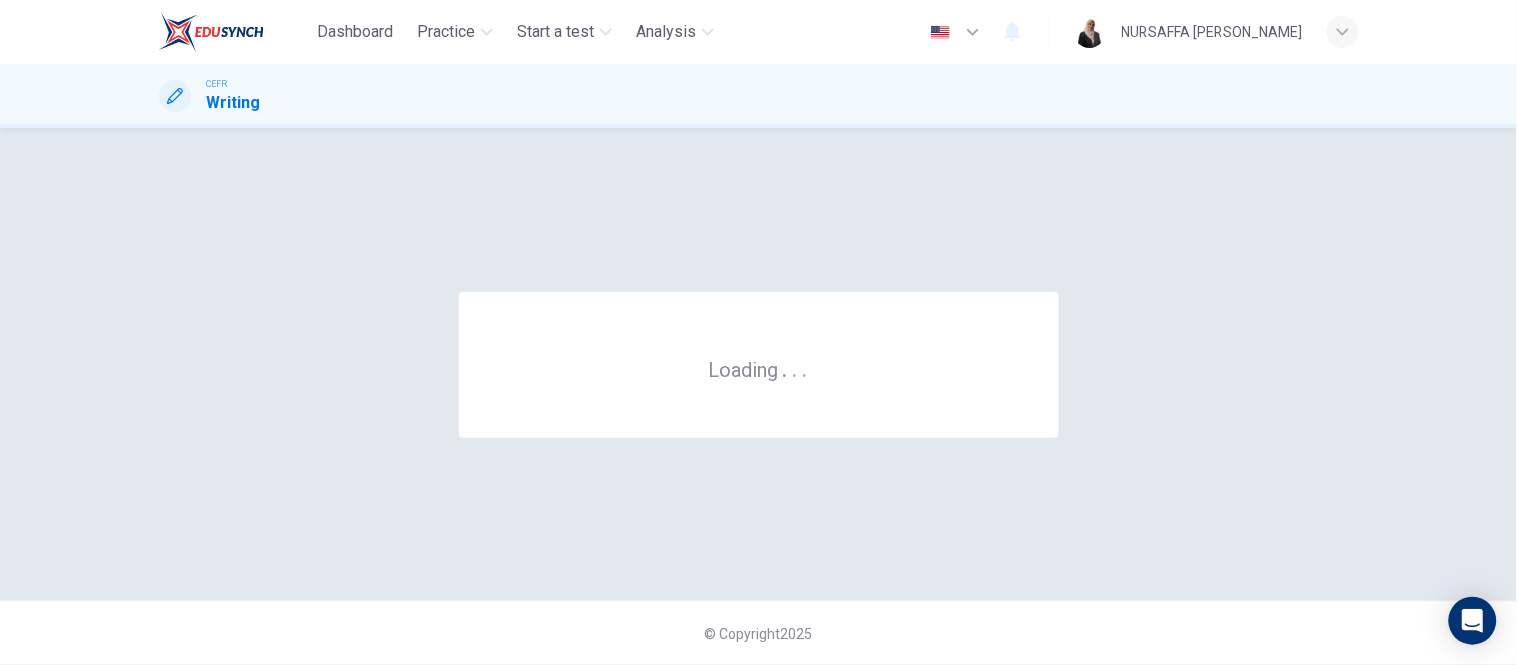 scroll, scrollTop: 0, scrollLeft: 0, axis: both 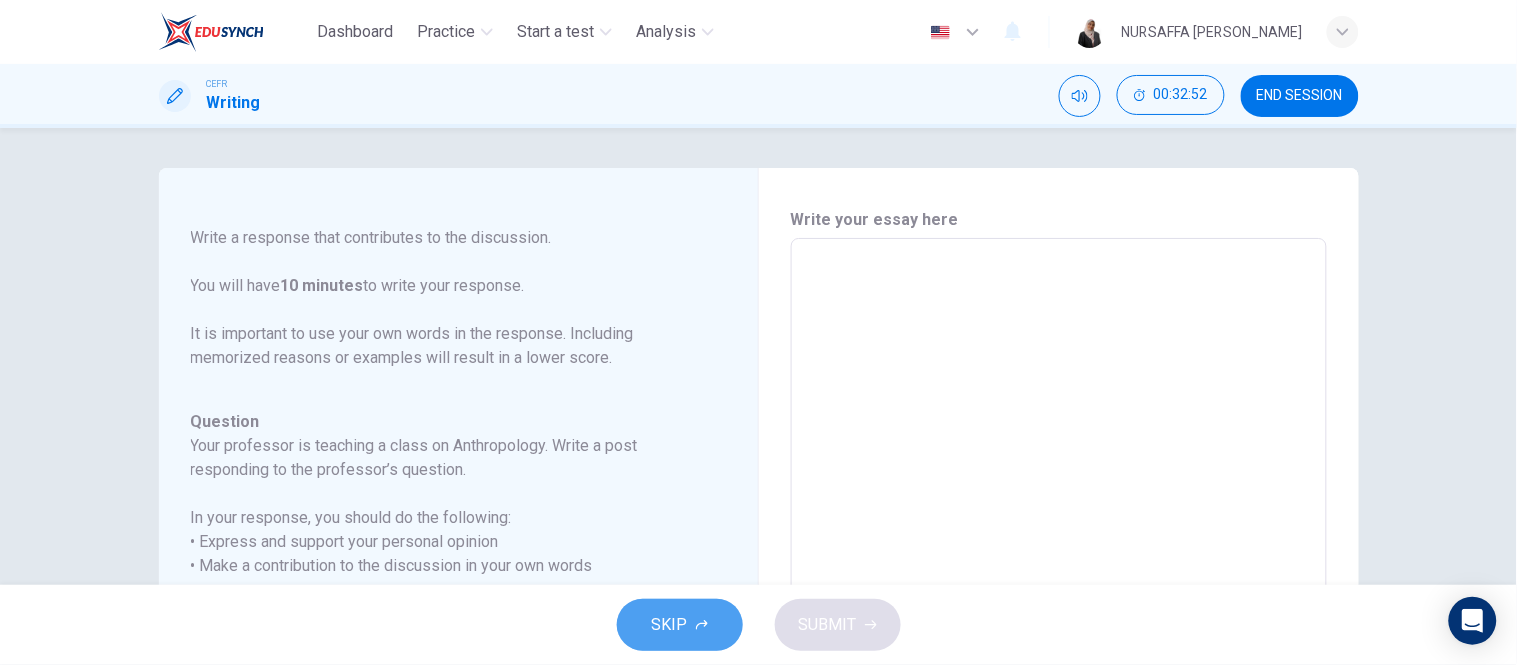 click on "SKIP" at bounding box center (680, 625) 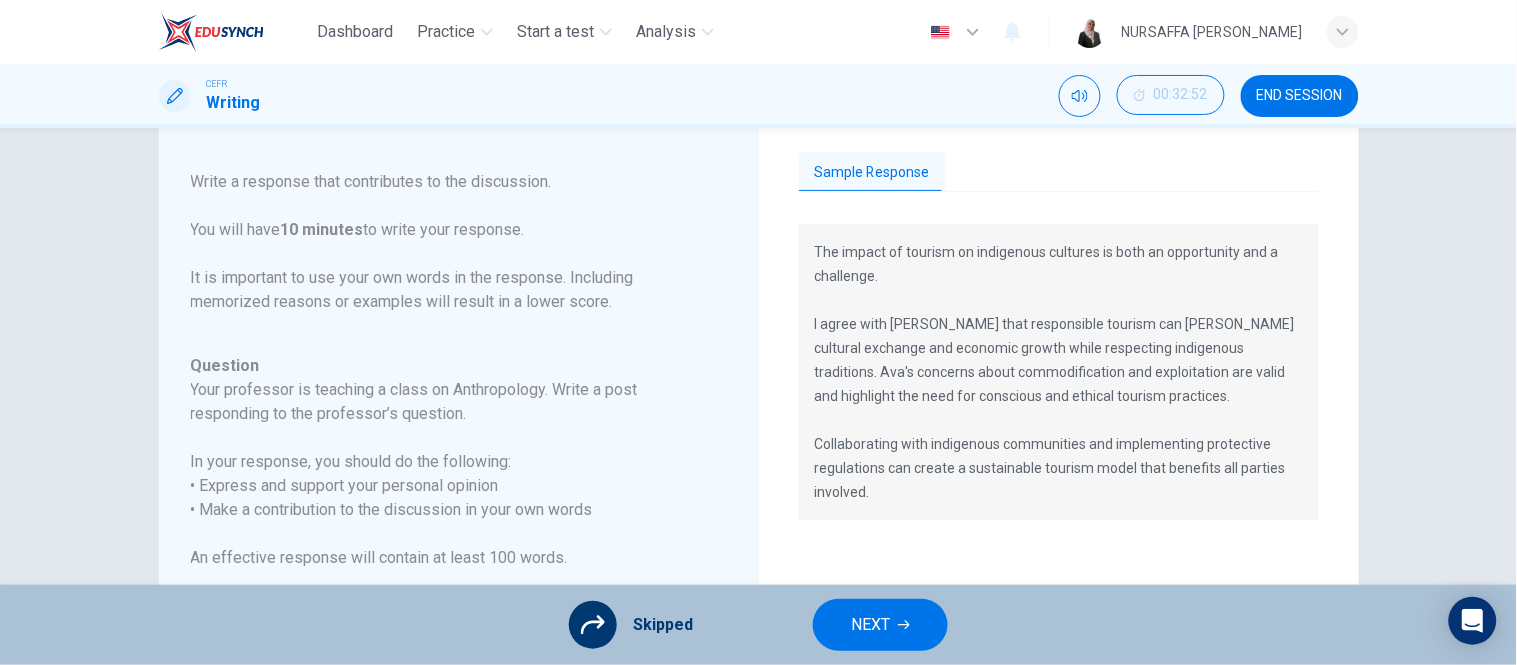 scroll, scrollTop: 55, scrollLeft: 0, axis: vertical 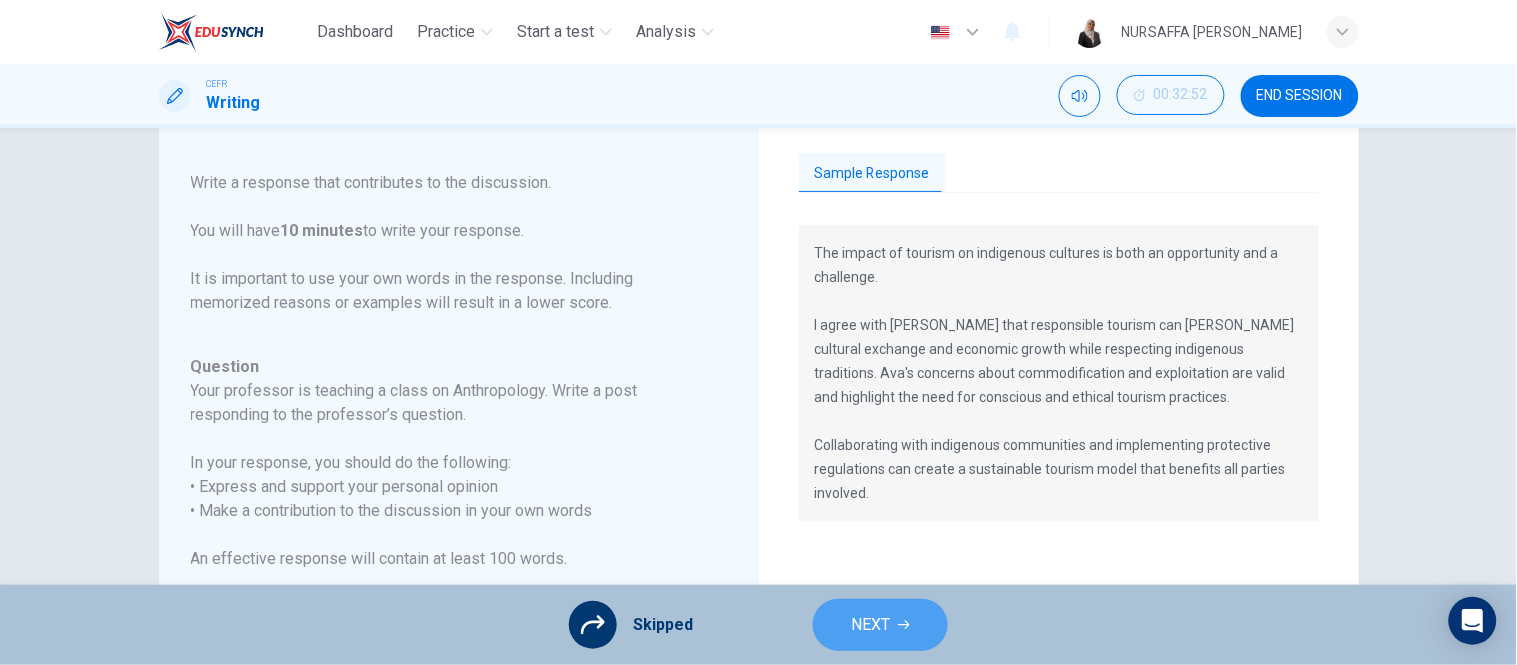 click on "NEXT" at bounding box center (880, 625) 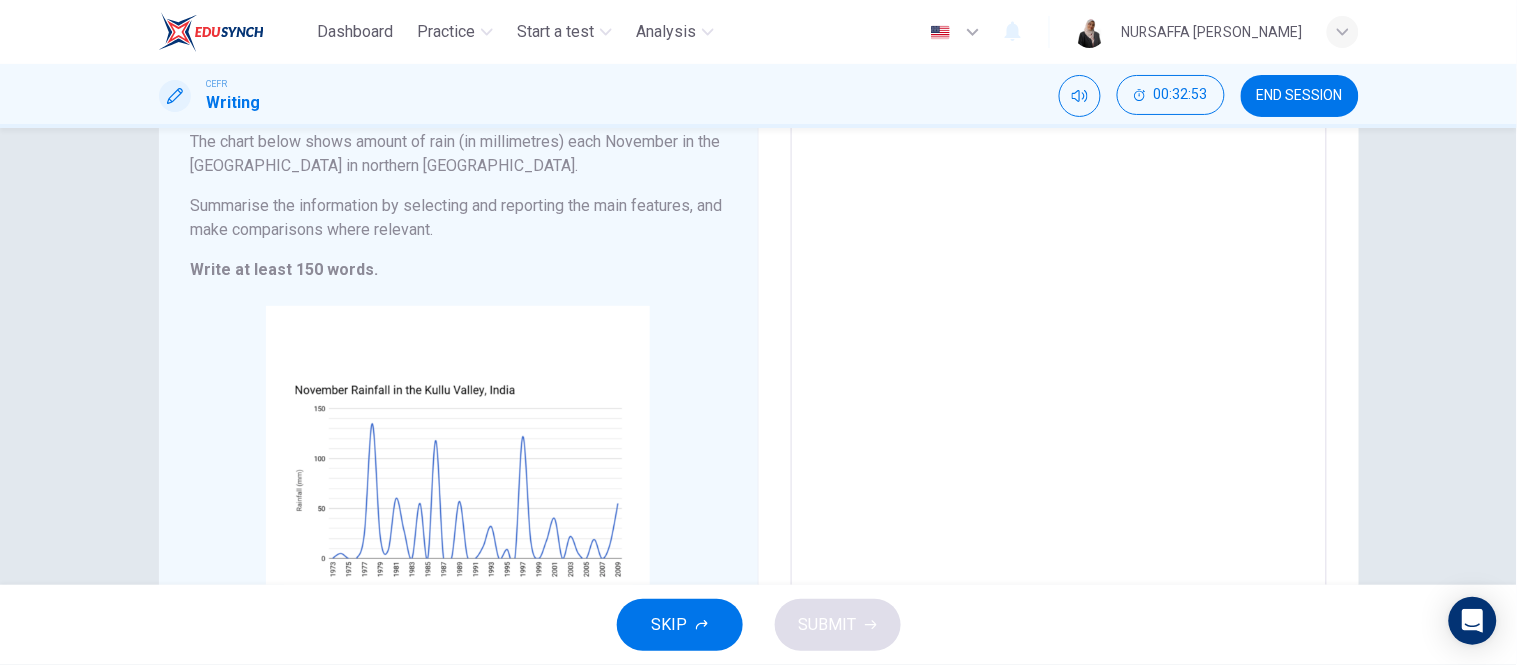 scroll, scrollTop: 355, scrollLeft: 0, axis: vertical 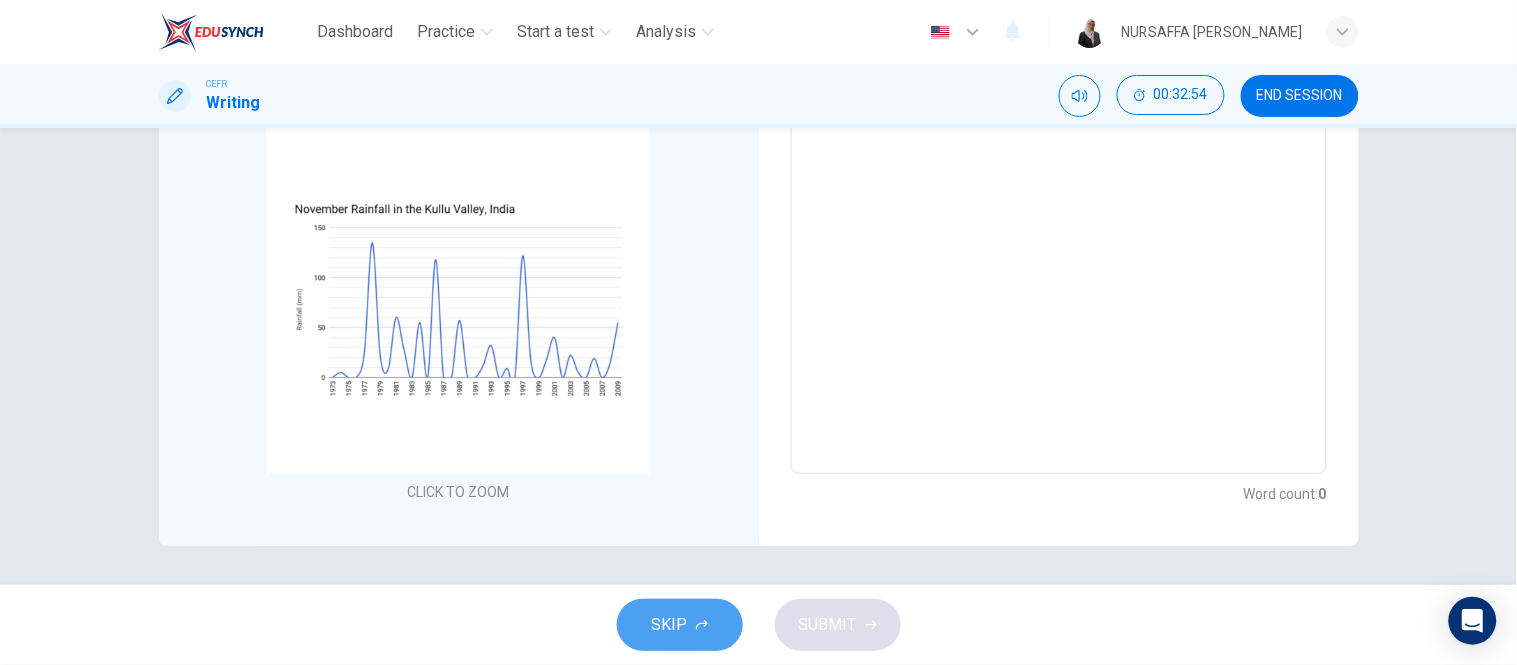 click on "SKIP" at bounding box center [680, 625] 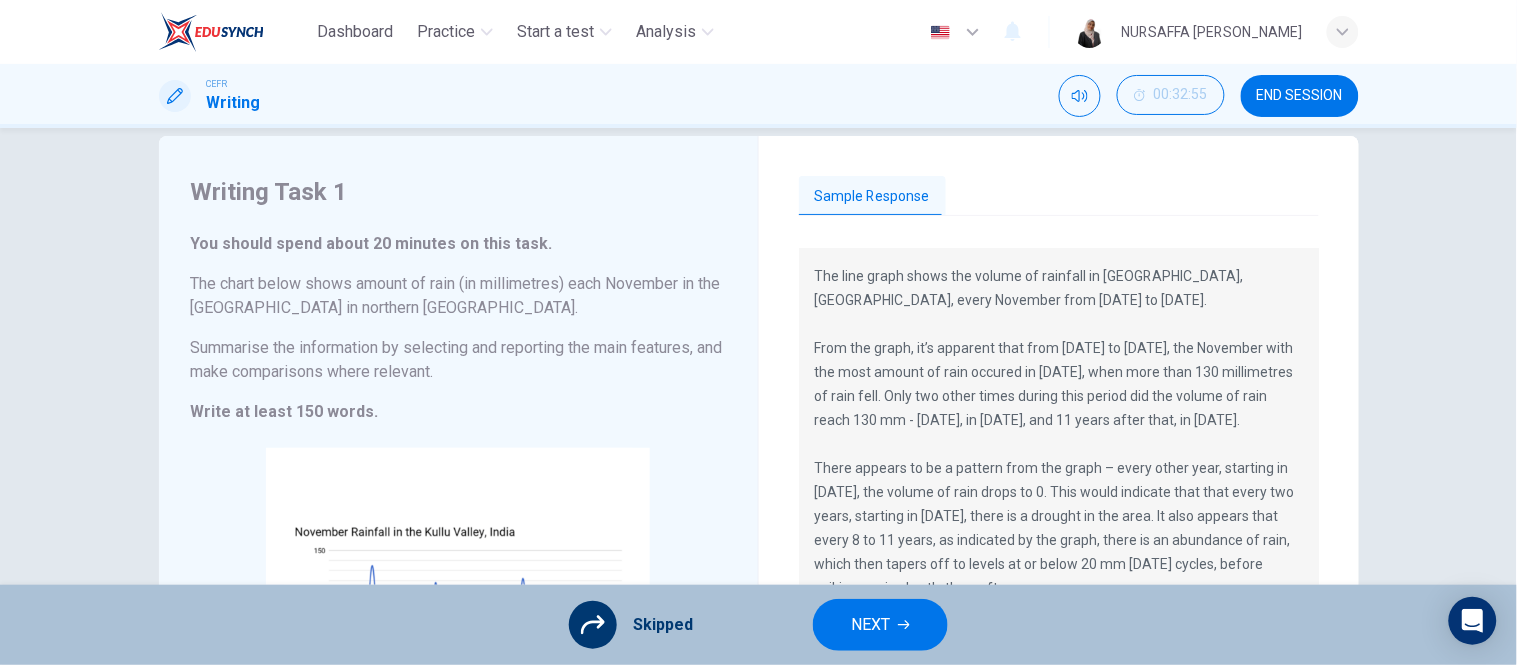 scroll, scrollTop: 33, scrollLeft: 0, axis: vertical 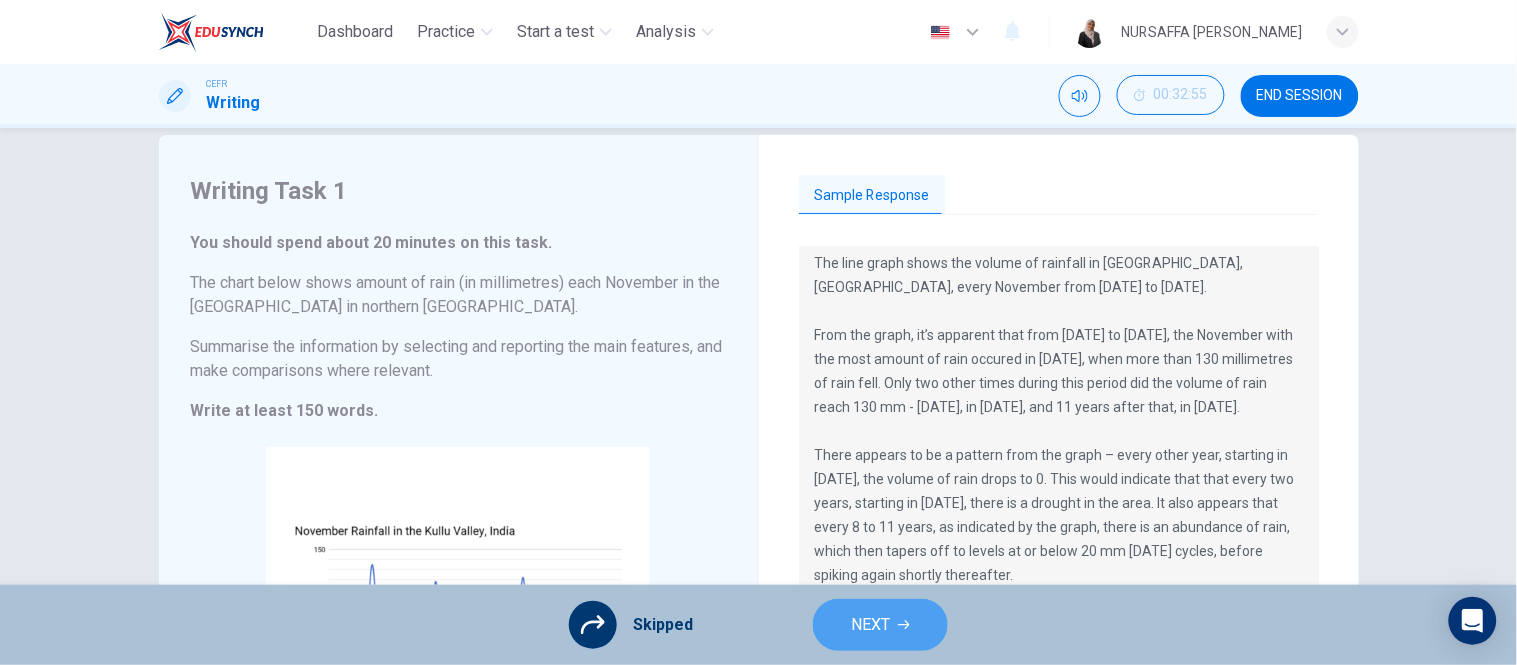 click on "NEXT" at bounding box center (880, 625) 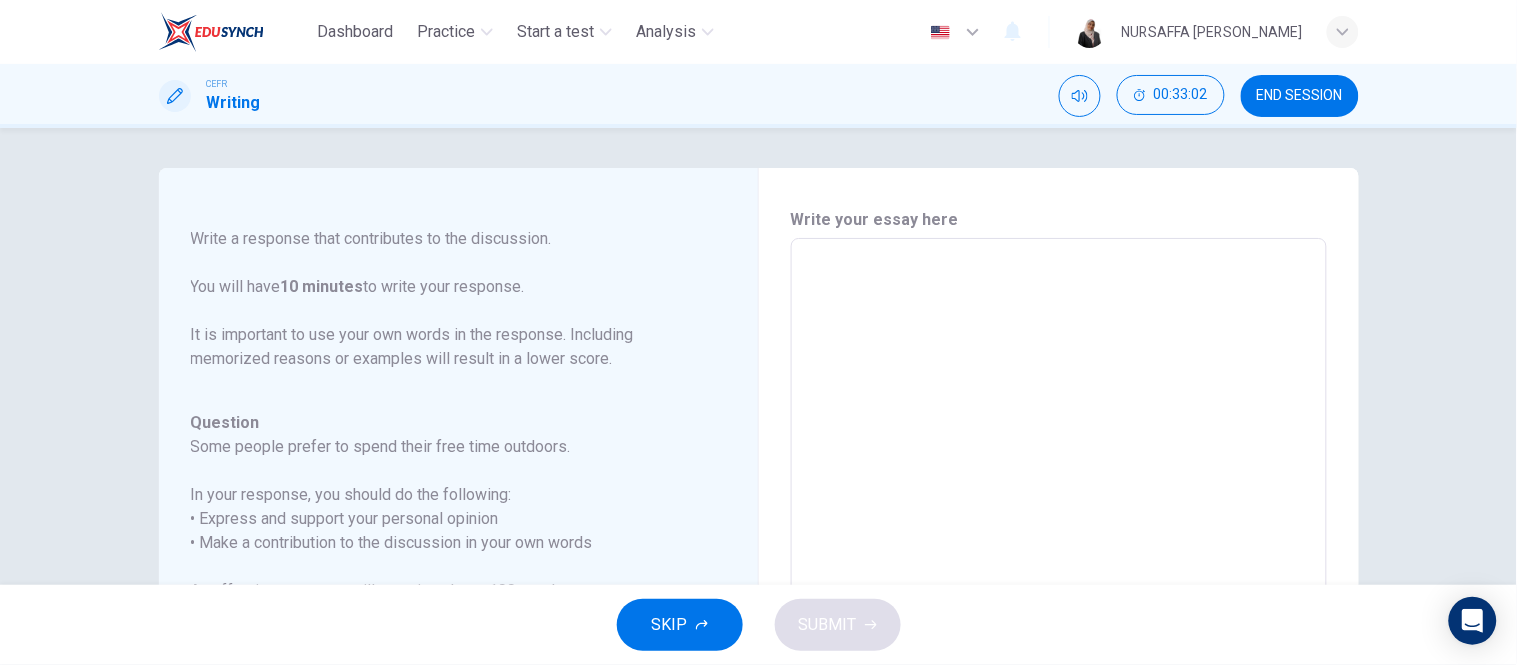 scroll, scrollTop: 222, scrollLeft: 0, axis: vertical 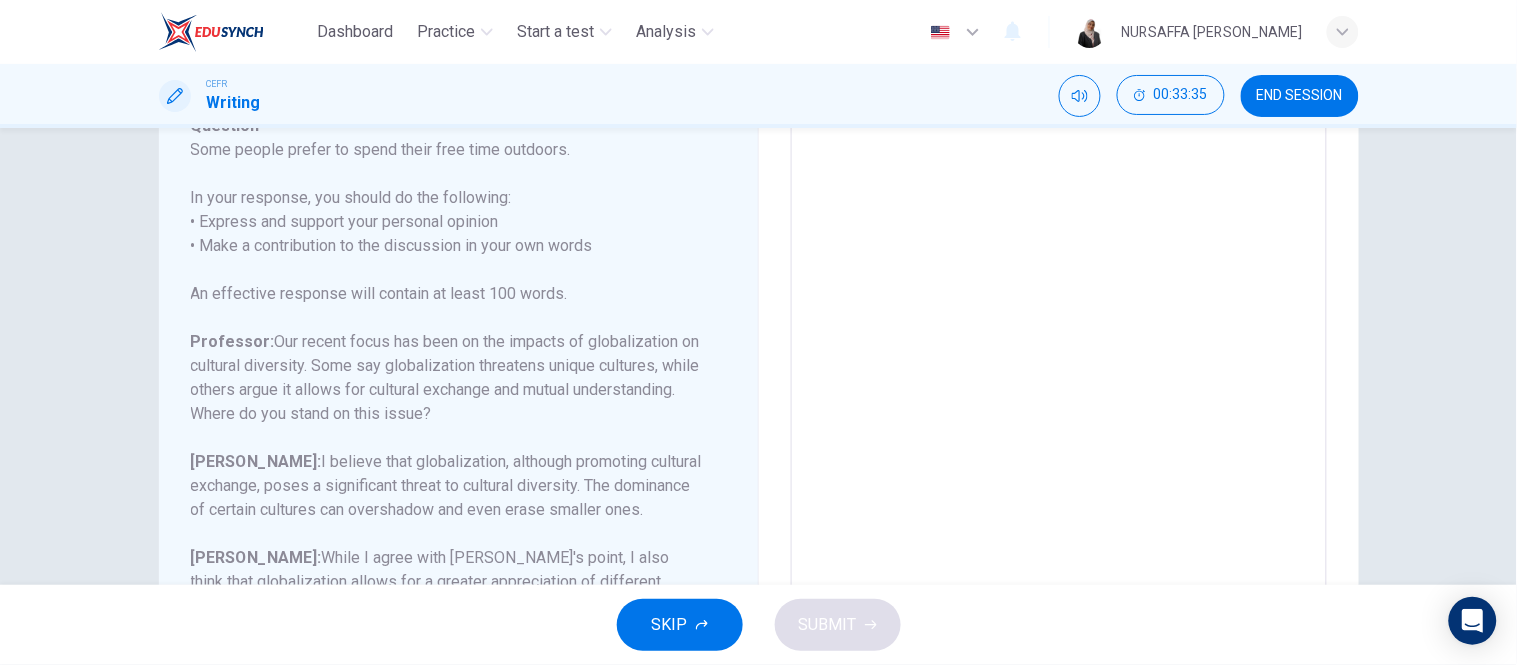 drag, startPoint x: 535, startPoint y: 412, endPoint x: 1052, endPoint y: 305, distance: 527.9564 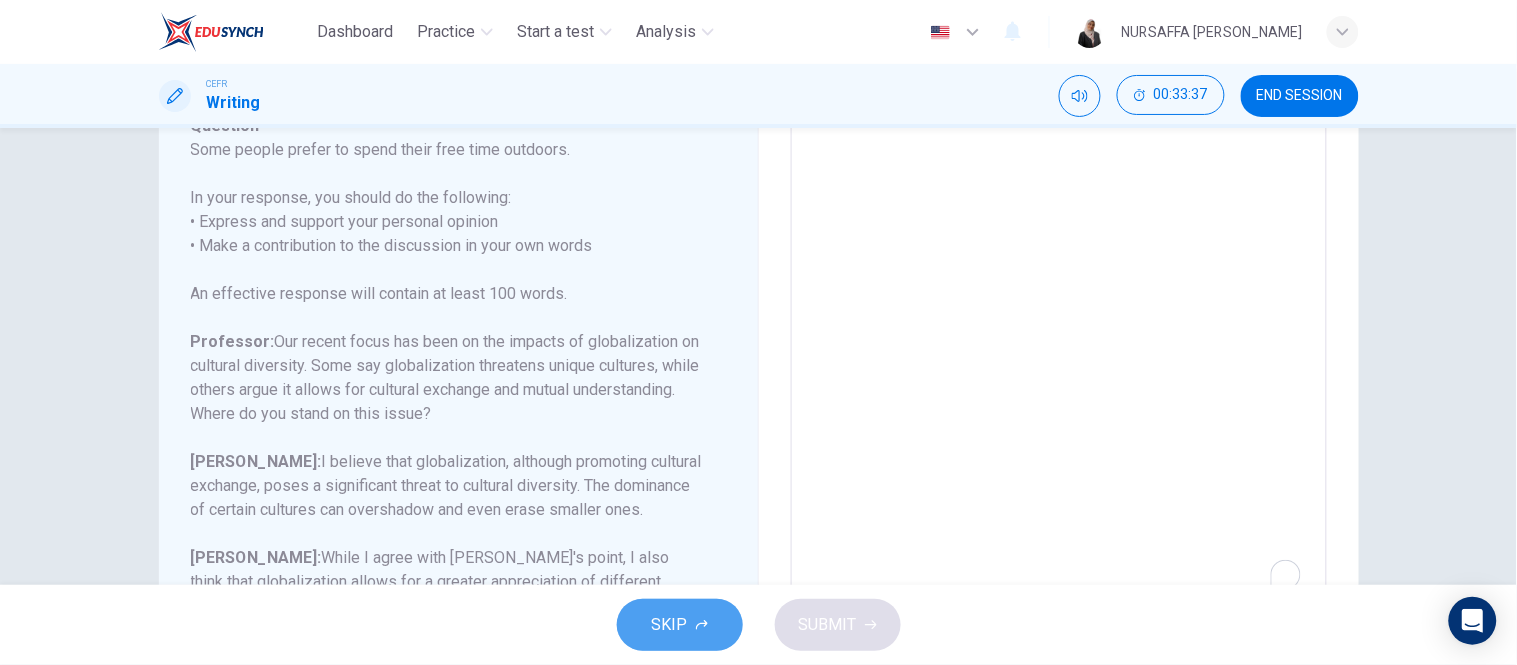 click on "SKIP" at bounding box center [680, 625] 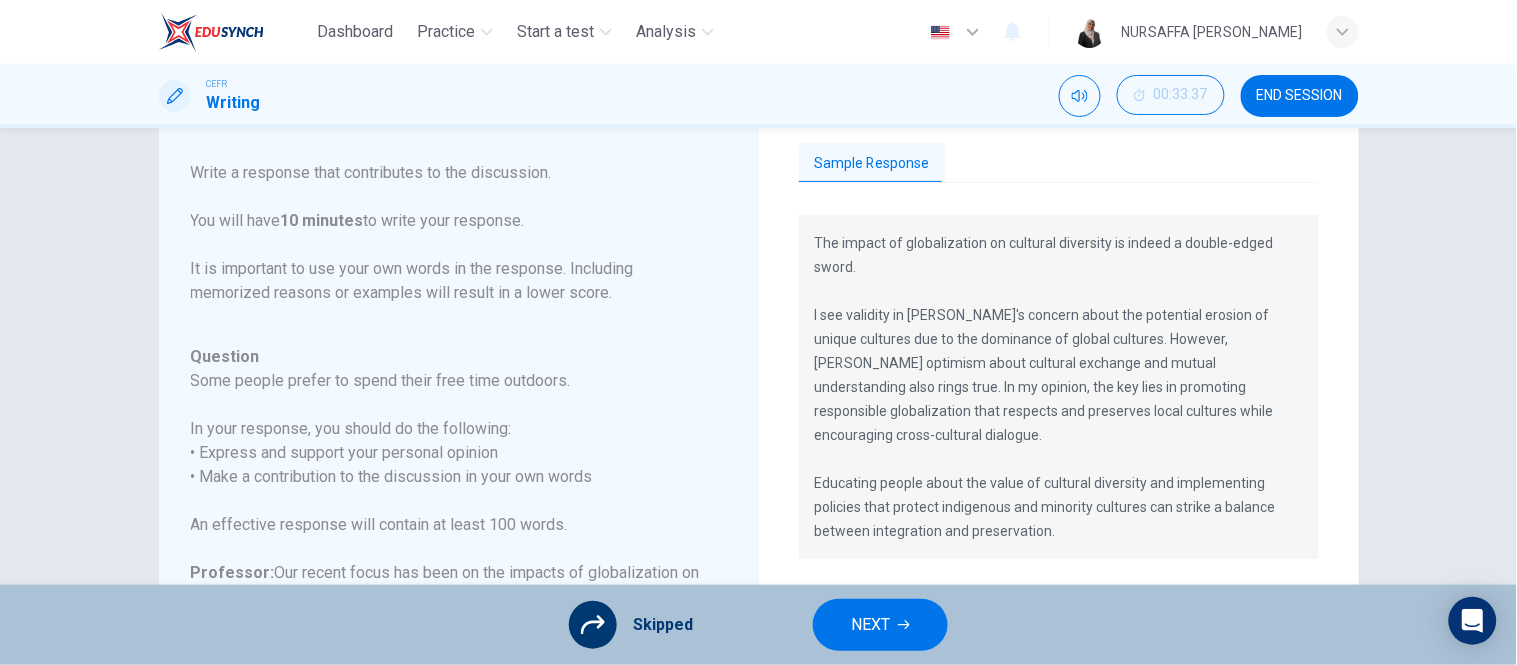 scroll, scrollTop: 64, scrollLeft: 0, axis: vertical 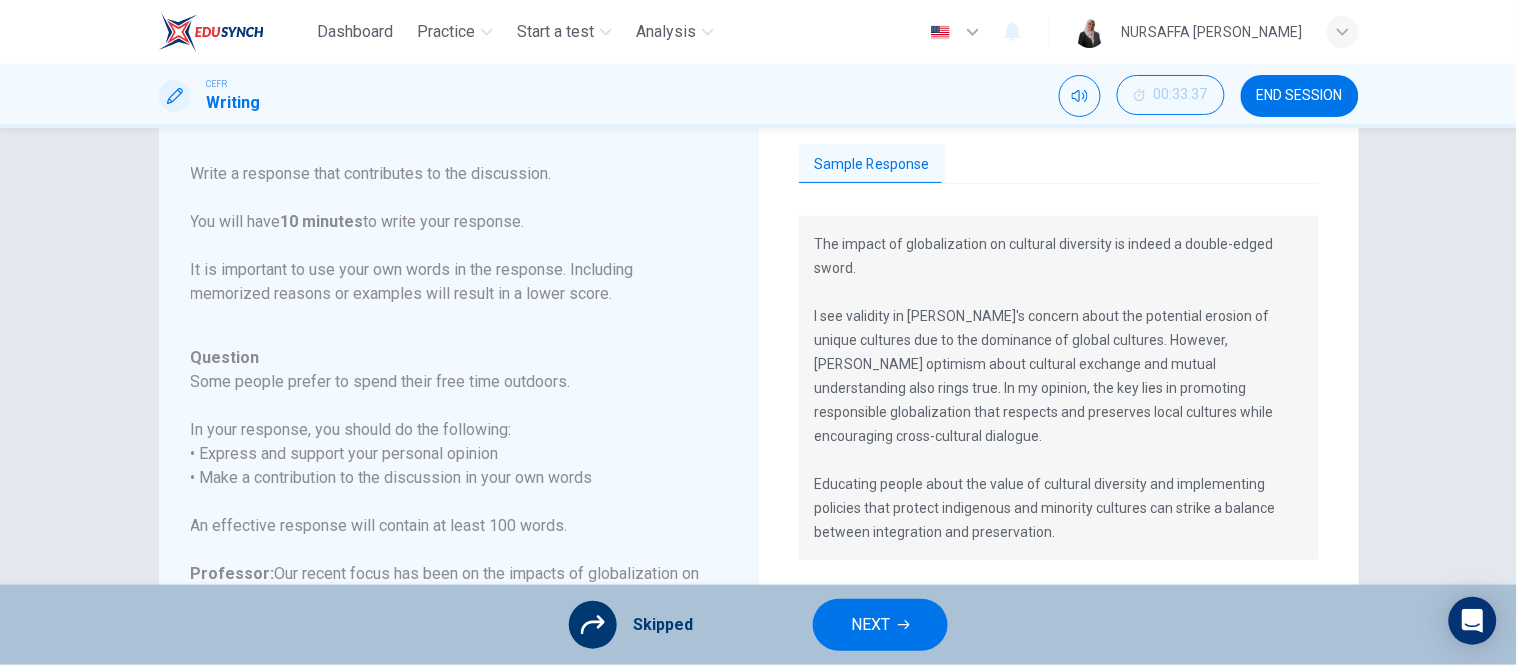 click on "NEXT" at bounding box center (880, 625) 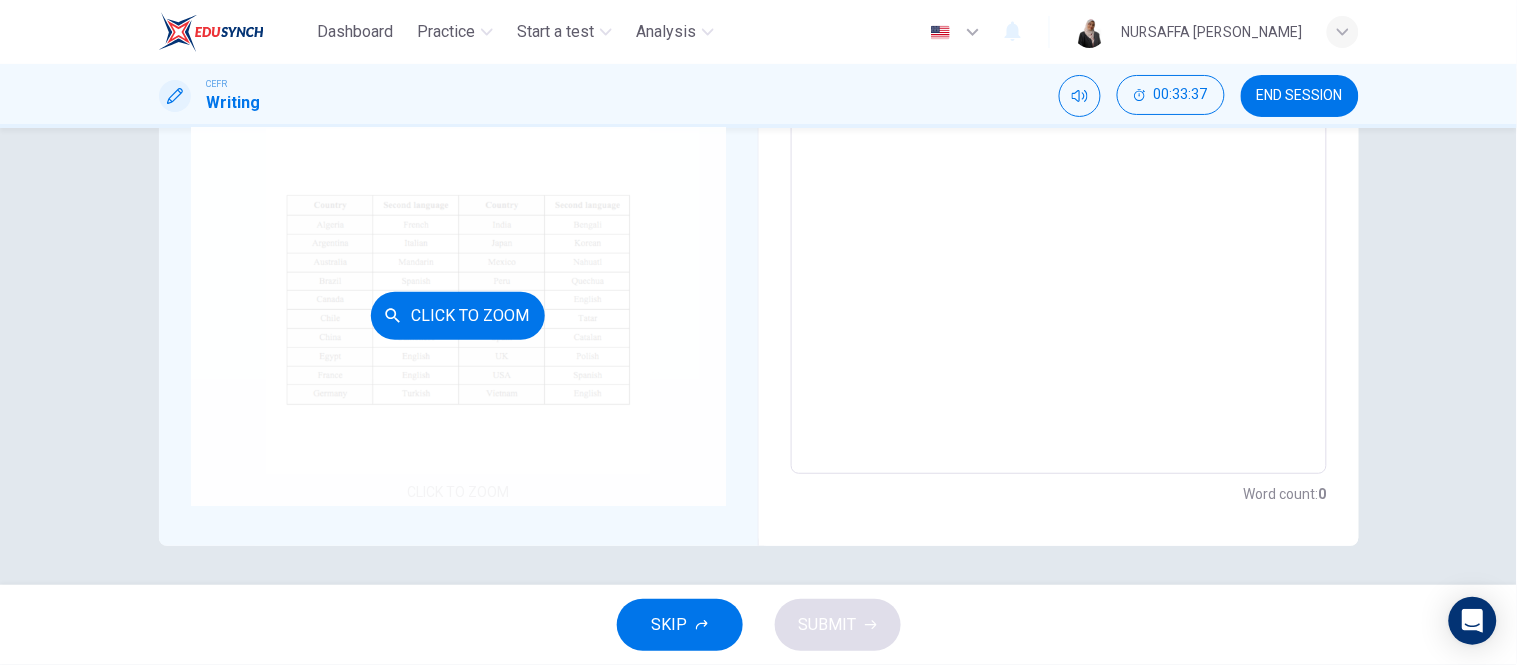 scroll, scrollTop: 354, scrollLeft: 0, axis: vertical 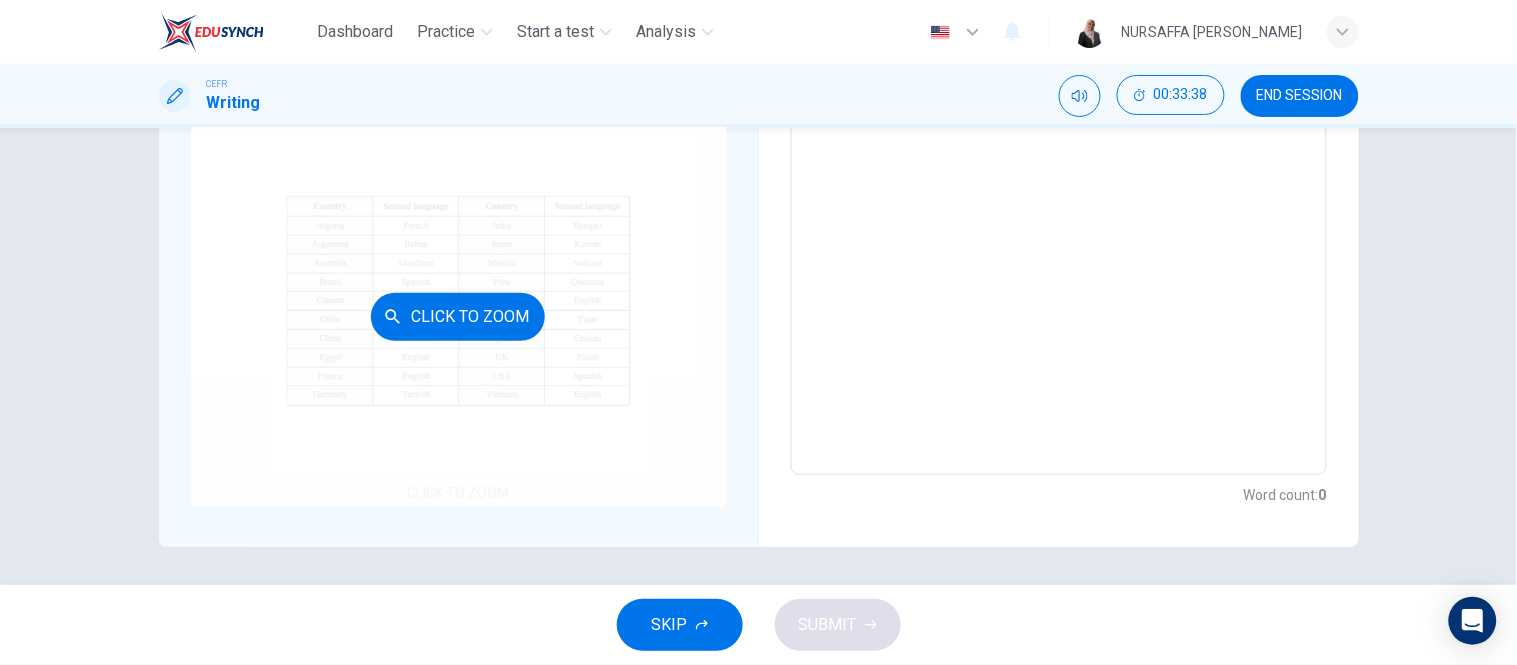 click on "Click to Zoom" at bounding box center [458, 316] 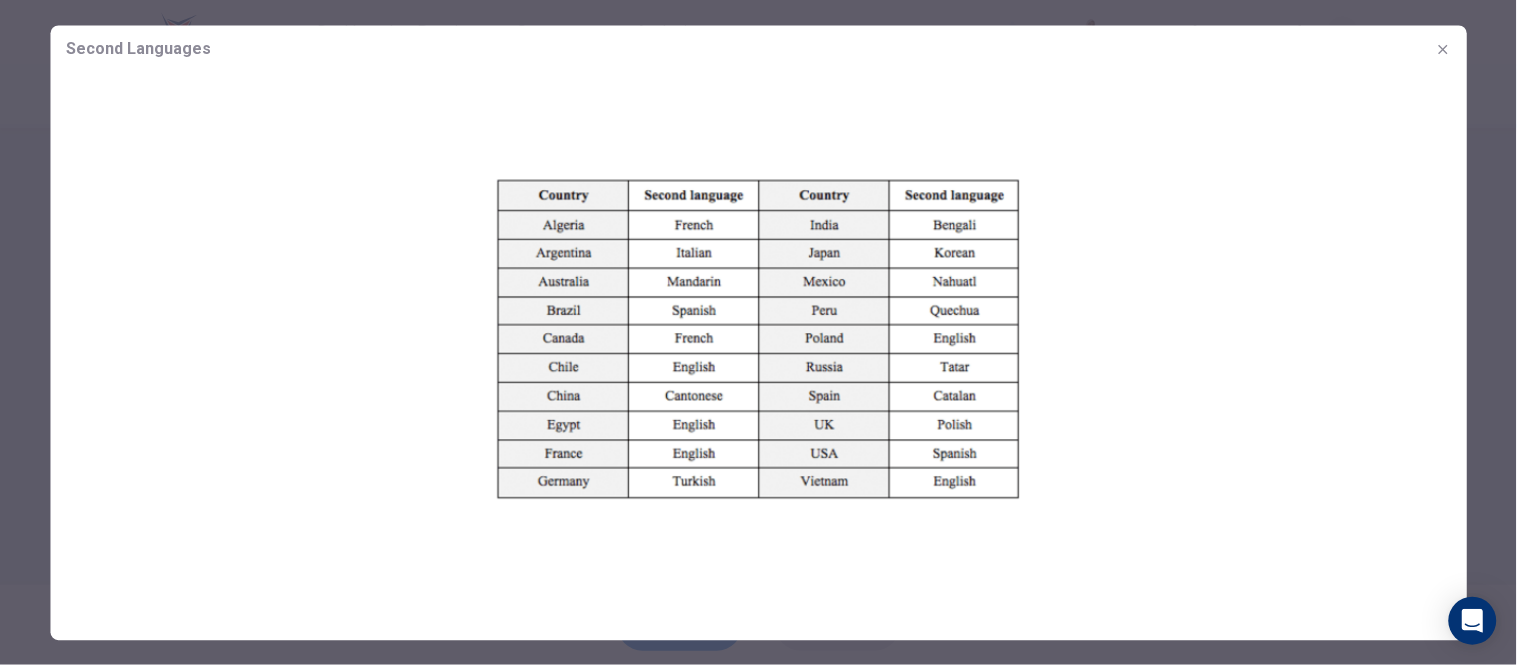 click at bounding box center (758, 332) 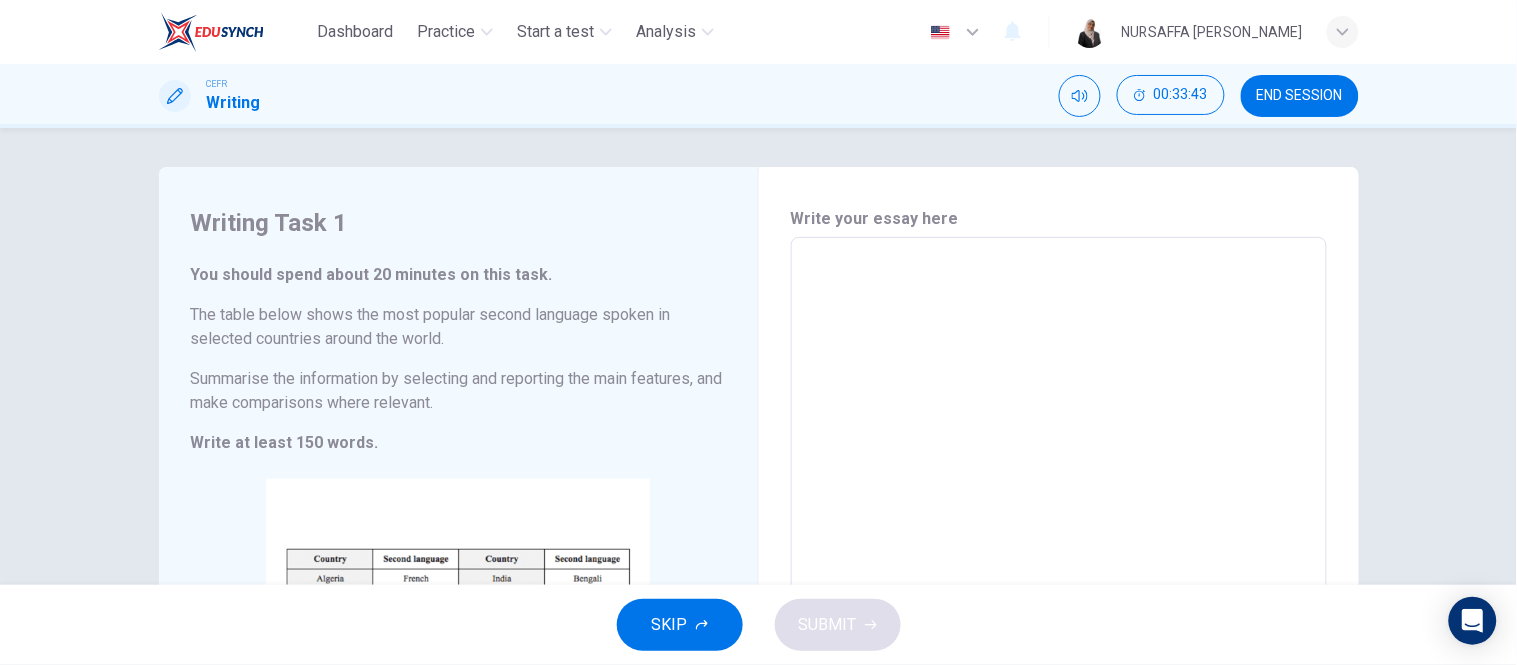 scroll, scrollTop: 355, scrollLeft: 0, axis: vertical 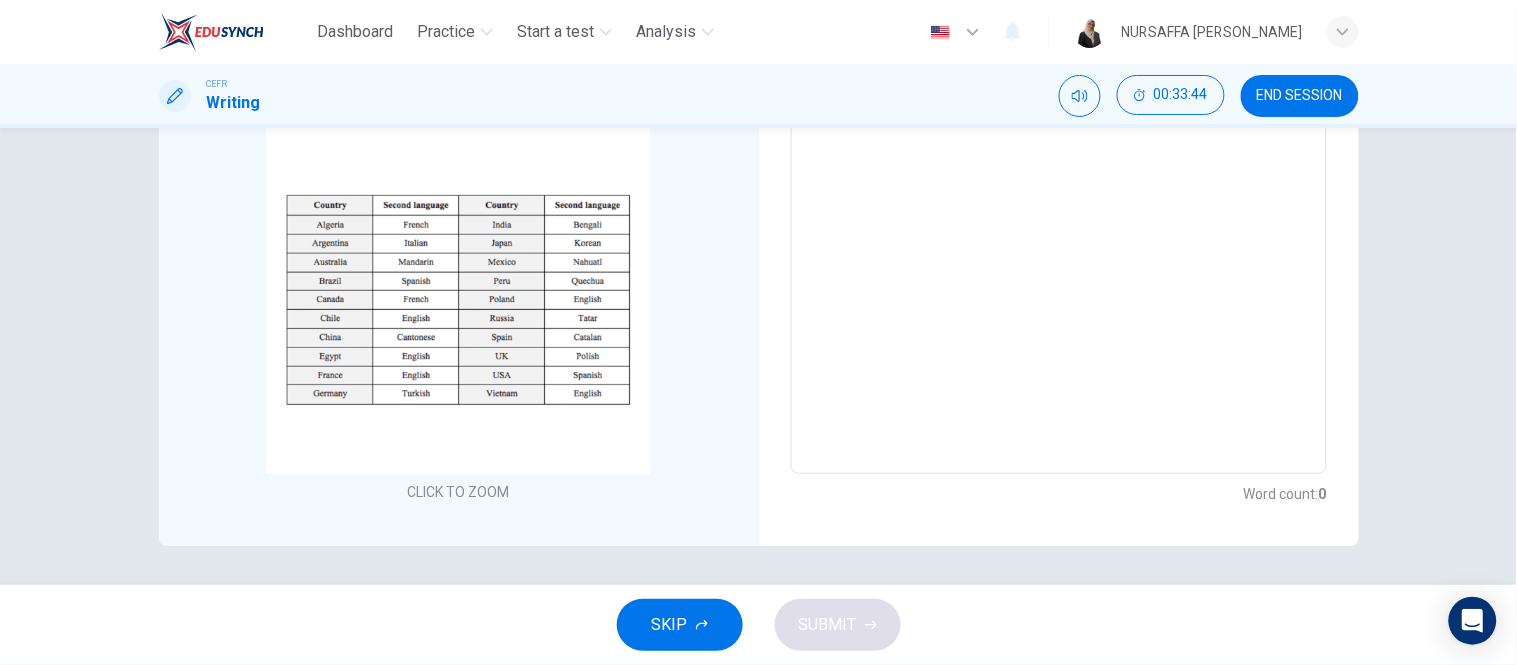 click on "SKIP SUBMIT" at bounding box center [758, 625] 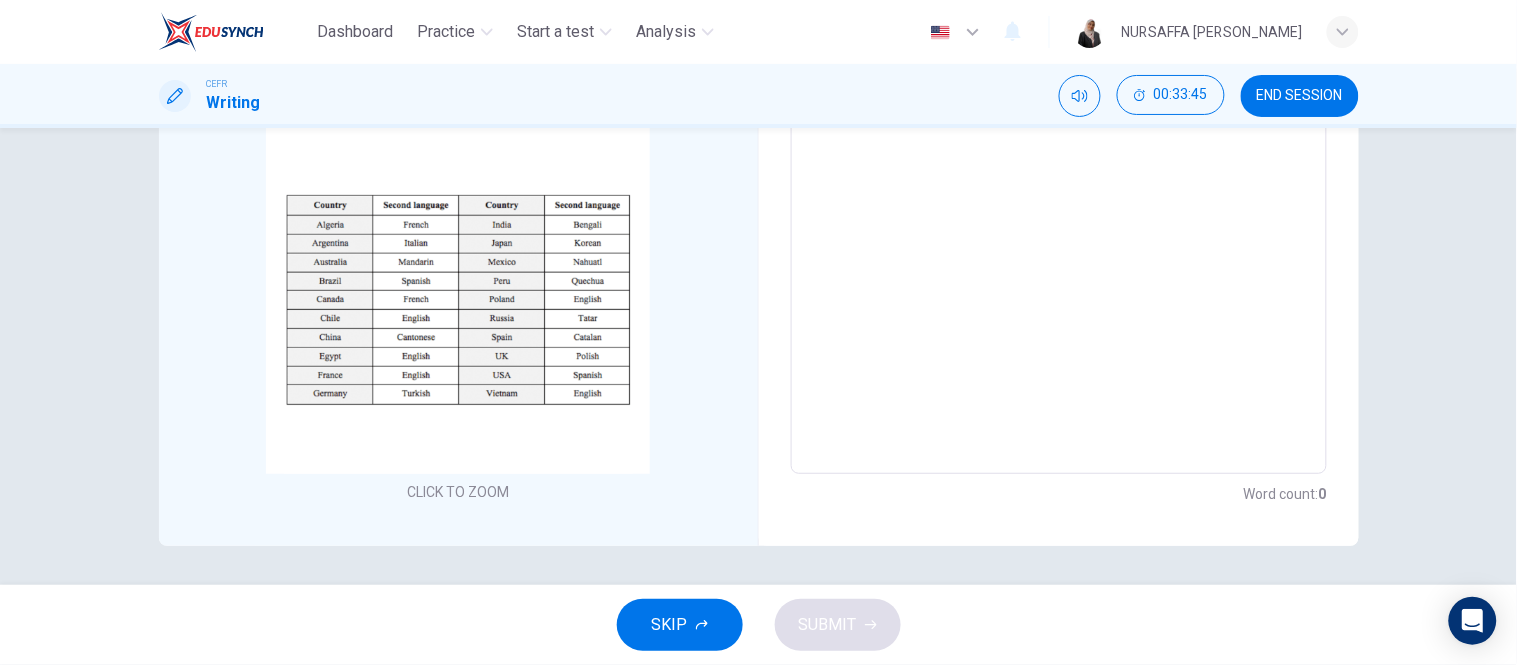 click on "SKIP" at bounding box center [670, 625] 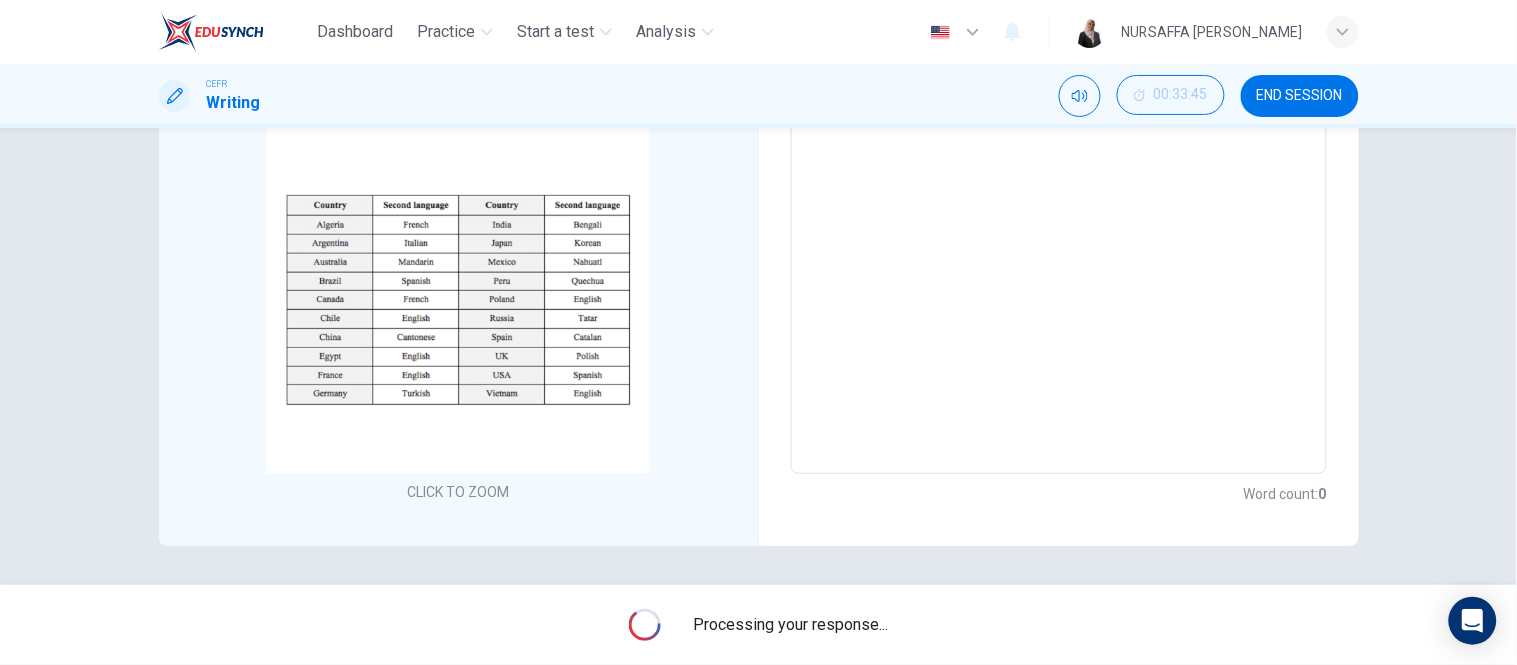 click on "Processing your response..." at bounding box center [758, 625] 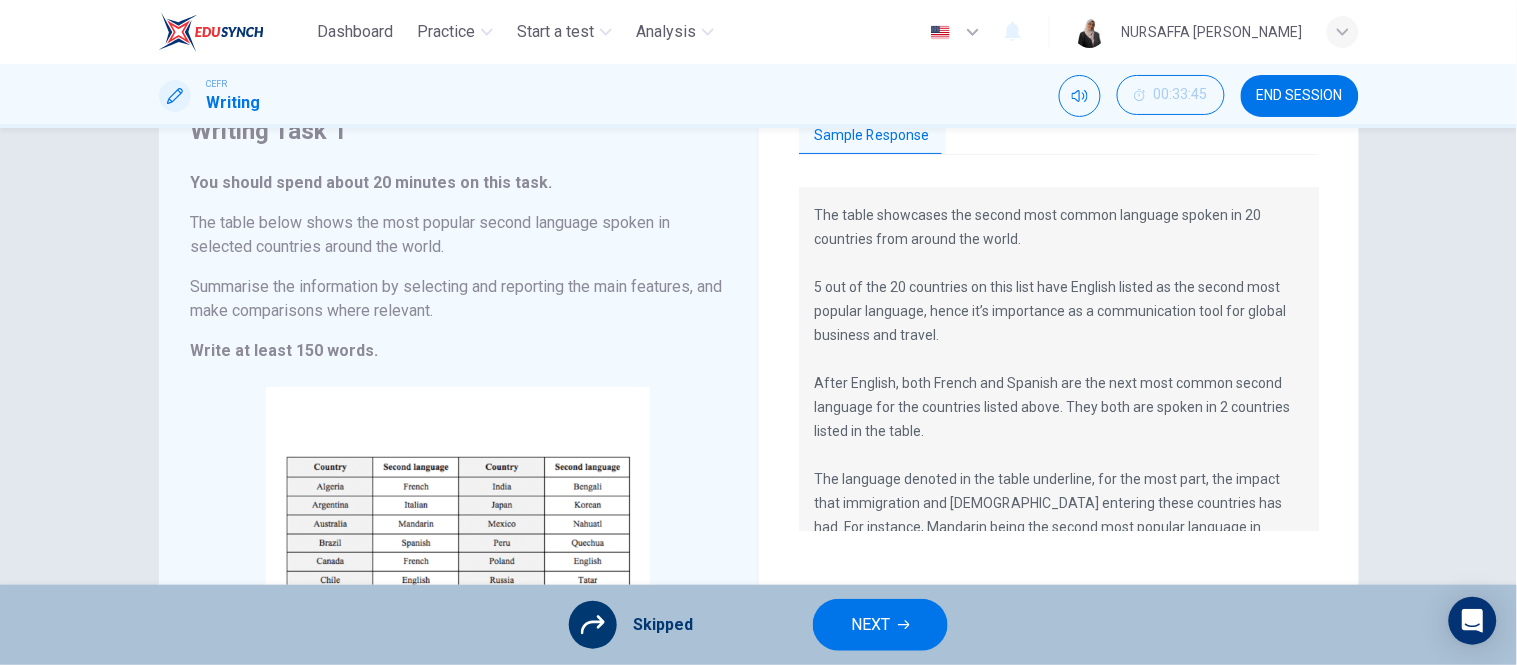 scroll, scrollTop: 94, scrollLeft: 0, axis: vertical 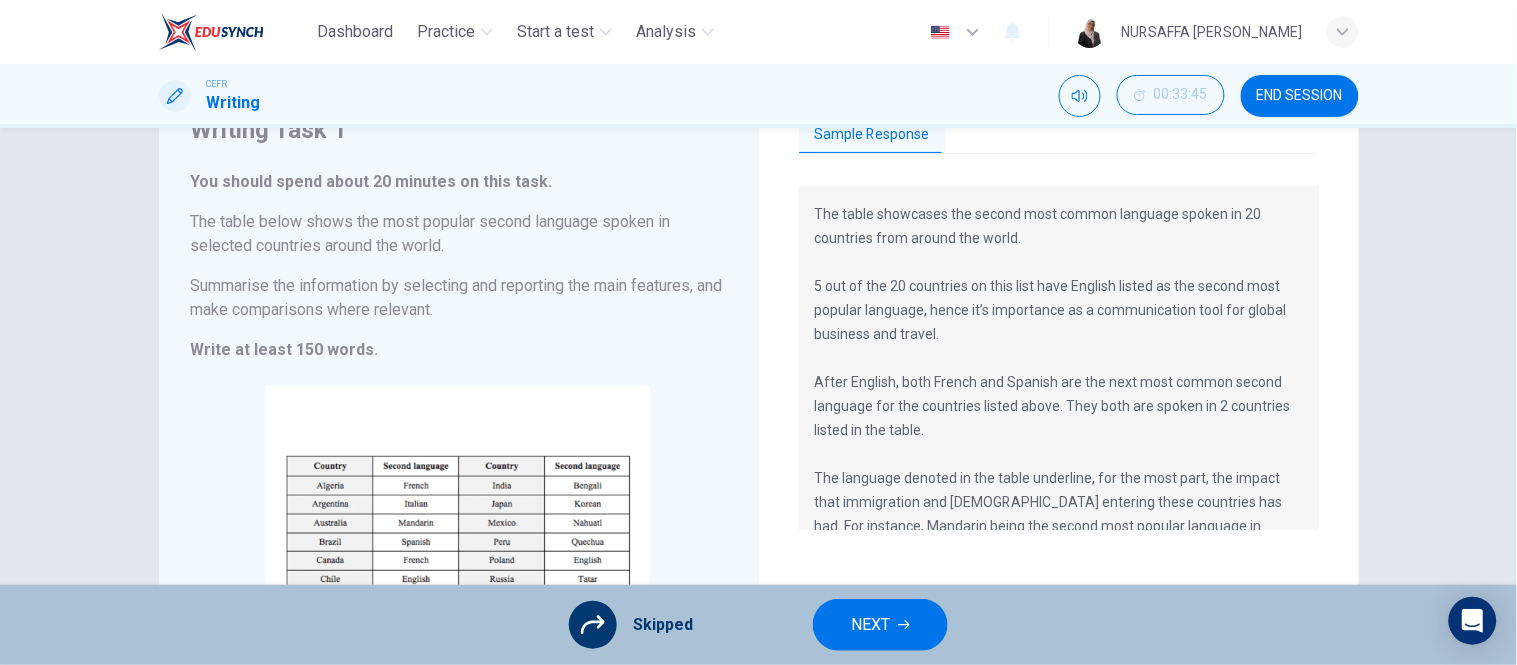 click at bounding box center [211, 32] 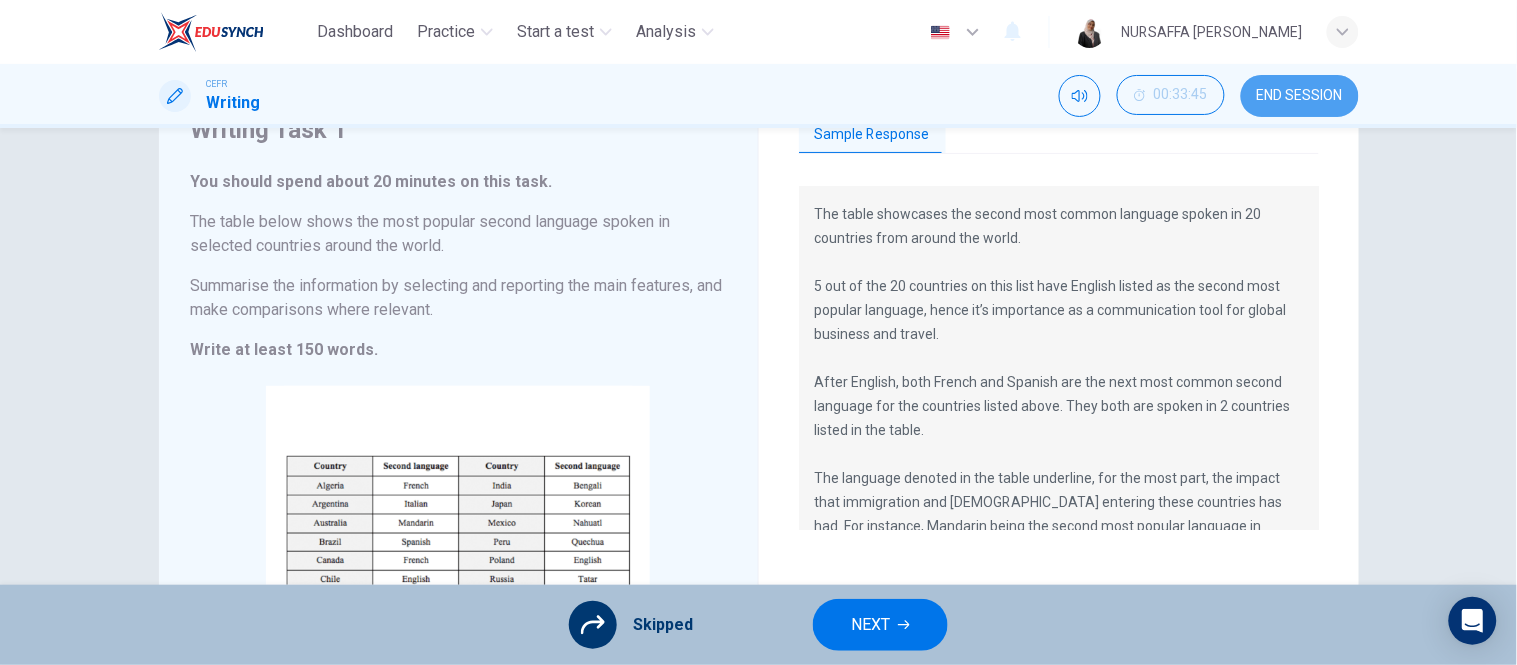 click on "END SESSION" at bounding box center [1300, 96] 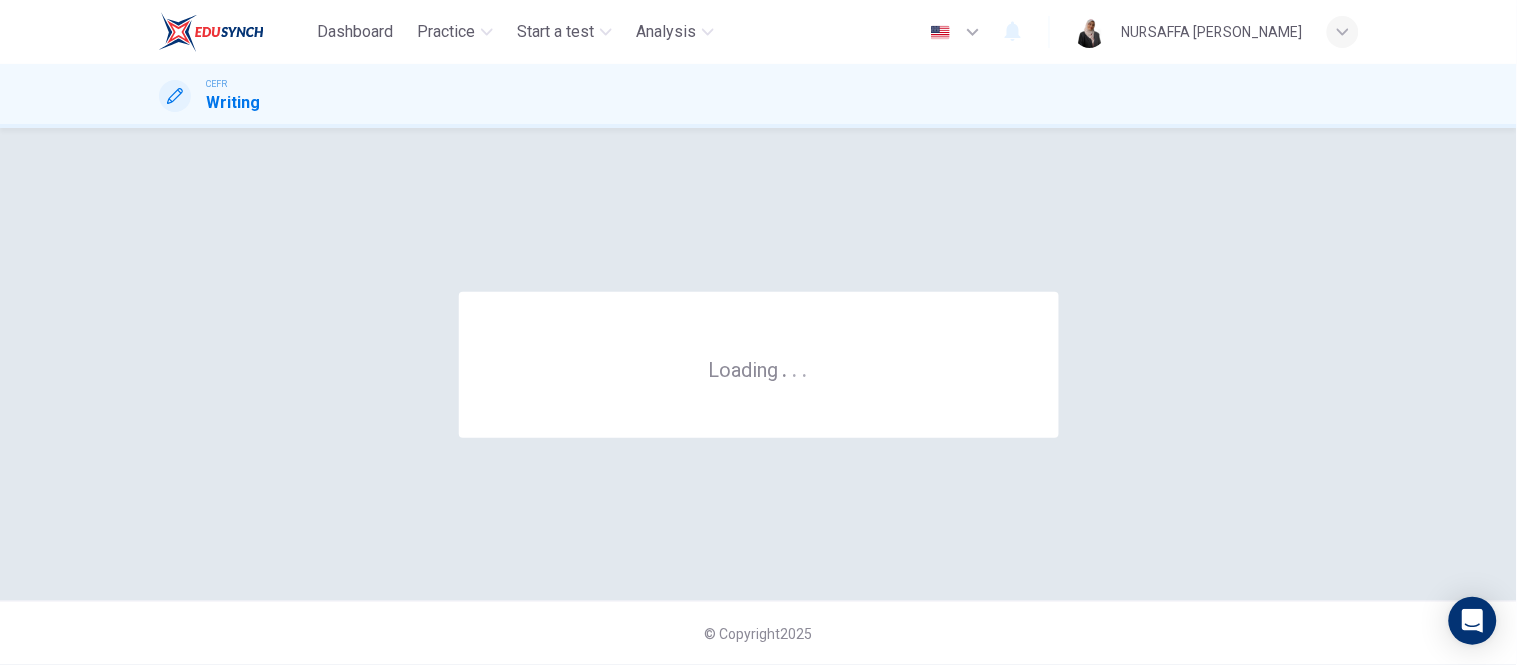 scroll, scrollTop: 0, scrollLeft: 0, axis: both 